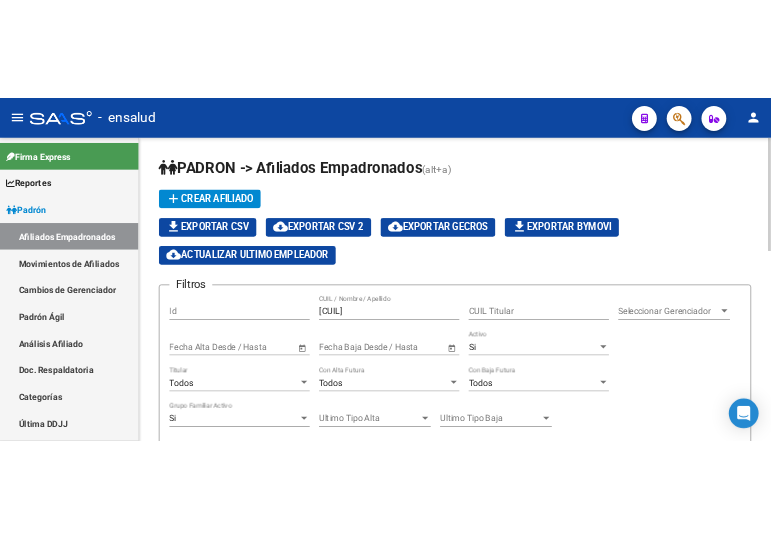 scroll, scrollTop: 0, scrollLeft: 0, axis: both 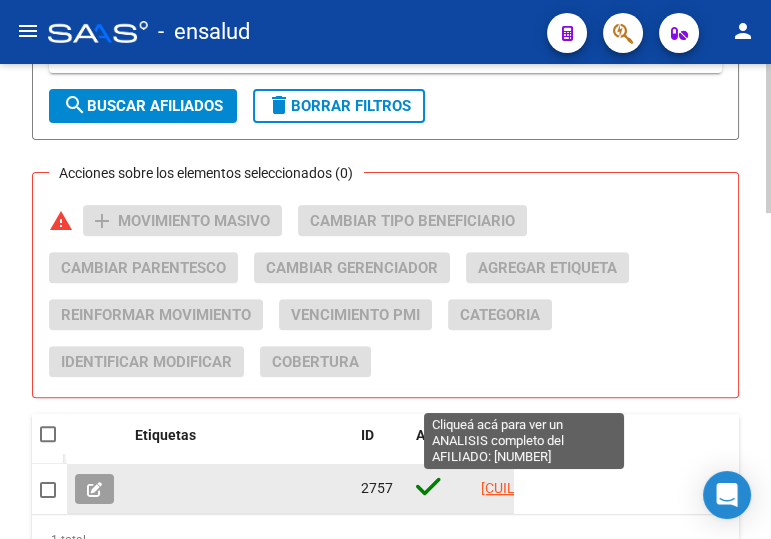 click on "27238753878" 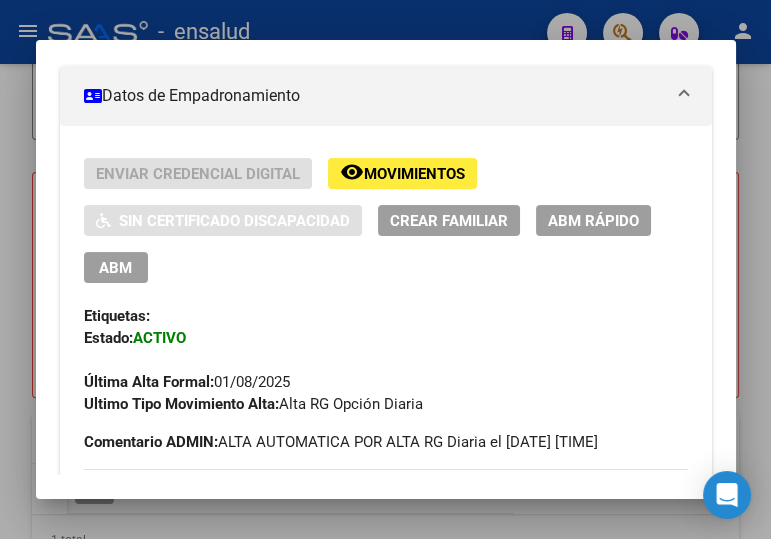 scroll, scrollTop: 363, scrollLeft: 0, axis: vertical 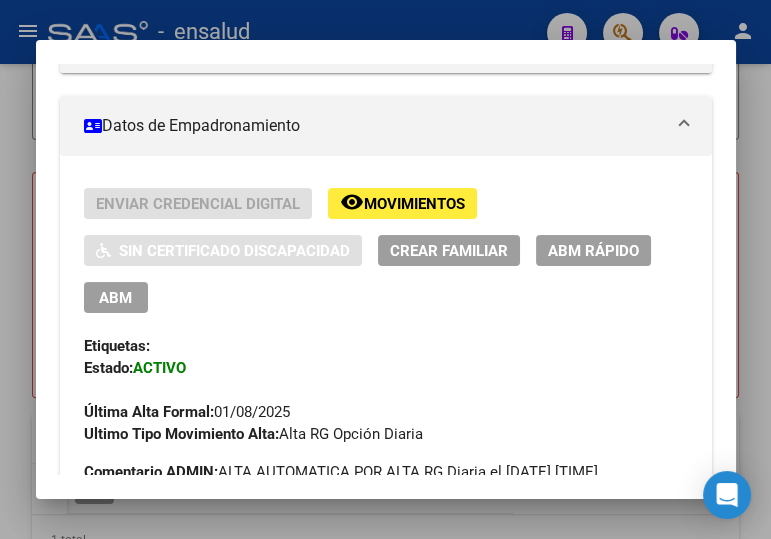 drag, startPoint x: 115, startPoint y: 280, endPoint x: 162, endPoint y: 247, distance: 57.428215 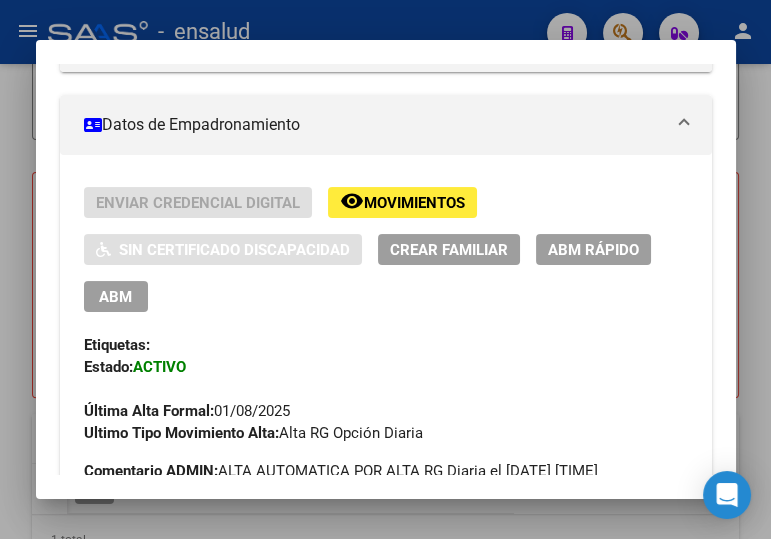 scroll, scrollTop: 363, scrollLeft: 0, axis: vertical 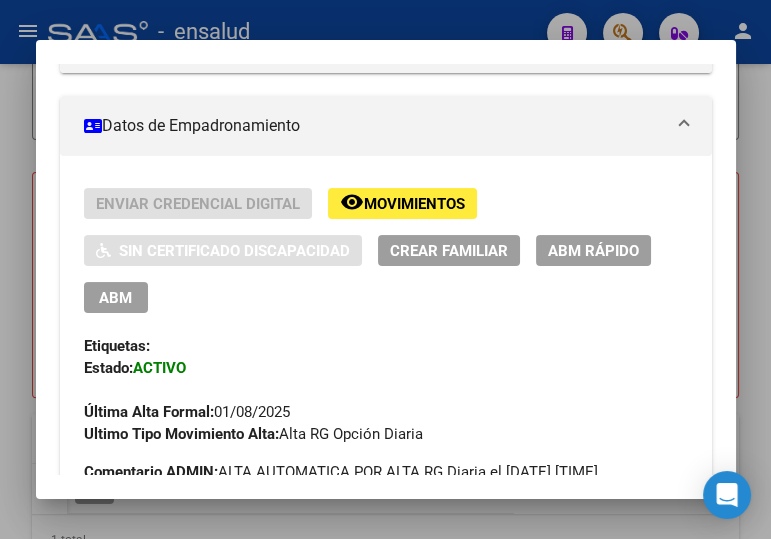 click on "ABM" at bounding box center (115, 298) 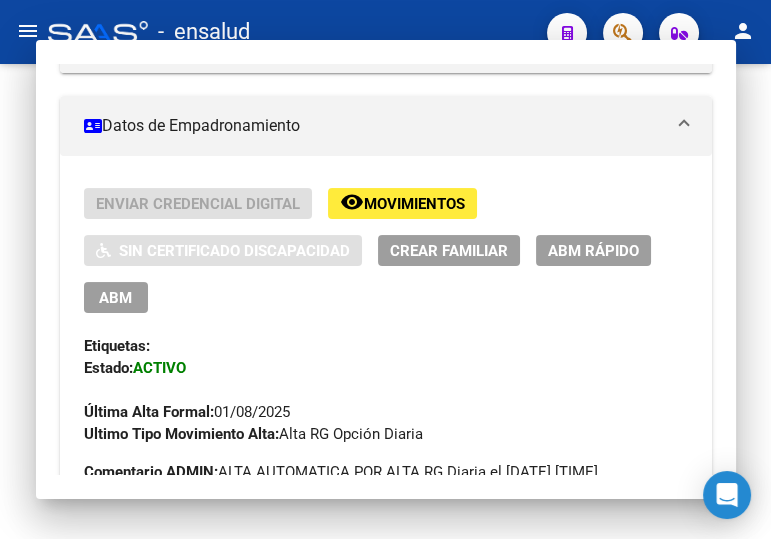scroll, scrollTop: 0, scrollLeft: 0, axis: both 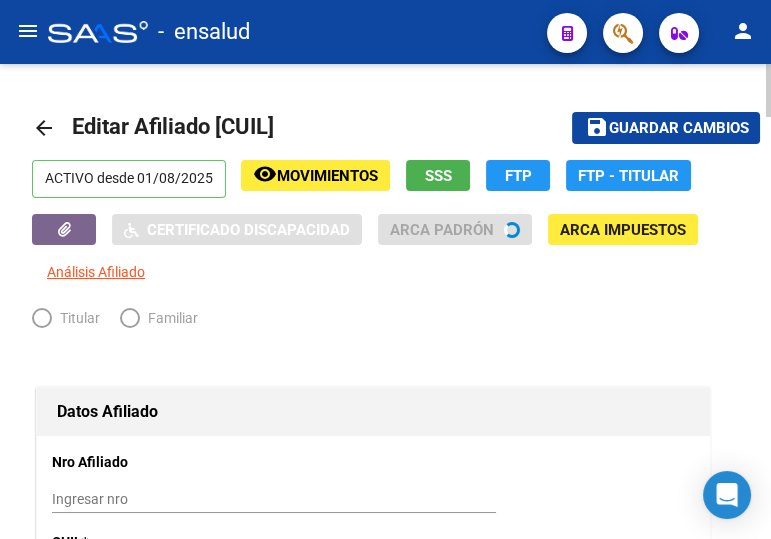 radio on "true" 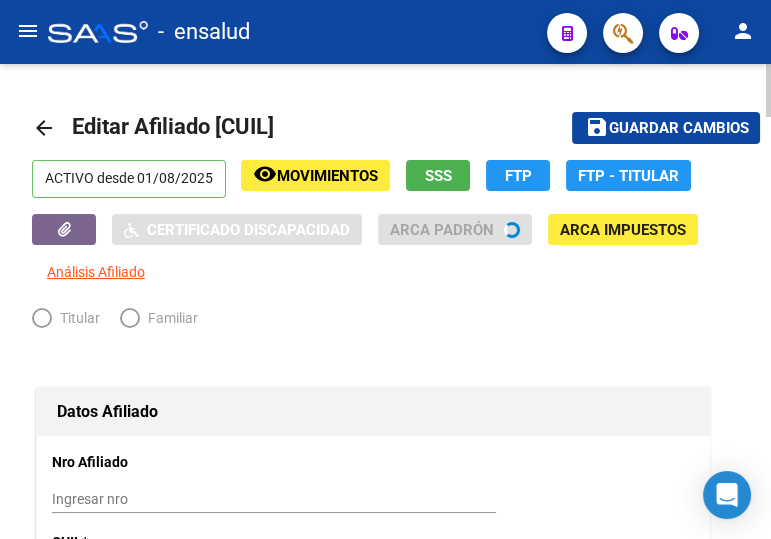type on "[CUIL]" 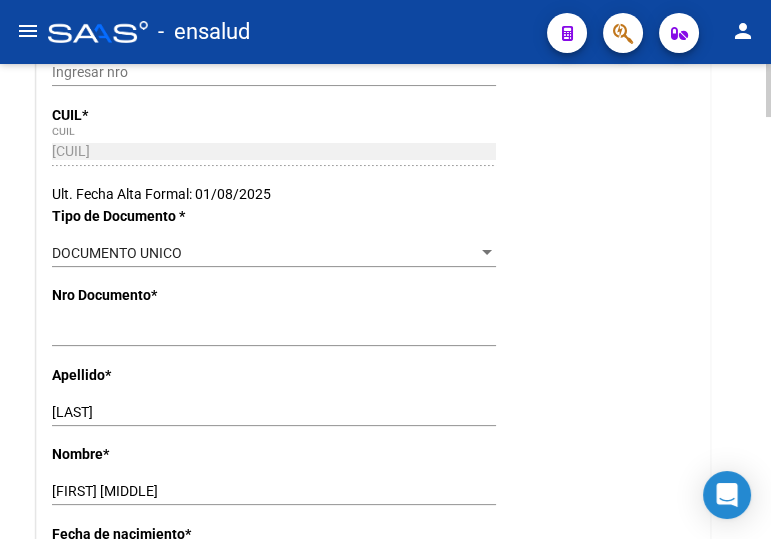 scroll, scrollTop: 454, scrollLeft: 0, axis: vertical 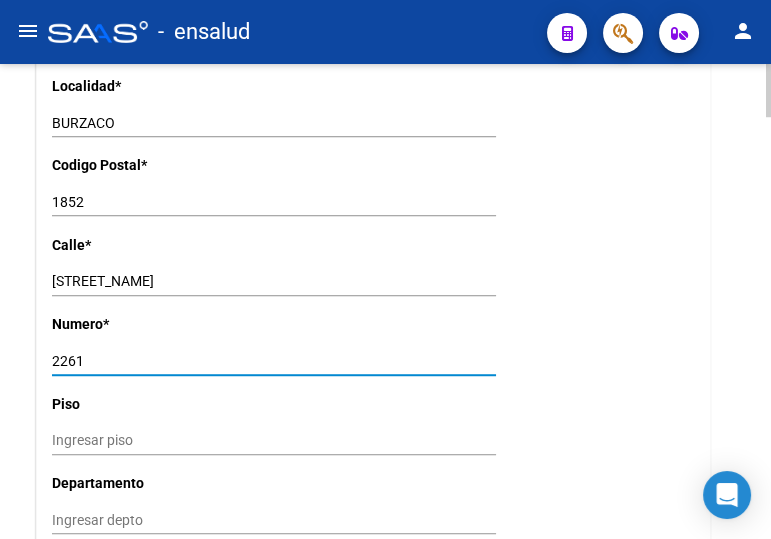 click on "2261" at bounding box center [274, 361] 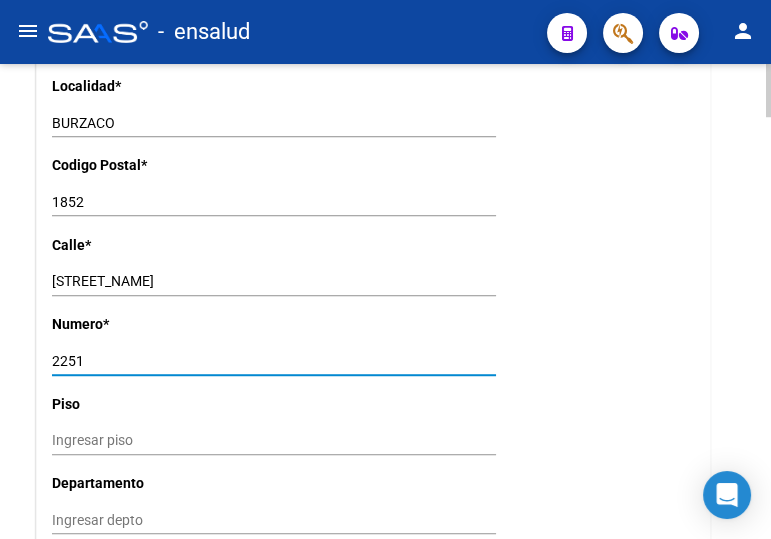 type on "2251" 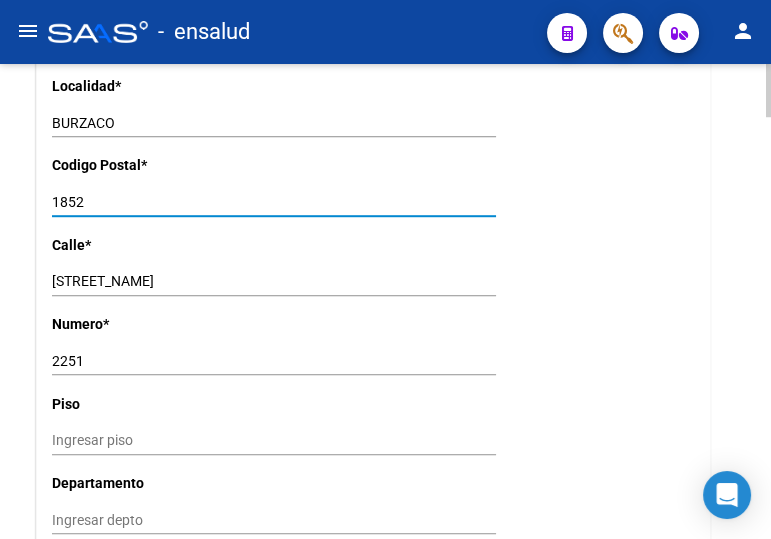 drag, startPoint x: 80, startPoint y: 193, endPoint x: 69, endPoint y: 193, distance: 11 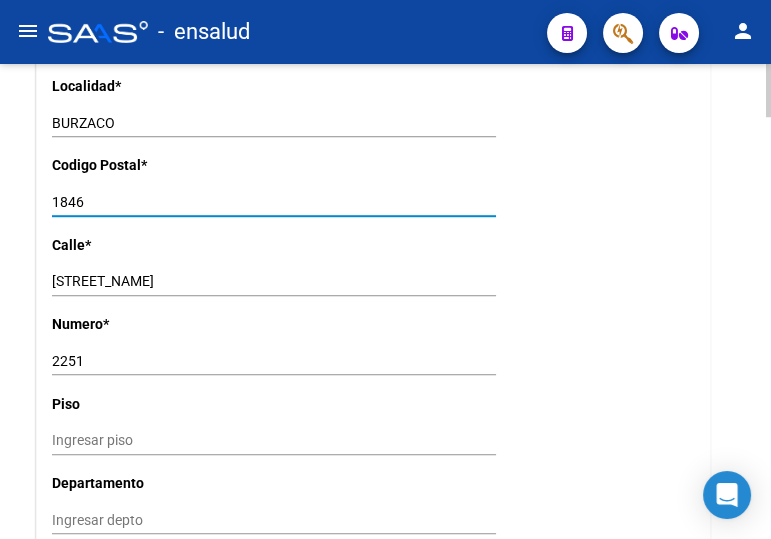 type on "1846" 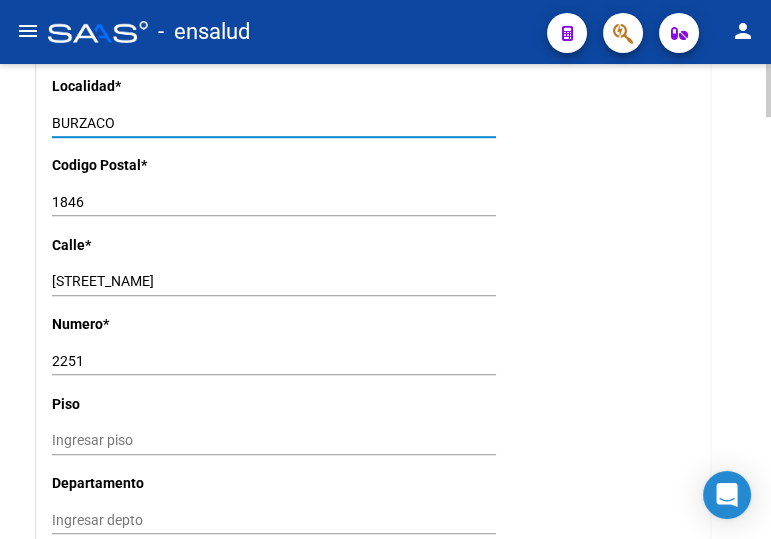 click on "arrow_back Editar Afiliado 27238753878    save Guardar cambios  ACTIVO desde 01/08/2025  remove_red_eye Movimientos SSS FTP    Sin Certificado Discapacidad ARCA Padrón ARCA Impuestos Análisis Afiliado   Titular   Familiar Datos Afiliado Nro Afiliado    Ingresar nro  CUIL  *   27-23875387-8 CUIL  ARCA Padrón  Ult. Fecha Alta Formal: 01/08/2025  Tipo de Documento * DOCUMENTO UNICO Seleccionar tipo Nro Documento  *   23875387 Ingresar nro  Apellido  *   DOS SANTOS Ingresar apellido  Nombre  *   GRACIELA JAQUELINA Ingresar nombre  Fecha de nacimiento  *   1974-05-21 Ingresar fecha   Parentesco * Titular Seleccionar parentesco  Estado Civil * Soltero Seleccionar tipo  Sexo * Femenino Seleccionar sexo  Nacionalidad * ARGENTINA Seleccionar tipo  Discapacitado * No incapacitado Seleccionar tipo Vencimiento Certificado Estudio    Ingresar fecha   Tipo domicilio * Domicilio Completo Seleccionar tipo domicilio  Provincia * Buenos Aires Seleccionar provincia Localidad  *   BURZACO Ingresar el nombre  *   1846 *" 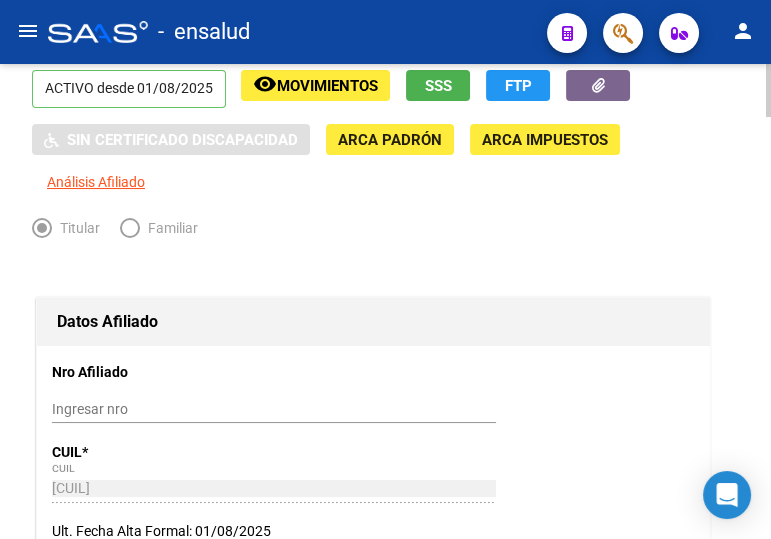 scroll, scrollTop: 0, scrollLeft: 0, axis: both 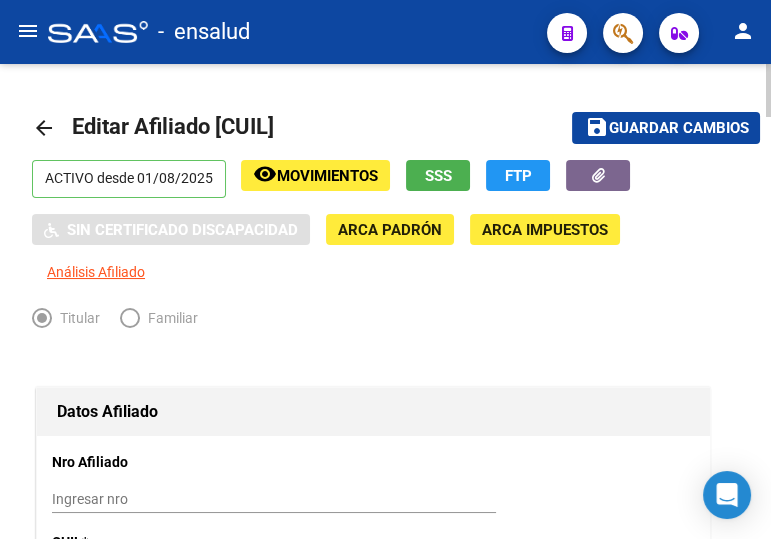 type on "ALMIRANTE BROWN" 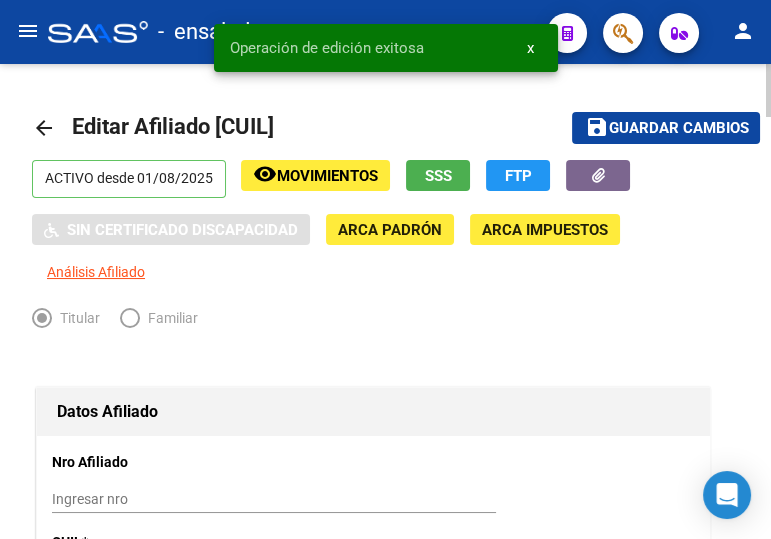 click on "arrow_back" 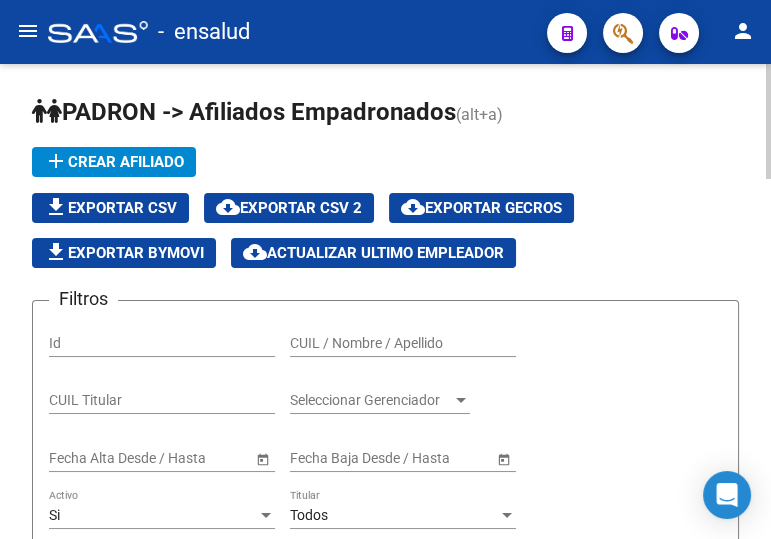 click on "CUIL / Nombre / Apellido" at bounding box center [403, 343] 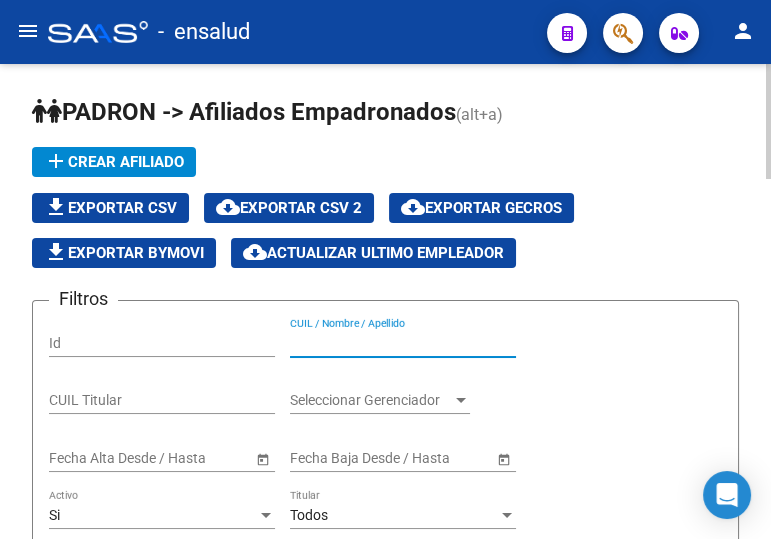 paste on "23271461259" 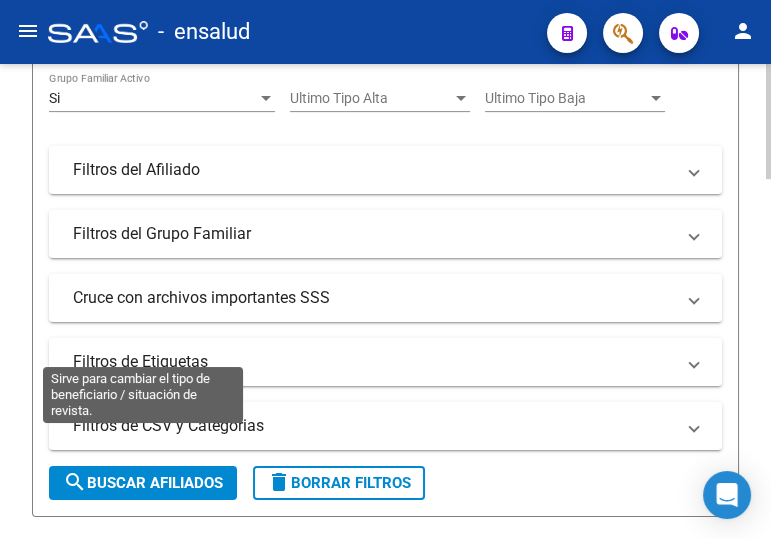 scroll, scrollTop: 727, scrollLeft: 0, axis: vertical 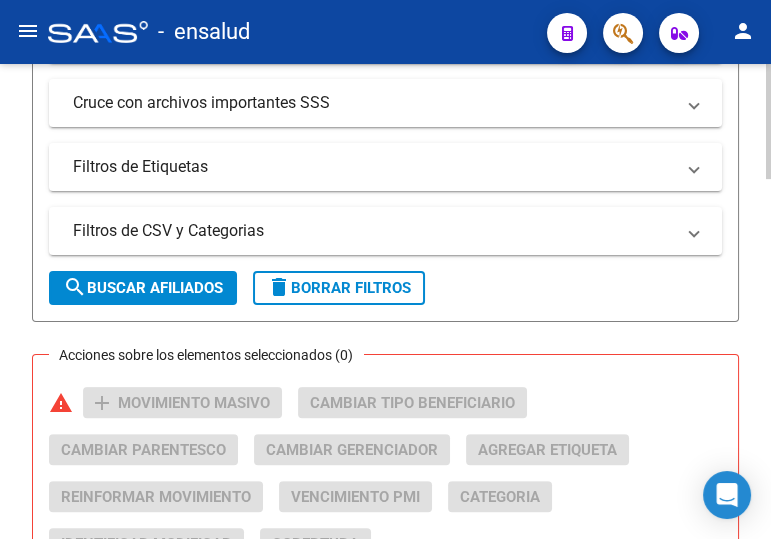type on "23271461259" 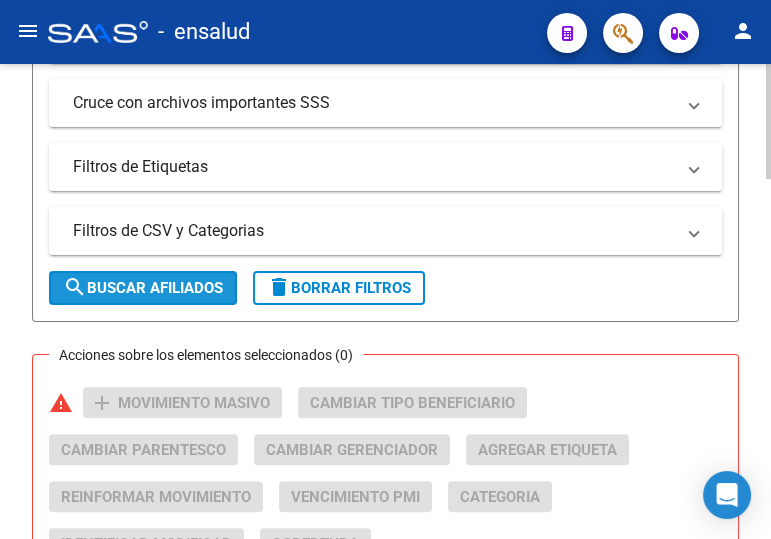 click on "search  Buscar Afiliados" 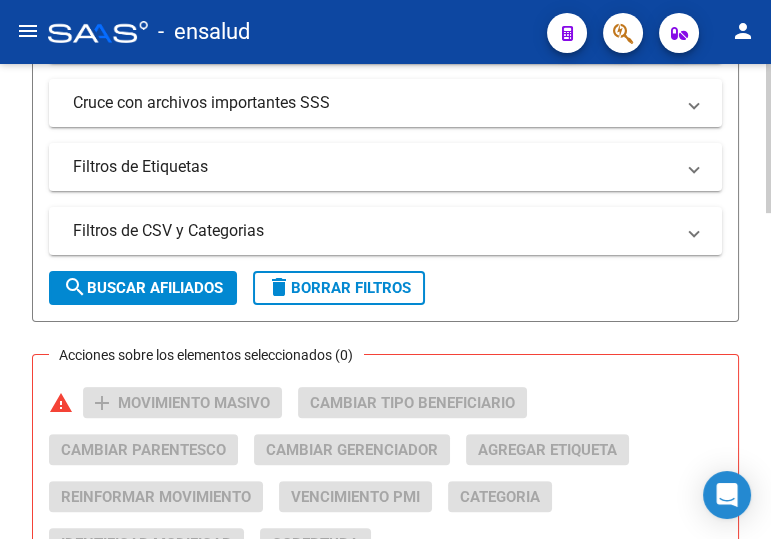 scroll, scrollTop: 1040, scrollLeft: 0, axis: vertical 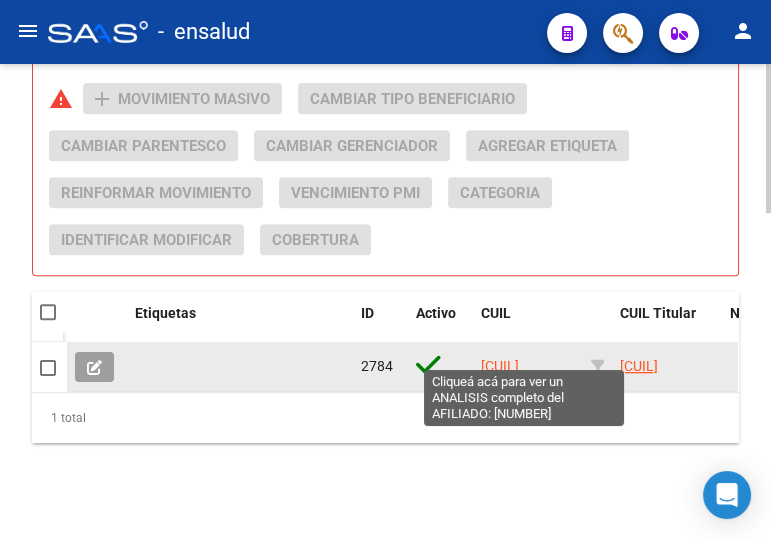 click on "23271461259" 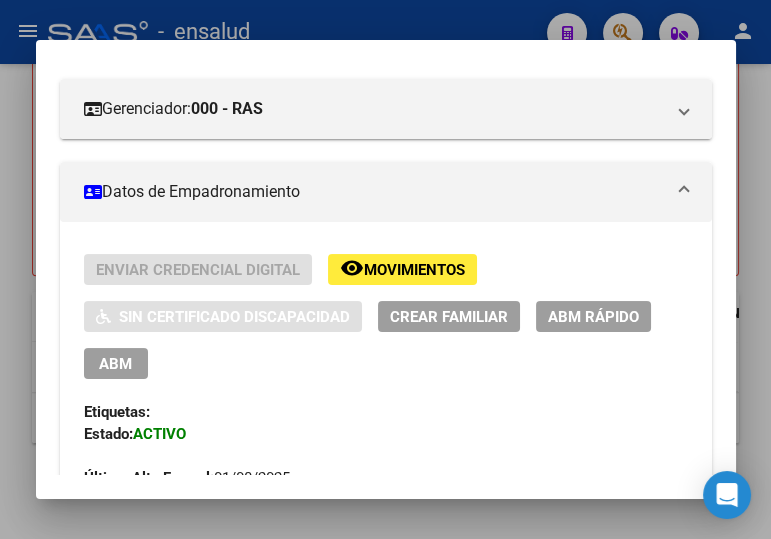 scroll, scrollTop: 363, scrollLeft: 0, axis: vertical 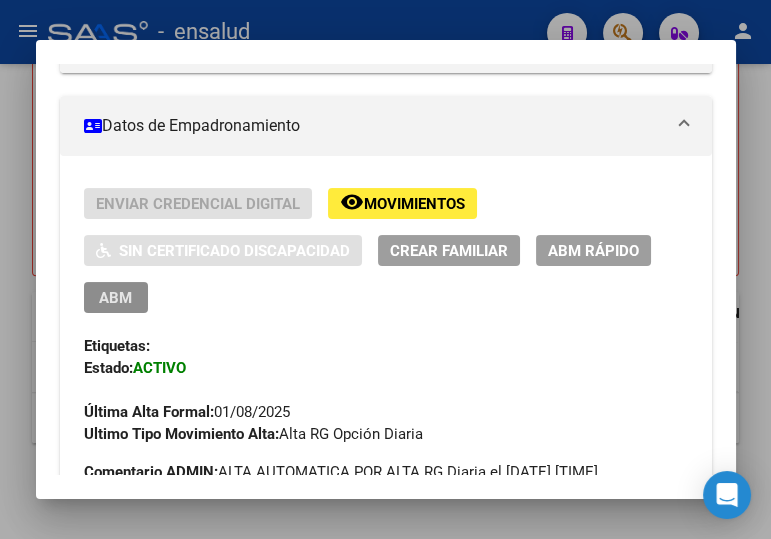 drag, startPoint x: 110, startPoint y: 290, endPoint x: 752, endPoint y: 344, distance: 644.267 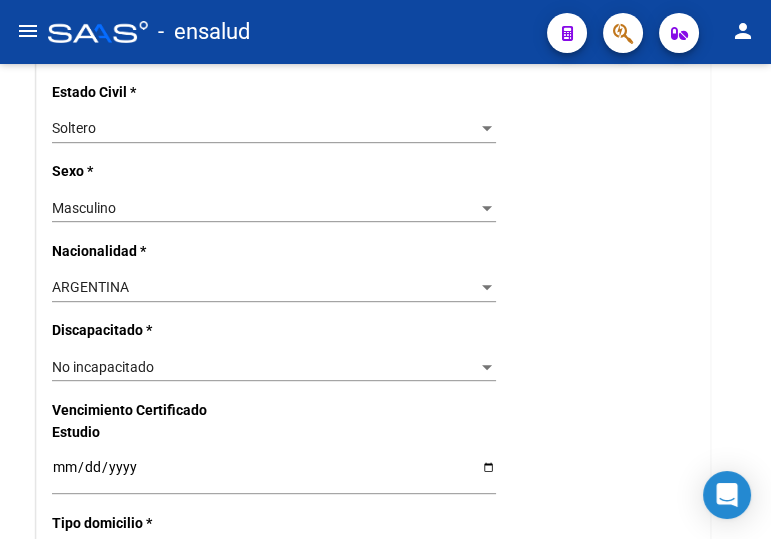 scroll, scrollTop: 0, scrollLeft: 0, axis: both 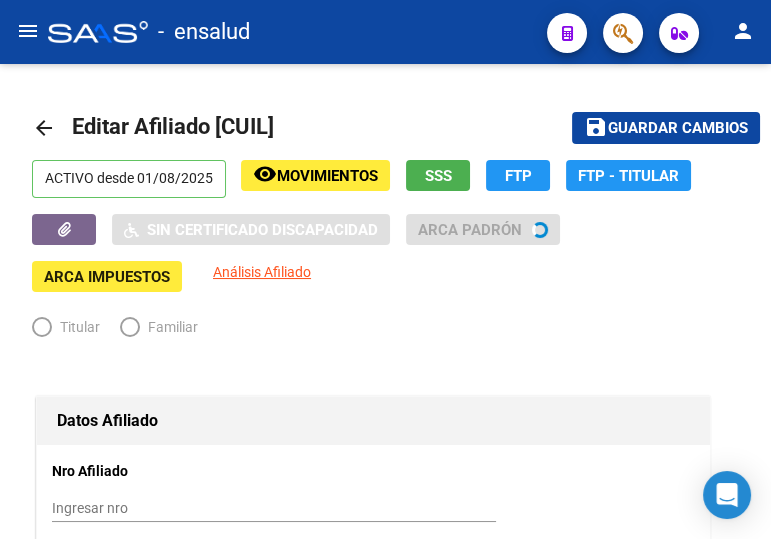 radio on "true" 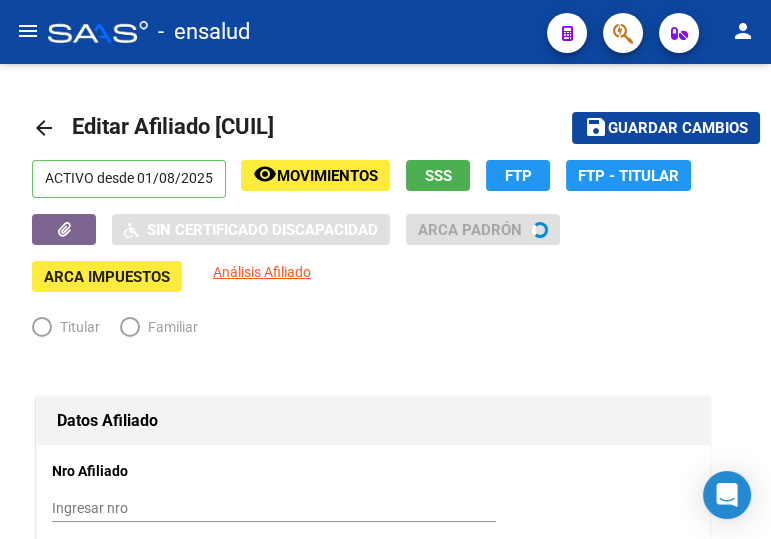 type on "[CUIL]" 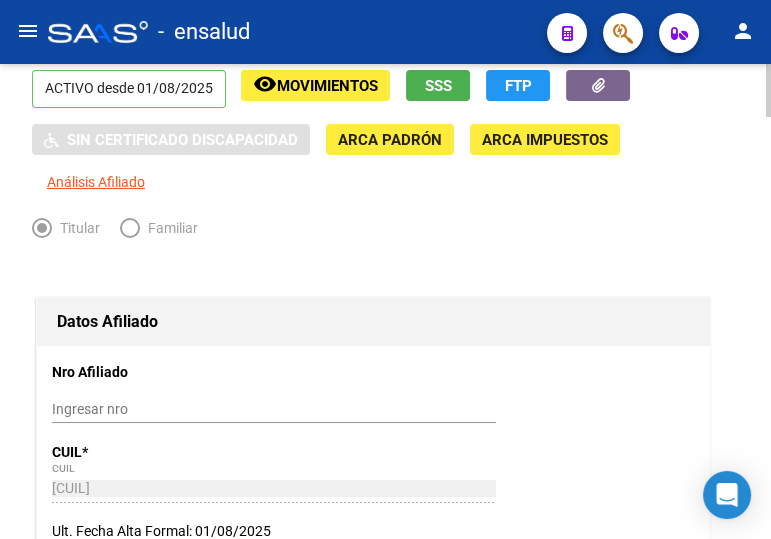scroll, scrollTop: 0, scrollLeft: 0, axis: both 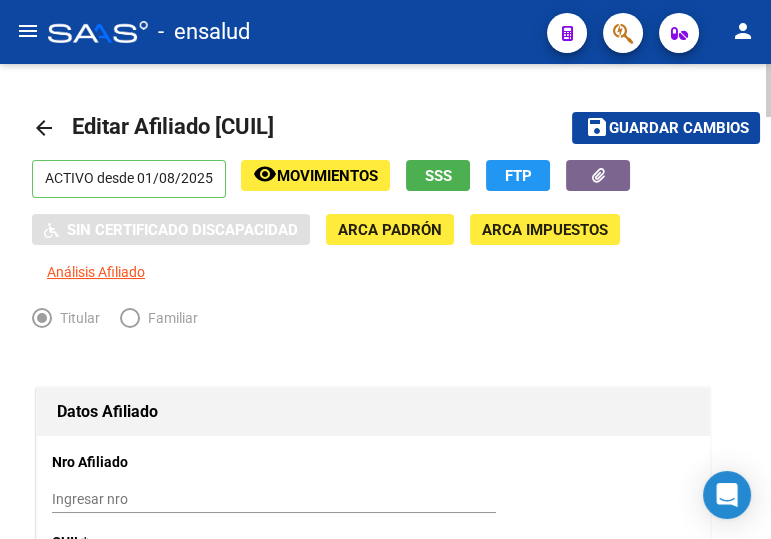 click on "save Guardar cambios" 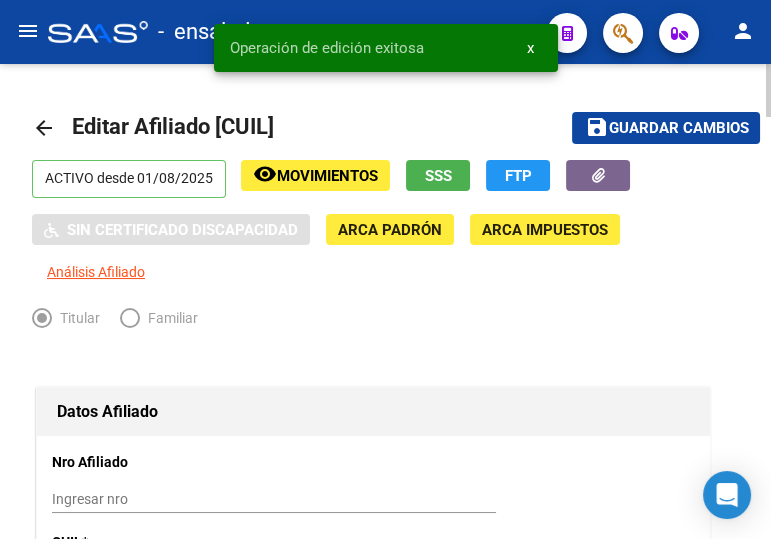 click on "arrow_back" 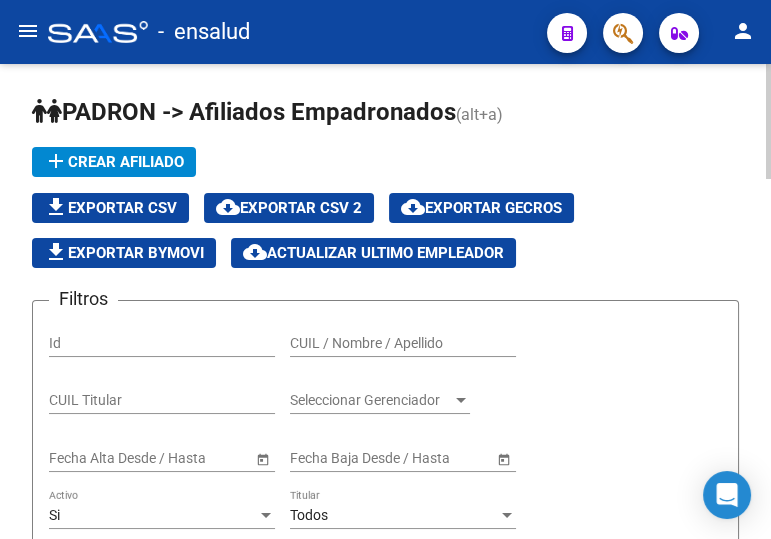 click on "CUIL / Nombre / Apellido" at bounding box center (403, 343) 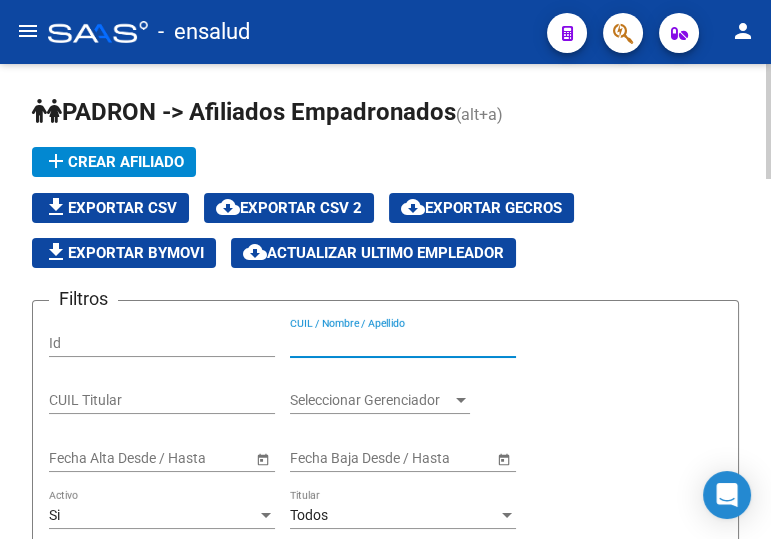 paste on "20216243383" 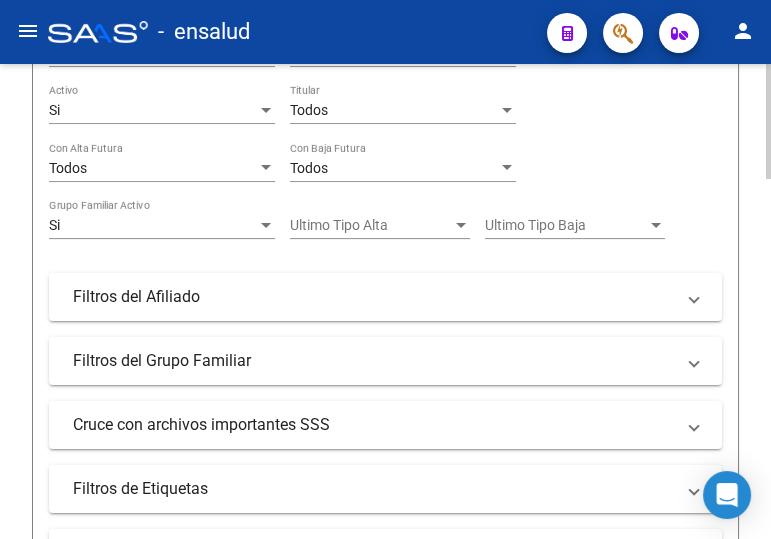 scroll, scrollTop: 636, scrollLeft: 0, axis: vertical 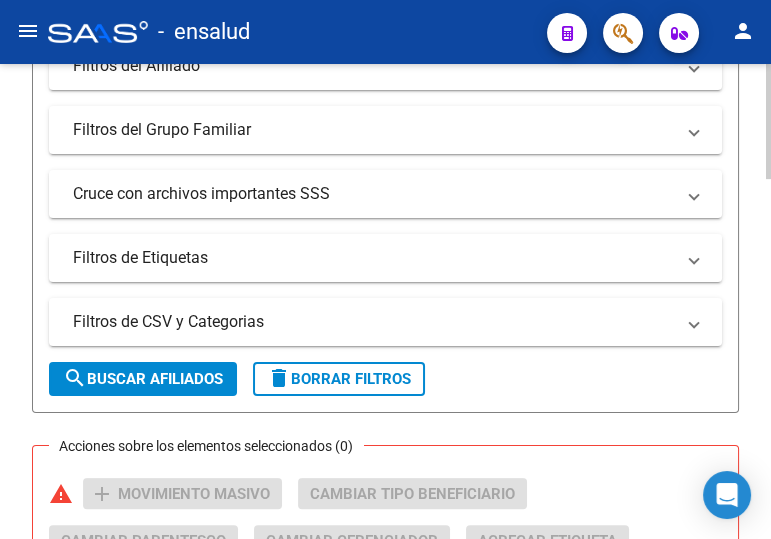 type on "20216243383" 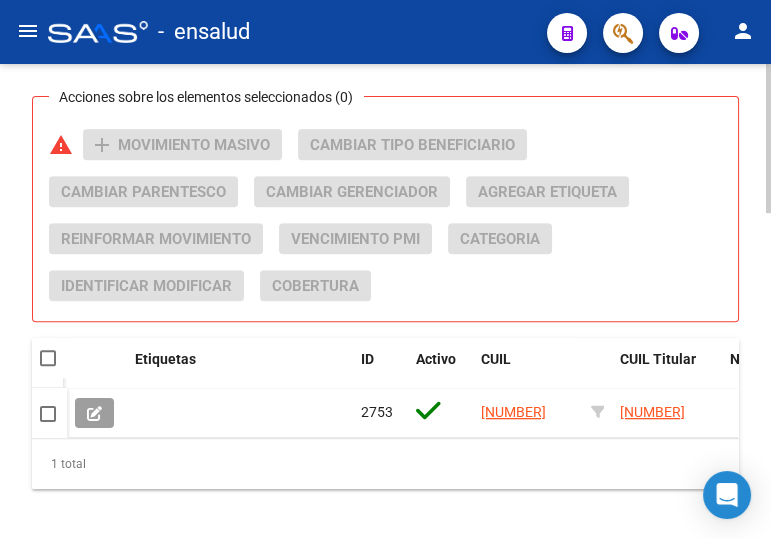 scroll, scrollTop: 1000, scrollLeft: 0, axis: vertical 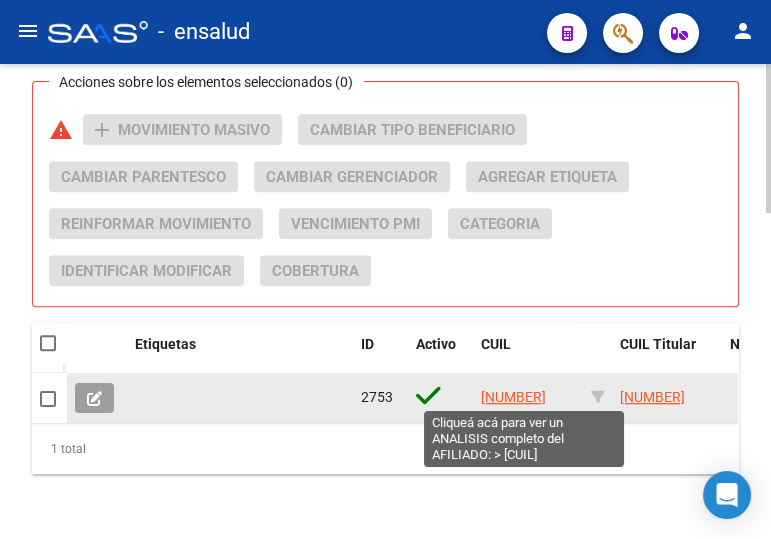 click on "20216243383" 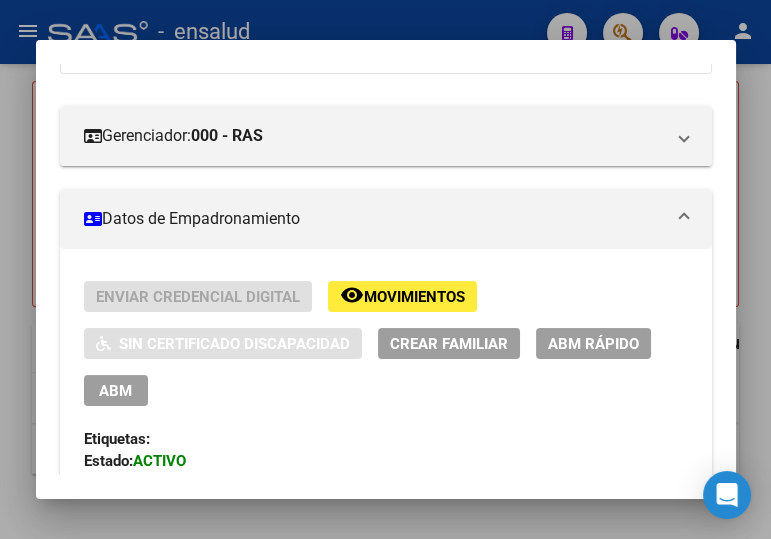scroll, scrollTop: 272, scrollLeft: 0, axis: vertical 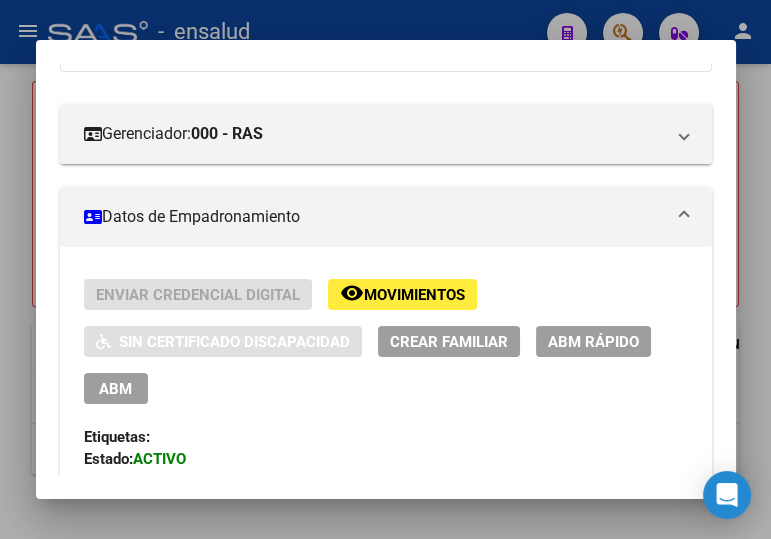 click on "ABM" at bounding box center [115, 389] 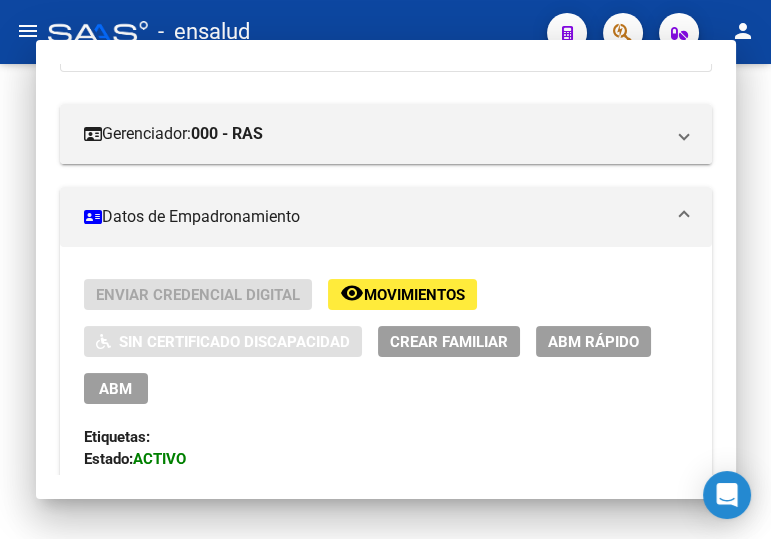 scroll, scrollTop: 0, scrollLeft: 0, axis: both 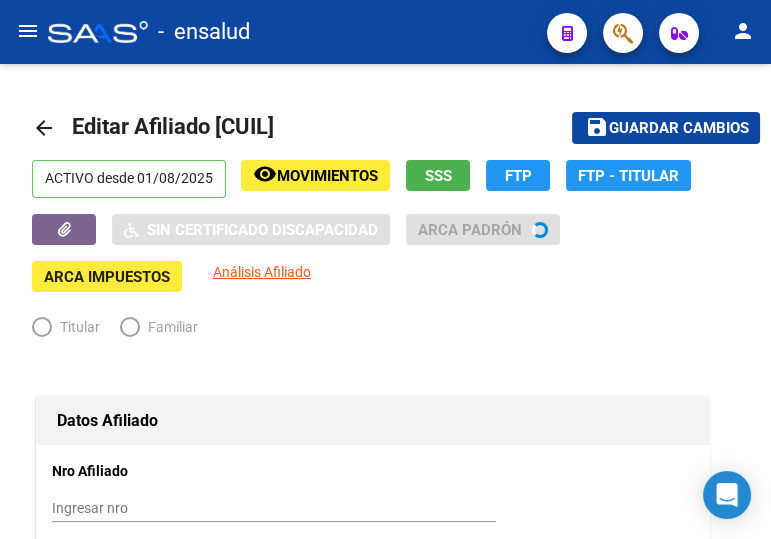 radio on "true" 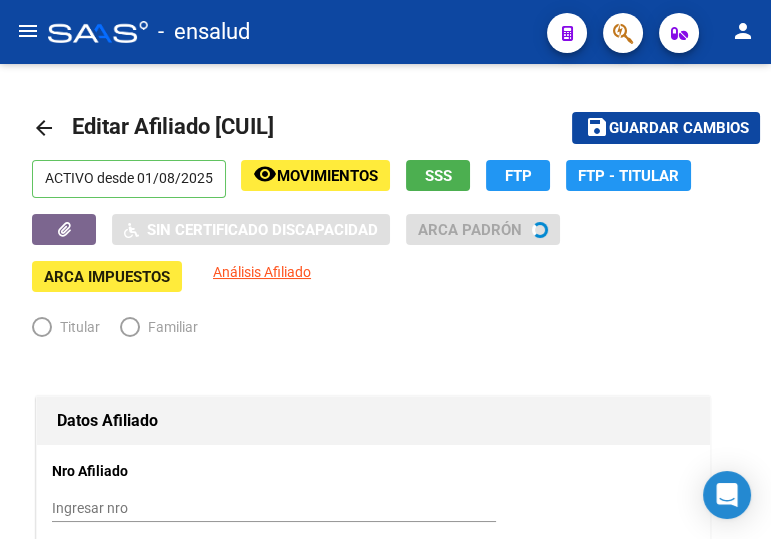 type on "30-55484558-0" 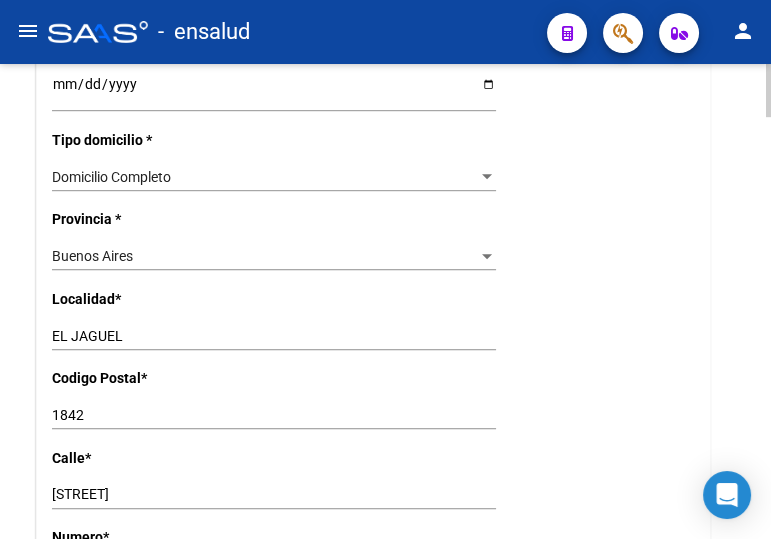 scroll, scrollTop: 1454, scrollLeft: 0, axis: vertical 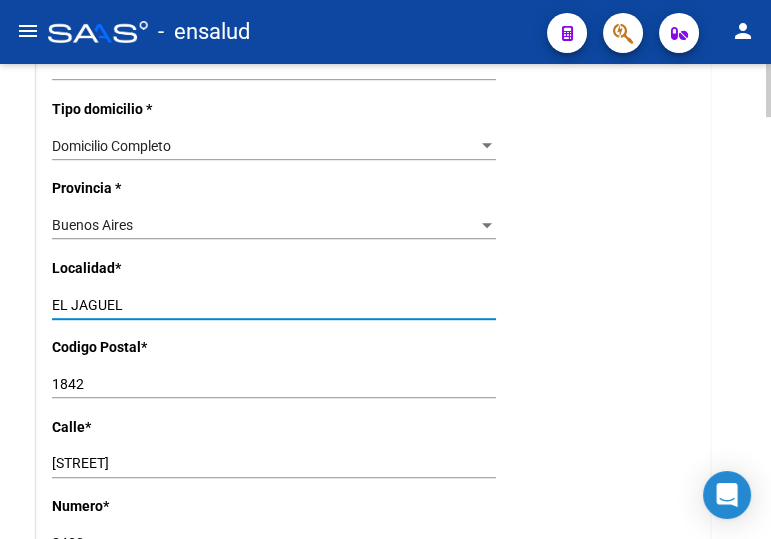 drag, startPoint x: 39, startPoint y: 310, endPoint x: 27, endPoint y: 309, distance: 12.0415945 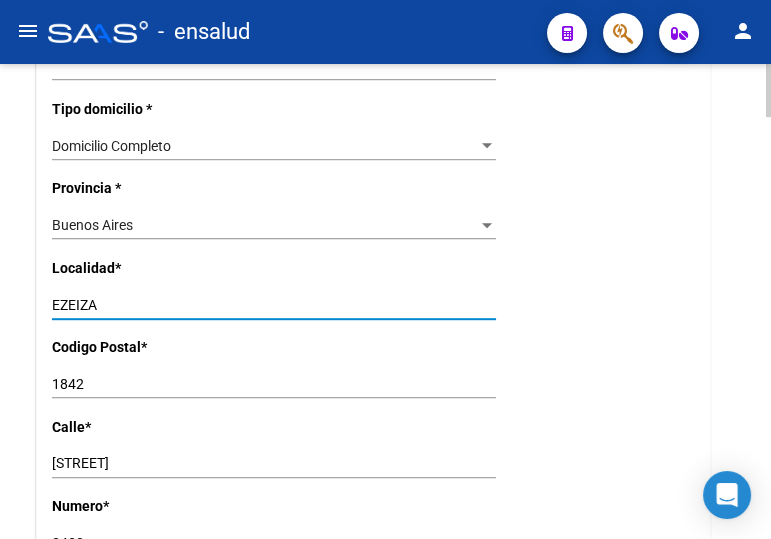 type on "EZEIZA" 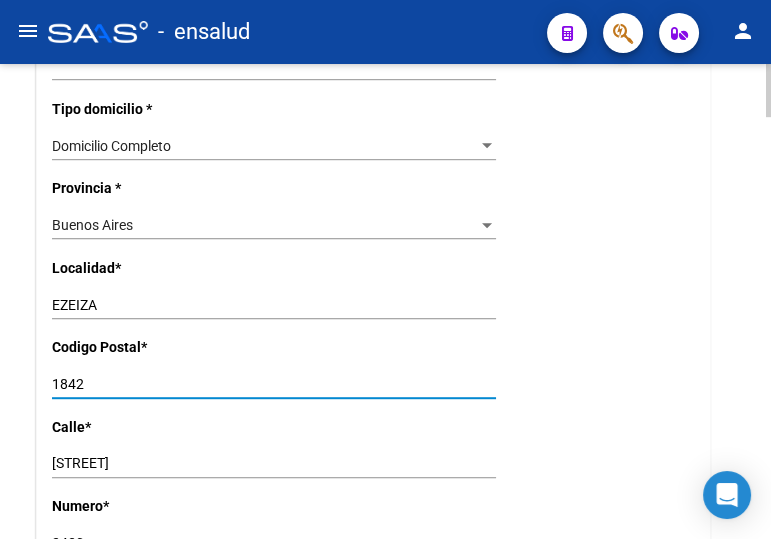 click on "1842" at bounding box center [274, 384] 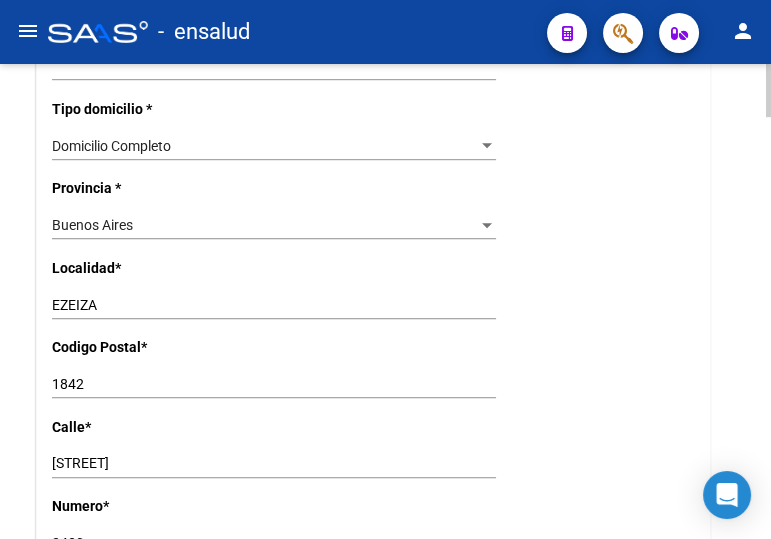 click on "GRAL CORNELIO SAAVED" at bounding box center (274, 463) 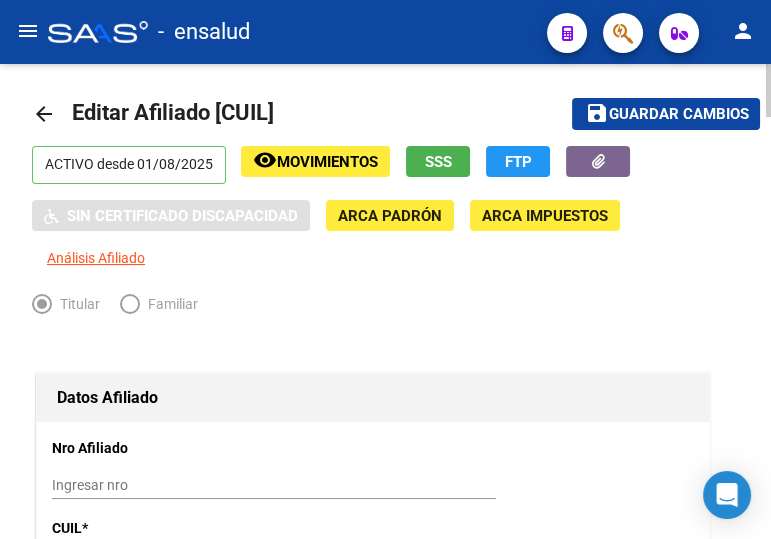 scroll, scrollTop: 0, scrollLeft: 0, axis: both 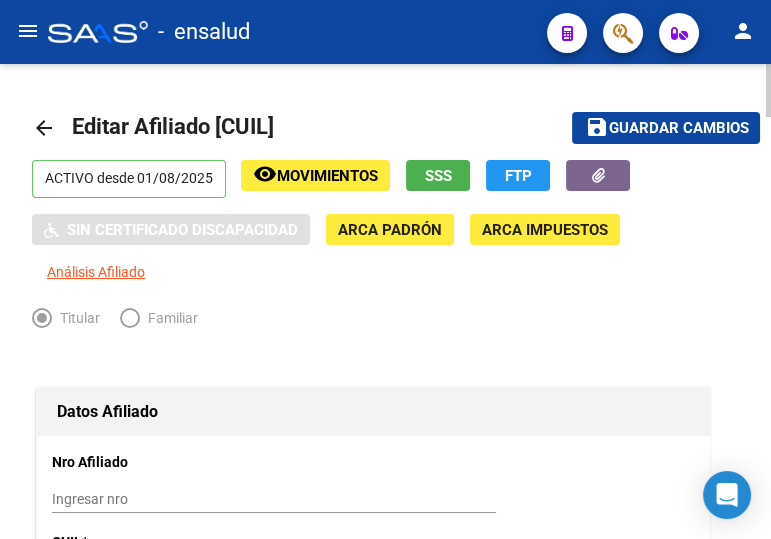 click on "Guardar cambios" 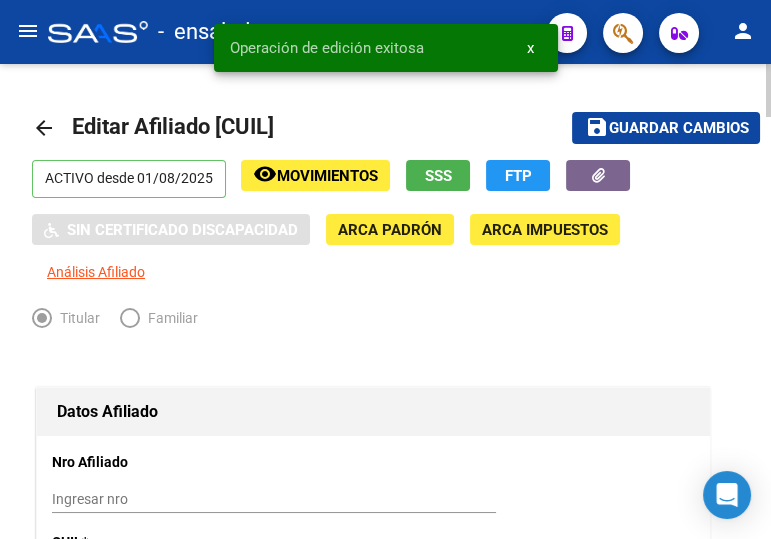 click on "arrow_back" 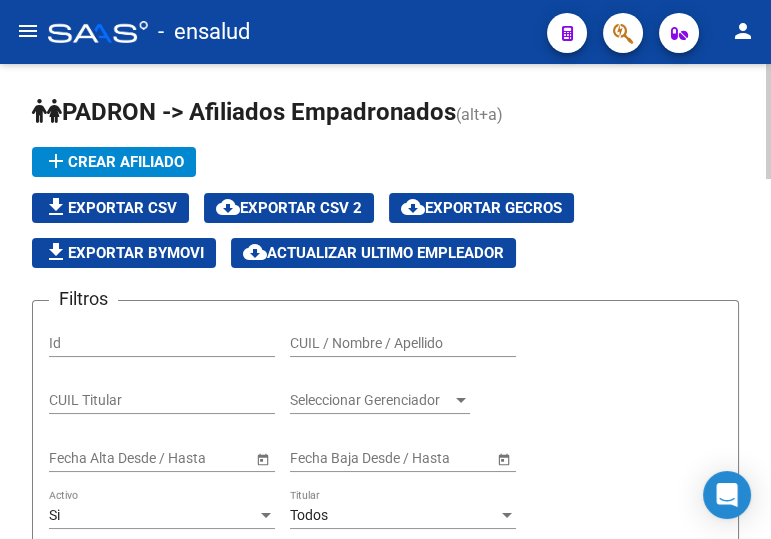 click on "CUIL / Nombre / Apellido" 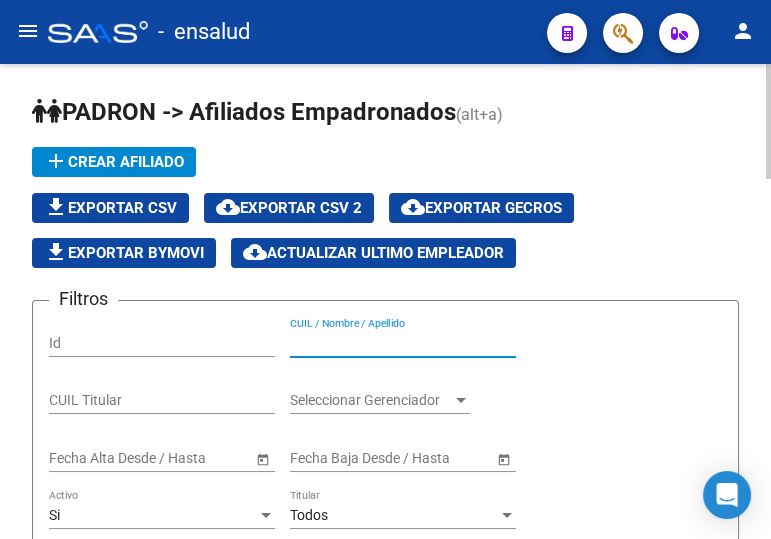paste on "27290271385" 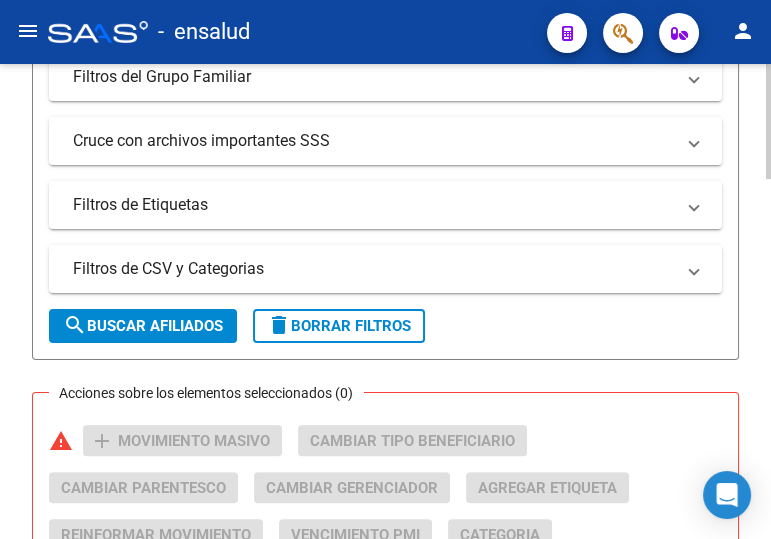 scroll, scrollTop: 727, scrollLeft: 0, axis: vertical 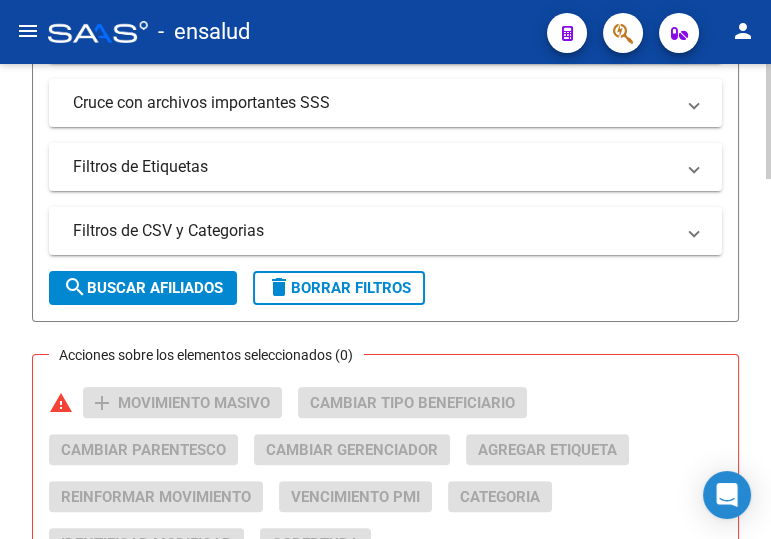 type on "27290271385" 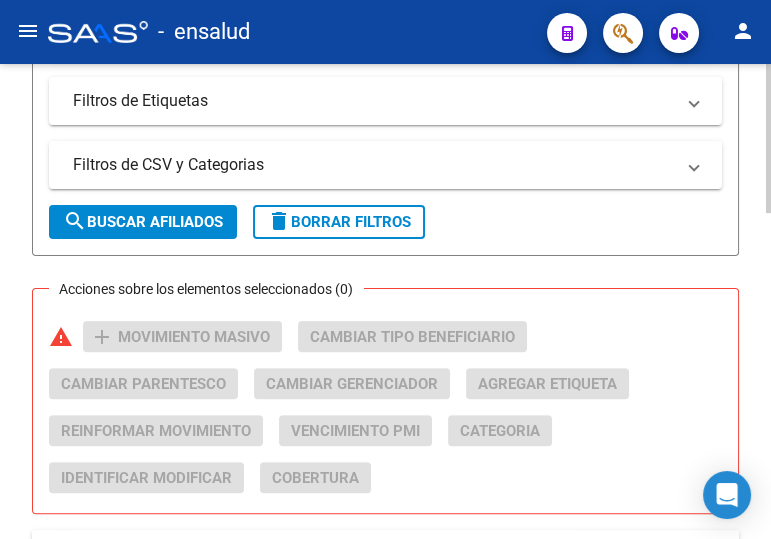 scroll, scrollTop: 1040, scrollLeft: 0, axis: vertical 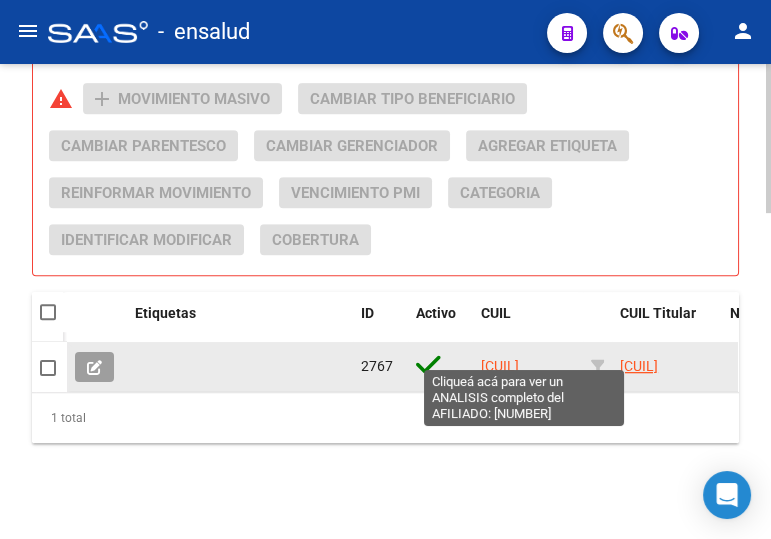 click on "27290271385" 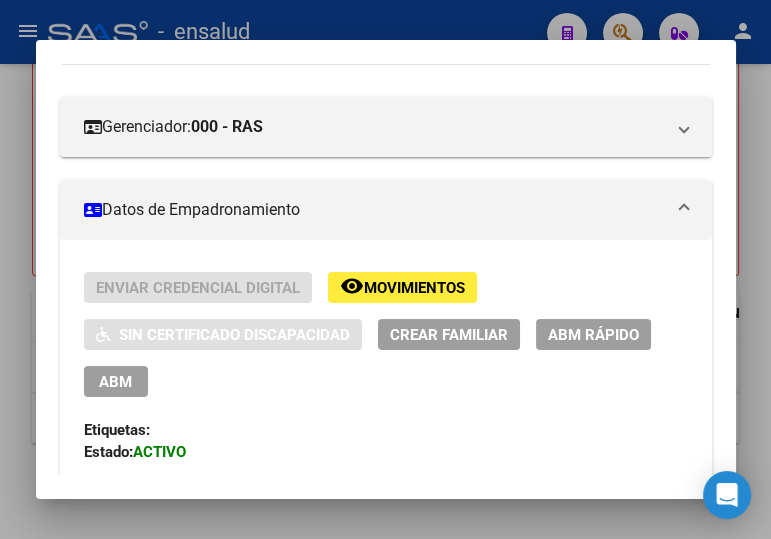 scroll, scrollTop: 363, scrollLeft: 0, axis: vertical 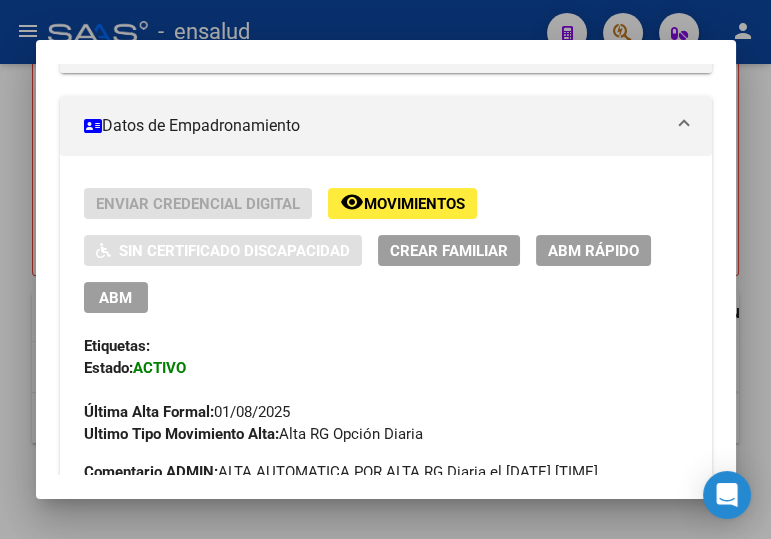 click on "ABM" at bounding box center [115, 298] 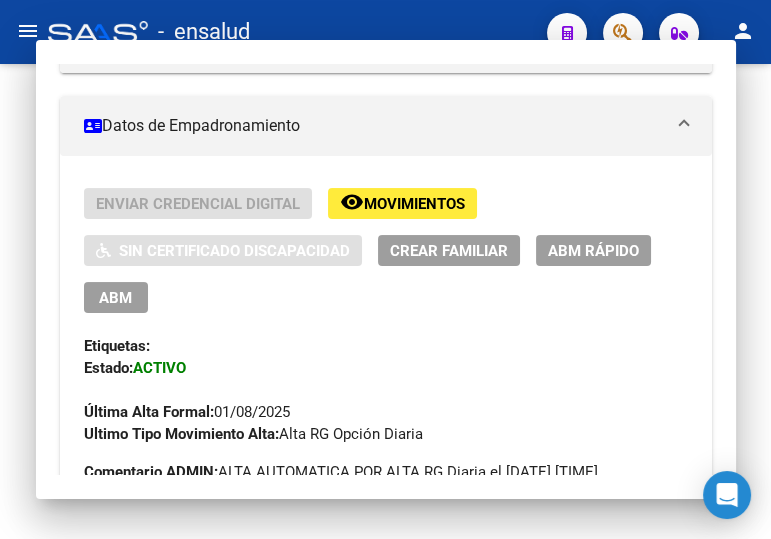scroll, scrollTop: 0, scrollLeft: 0, axis: both 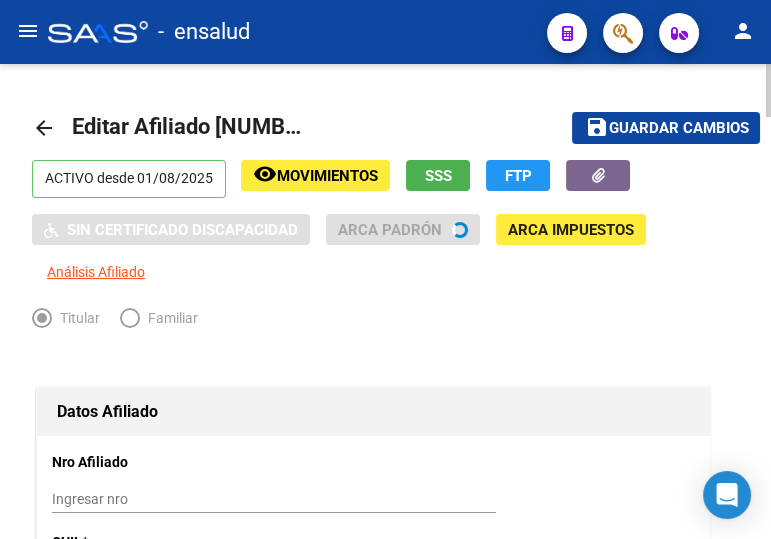 radio on "true" 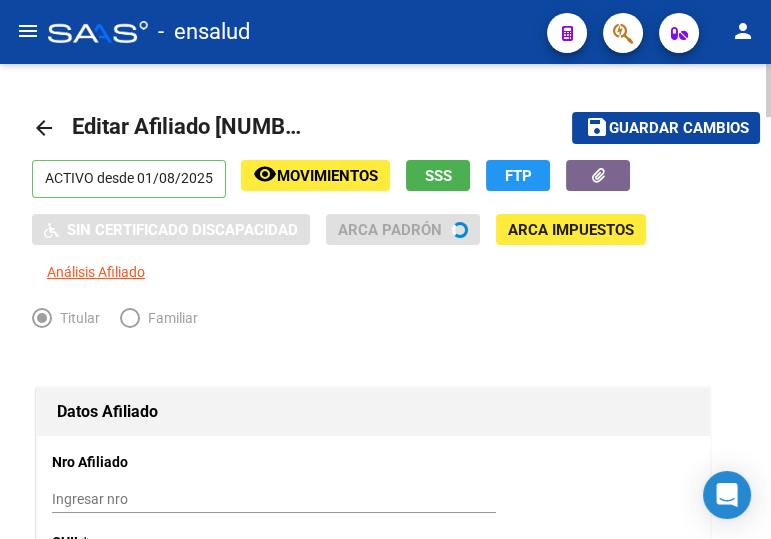 type on "[PHONE]" 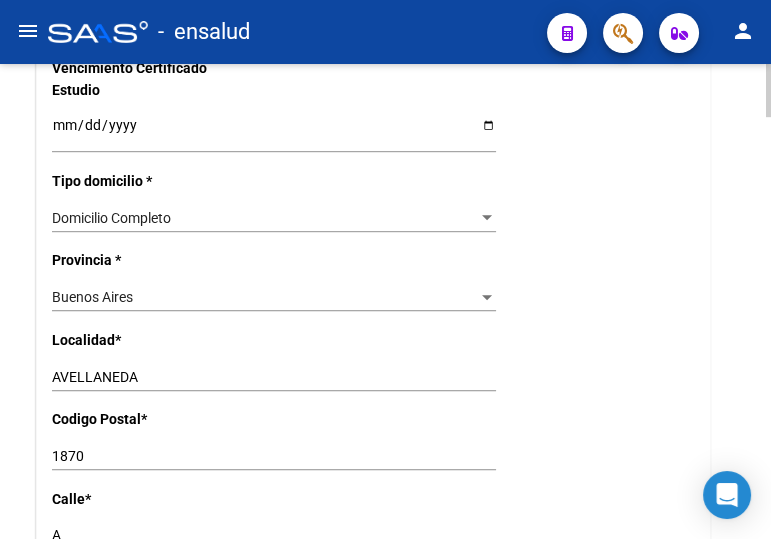 scroll, scrollTop: 1454, scrollLeft: 0, axis: vertical 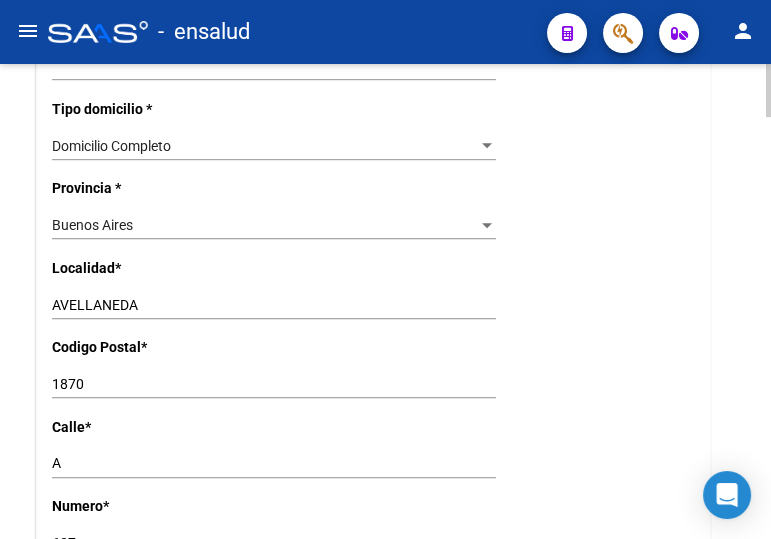 click on "A" at bounding box center [274, 463] 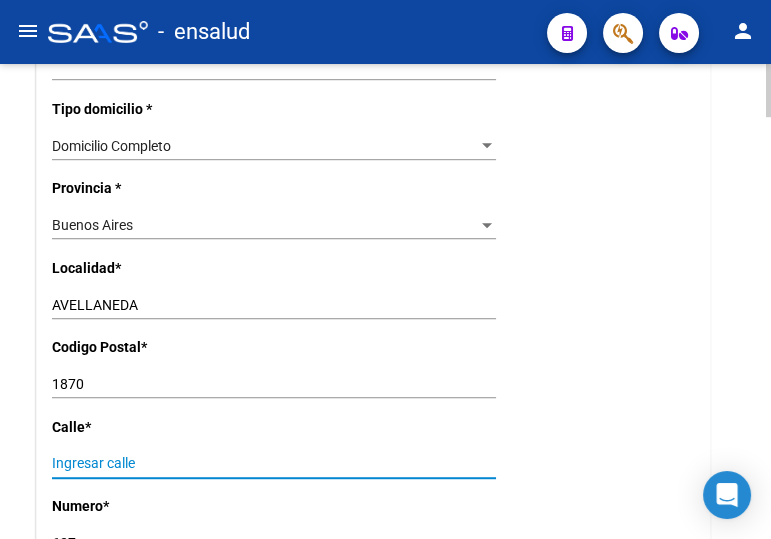 paste on "BOLLONEZA 627" 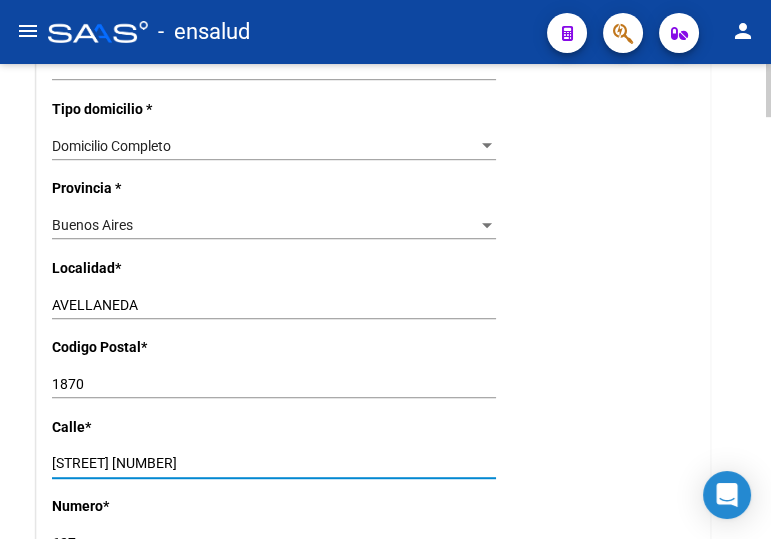 drag, startPoint x: 162, startPoint y: 461, endPoint x: 135, endPoint y: 461, distance: 27 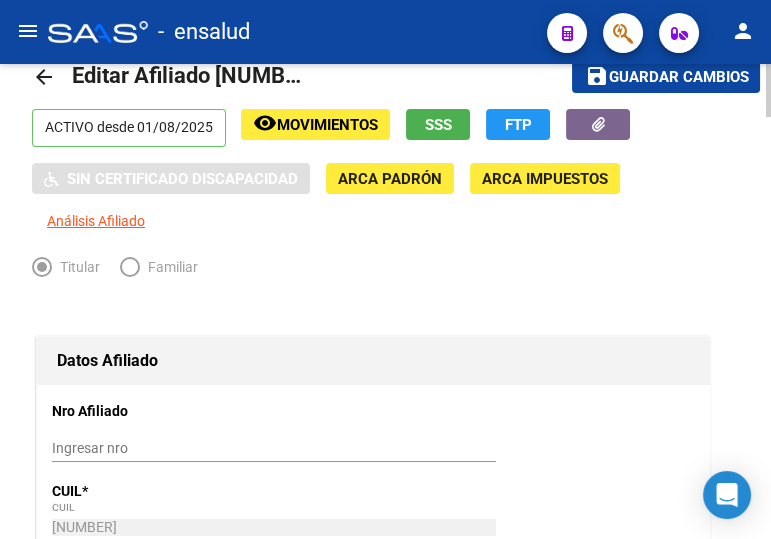 scroll, scrollTop: 0, scrollLeft: 0, axis: both 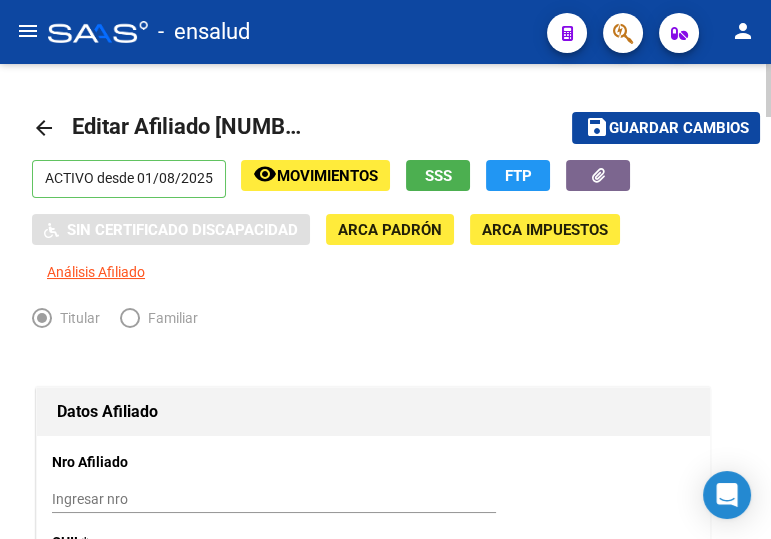 type on "BOLLONEZA" 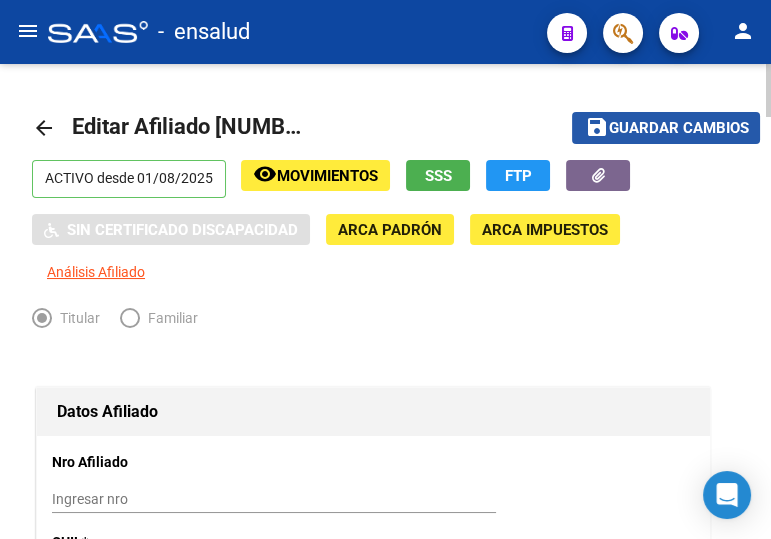 click on "Guardar cambios" 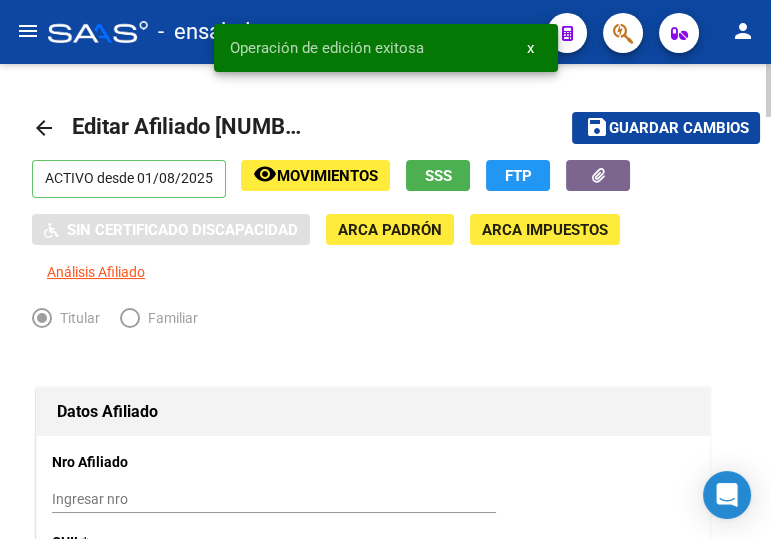 click on "arrow_back" 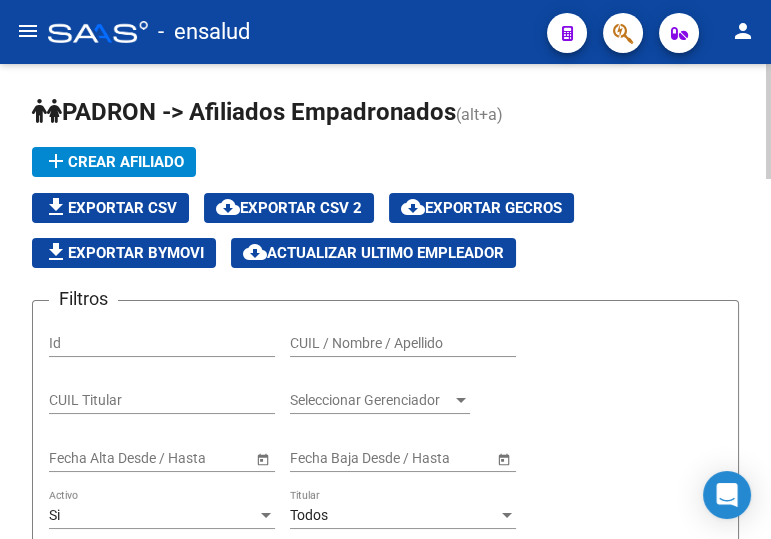 click on "CUIL / Nombre / Apellido" at bounding box center [403, 343] 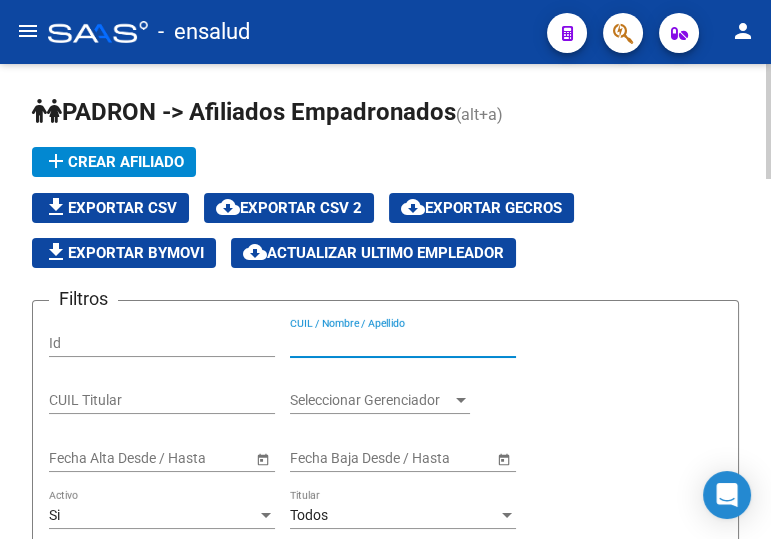 paste on "20244183302" 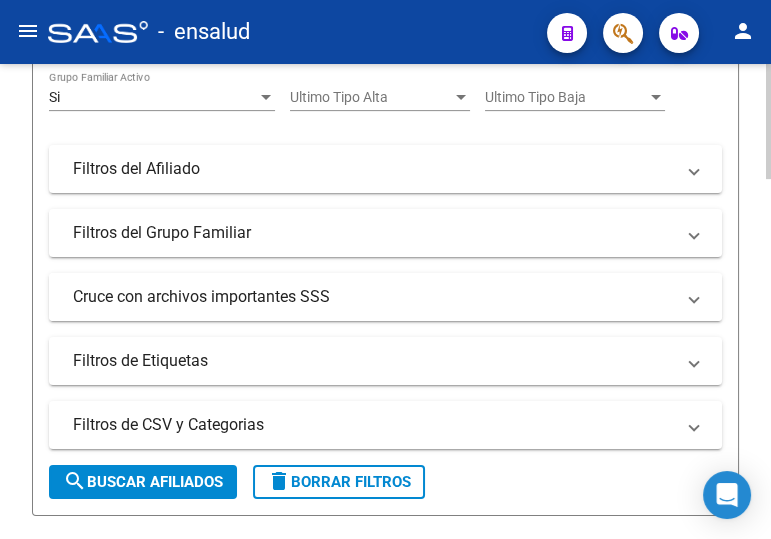 scroll, scrollTop: 636, scrollLeft: 0, axis: vertical 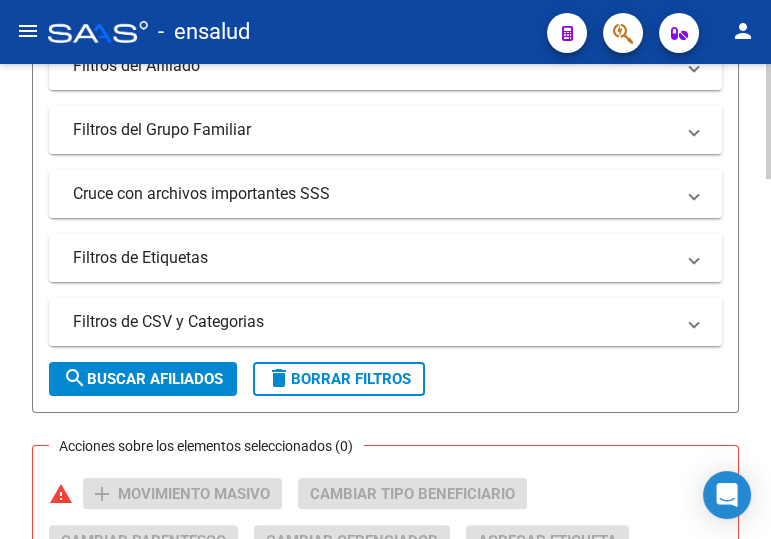 type on "20244183302" 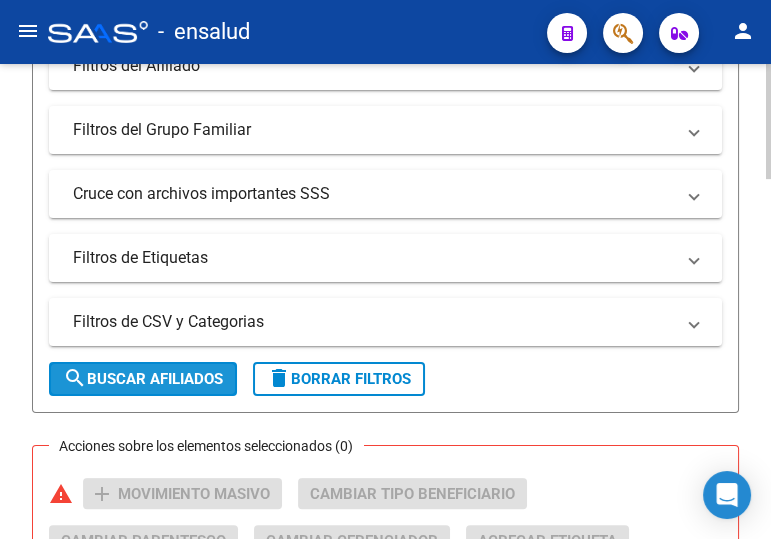 click on "search  Buscar Afiliados" 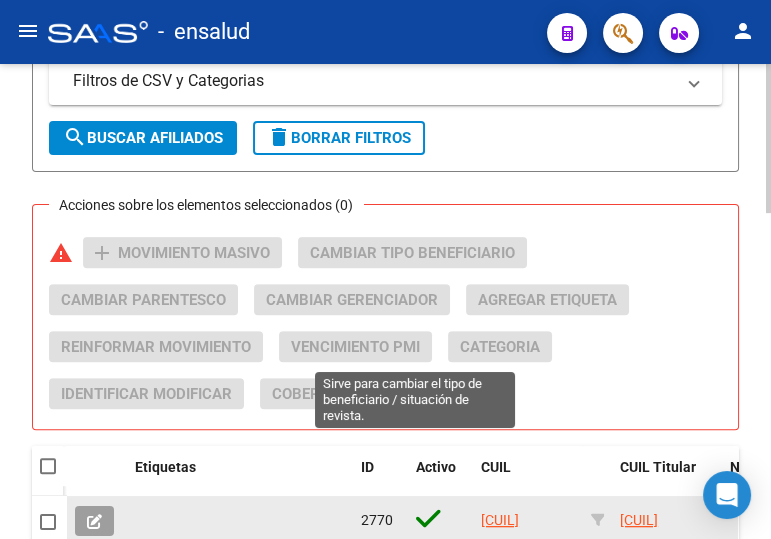 scroll, scrollTop: 1000, scrollLeft: 0, axis: vertical 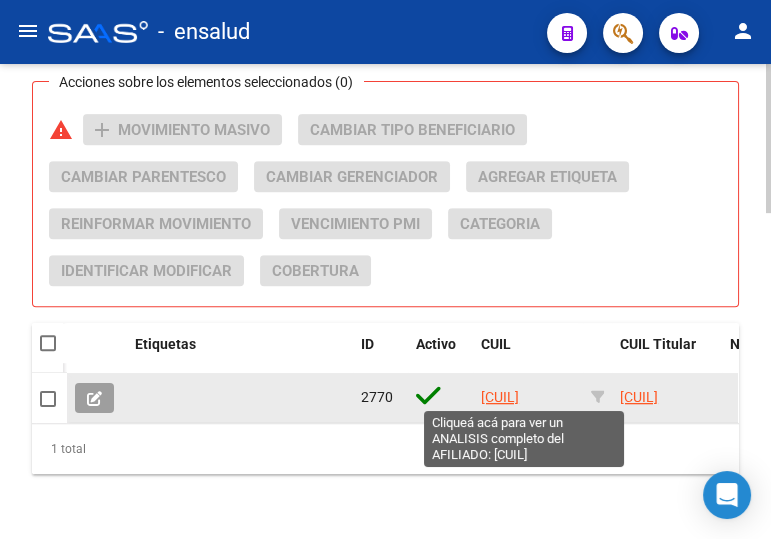 click on "20244183302" 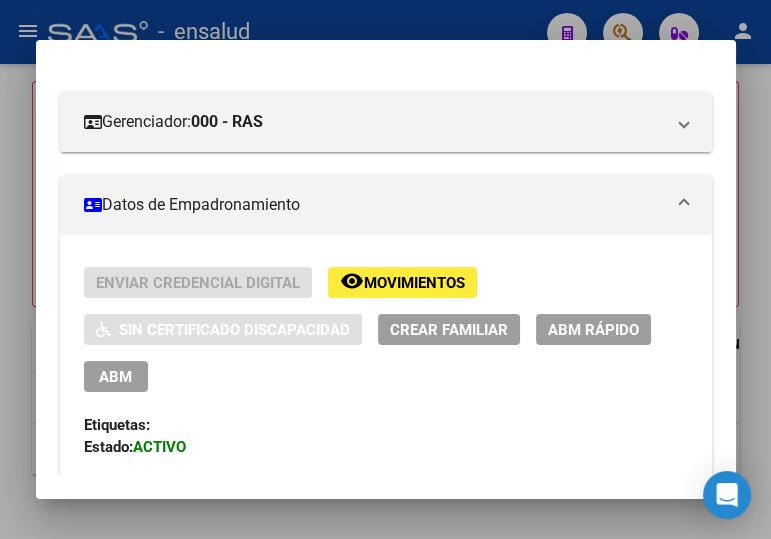 scroll, scrollTop: 363, scrollLeft: 0, axis: vertical 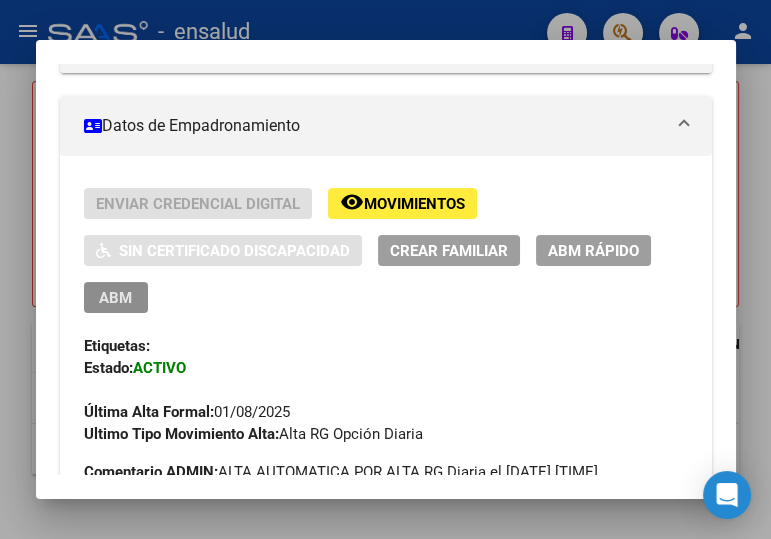 click on "ABM" at bounding box center [115, 298] 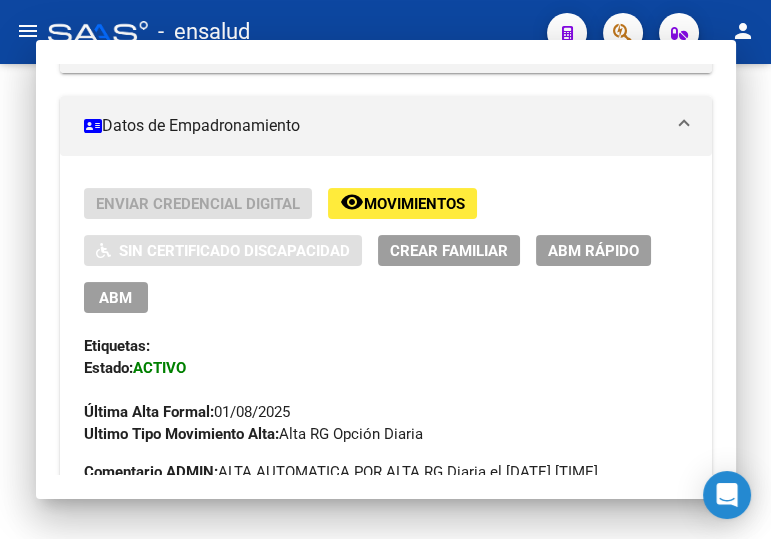 scroll, scrollTop: 0, scrollLeft: 0, axis: both 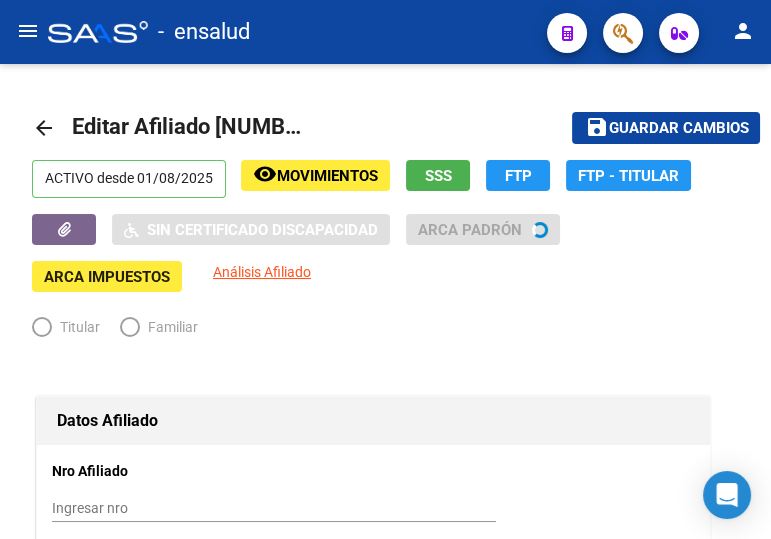 radio on "true" 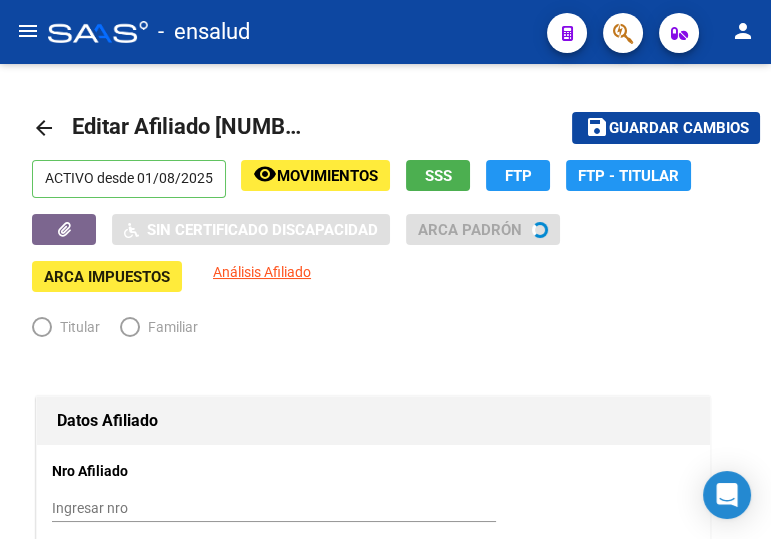 type on "30-54633333-3" 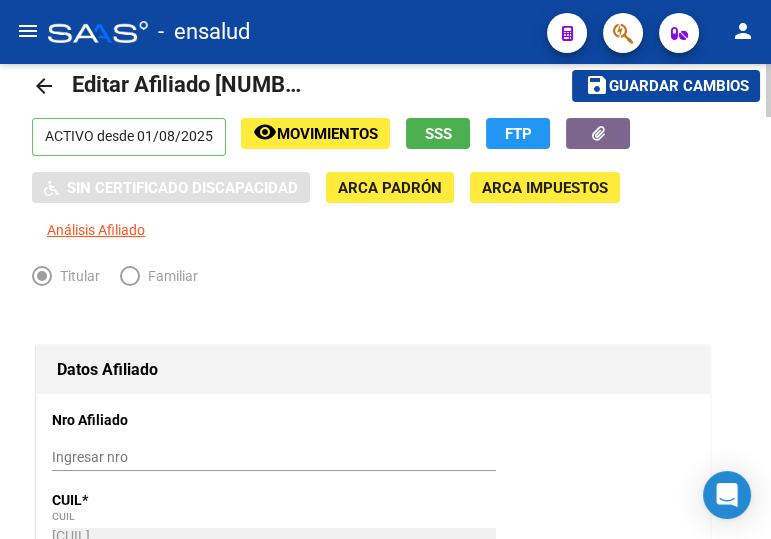 scroll, scrollTop: 0, scrollLeft: 0, axis: both 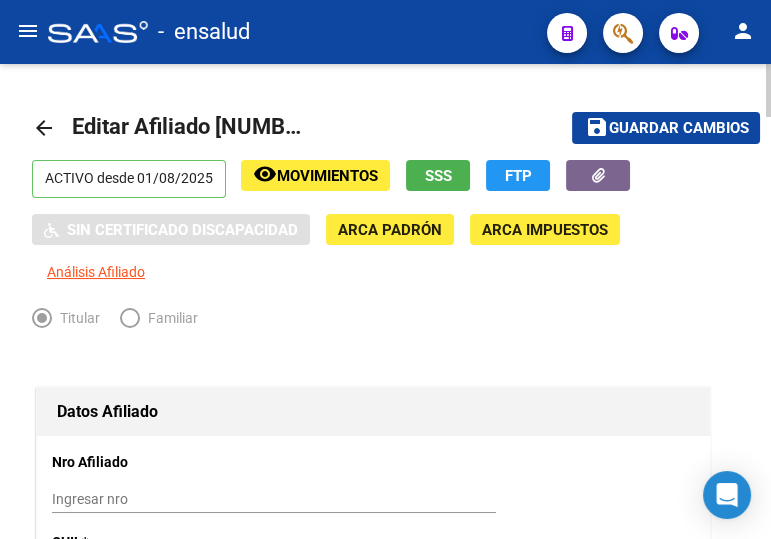 click on "Guardar cambios" 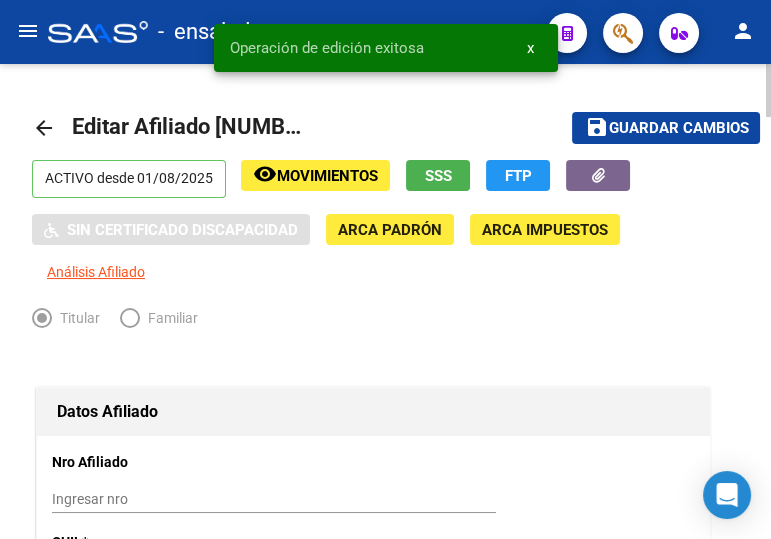 click on "arrow_back" 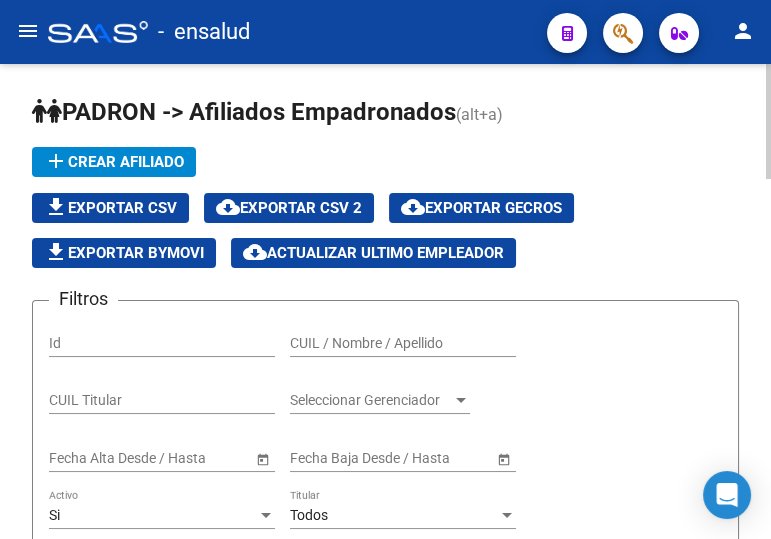 click on "CUIL / Nombre / Apellido" 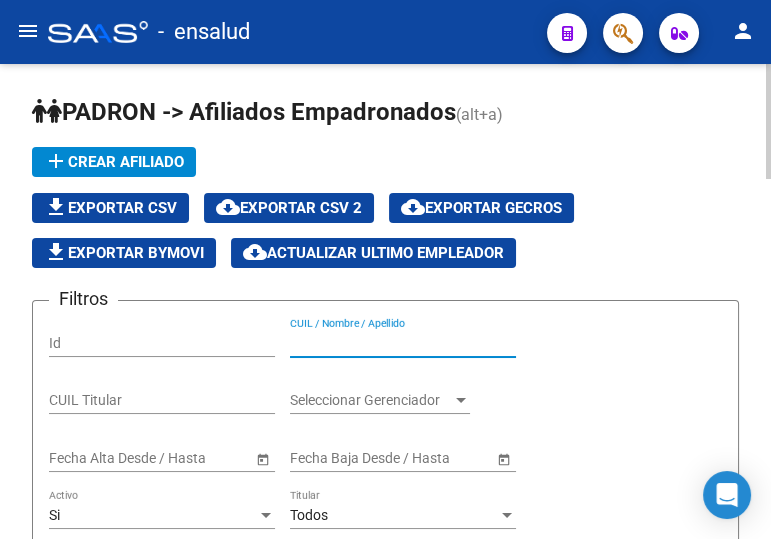 click on "CUIL / Nombre / Apellido" at bounding box center (403, 343) 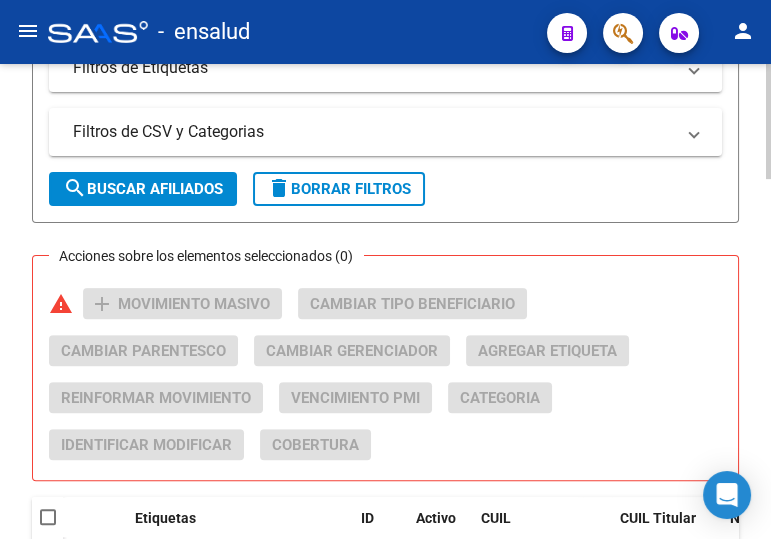 scroll, scrollTop: 727, scrollLeft: 0, axis: vertical 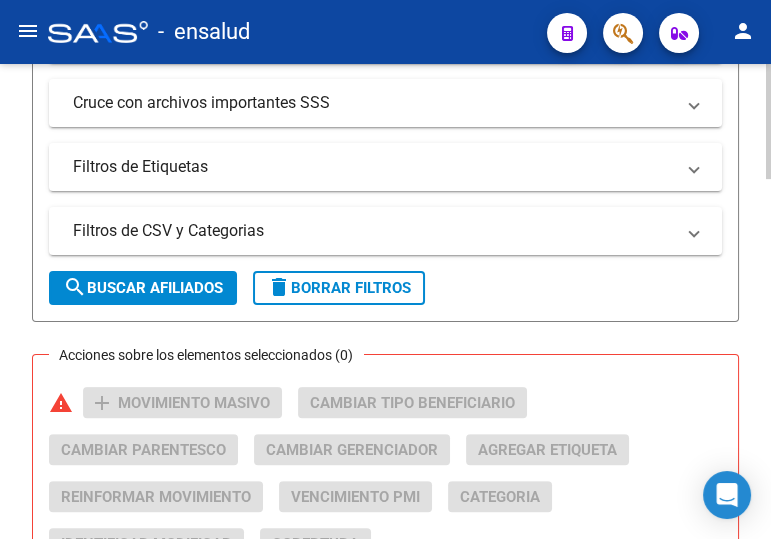 type on "27383510959" 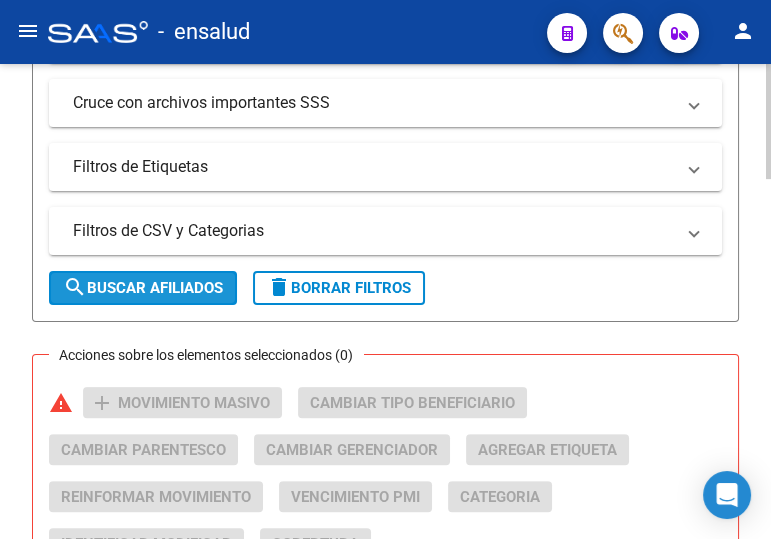 click on "search  Buscar Afiliados" 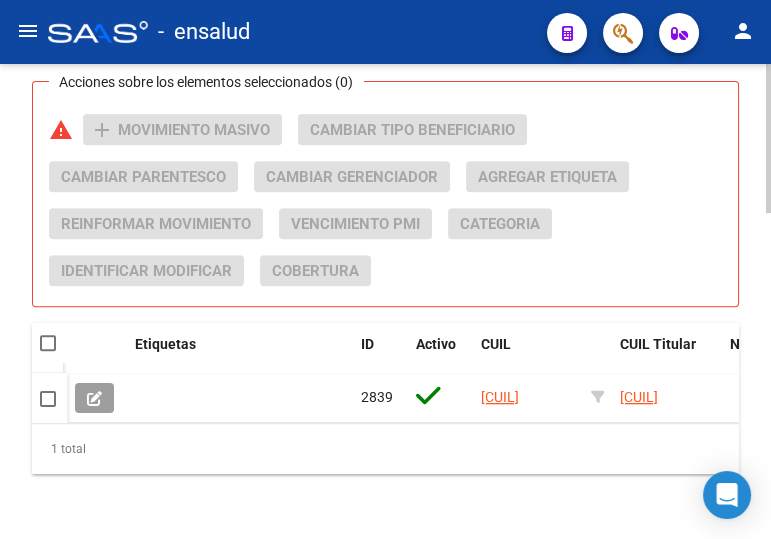 scroll, scrollTop: 1040, scrollLeft: 0, axis: vertical 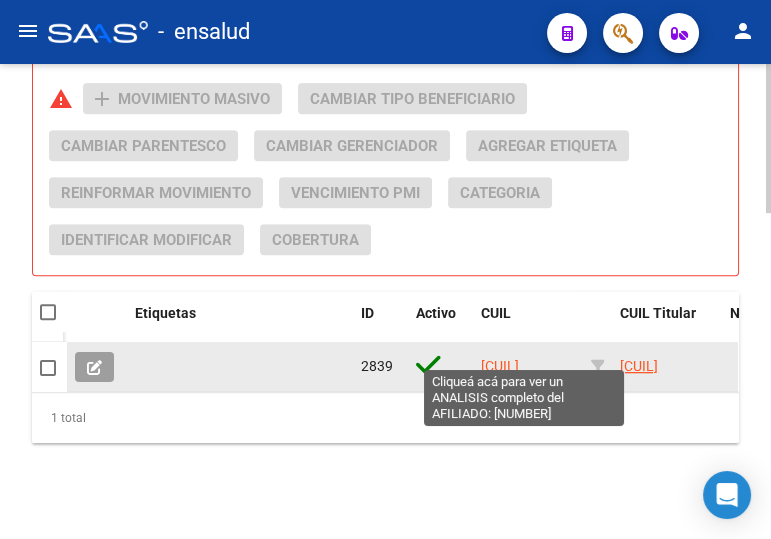 click on "27383510959" 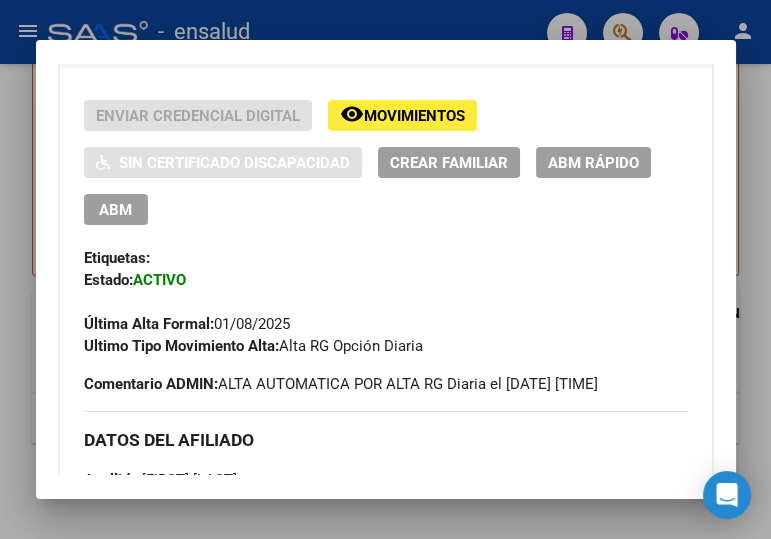 scroll, scrollTop: 454, scrollLeft: 0, axis: vertical 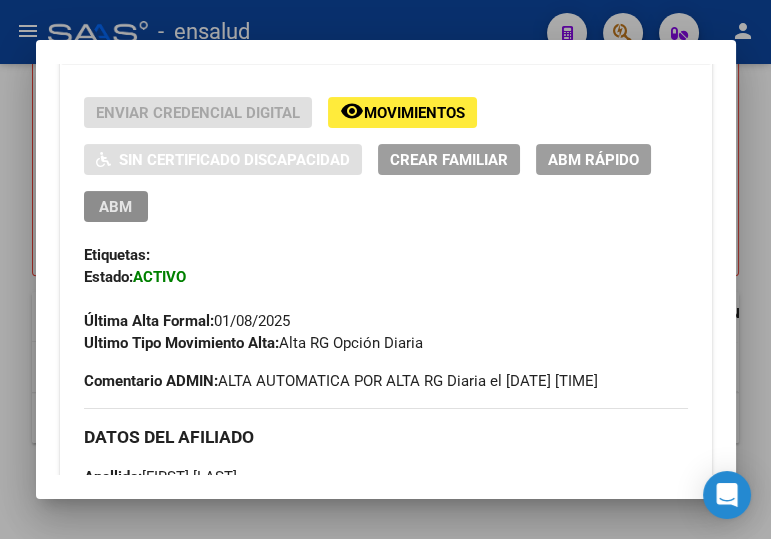 click on "ABM" at bounding box center [115, 207] 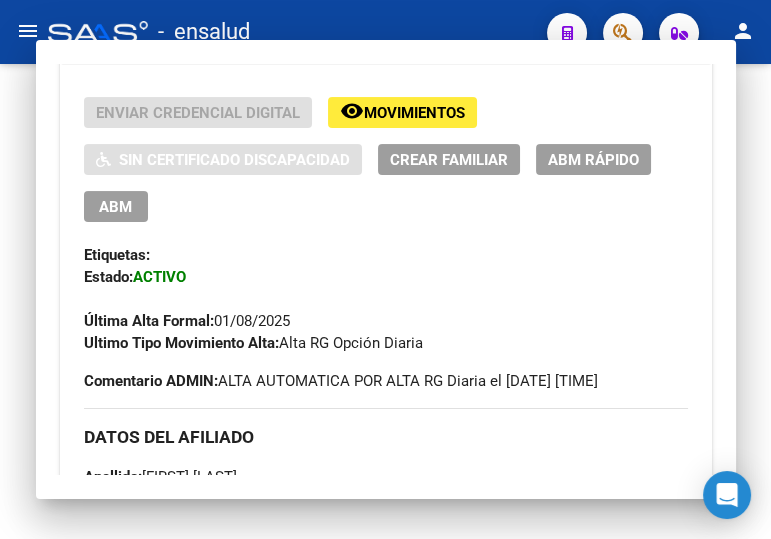 scroll, scrollTop: 0, scrollLeft: 0, axis: both 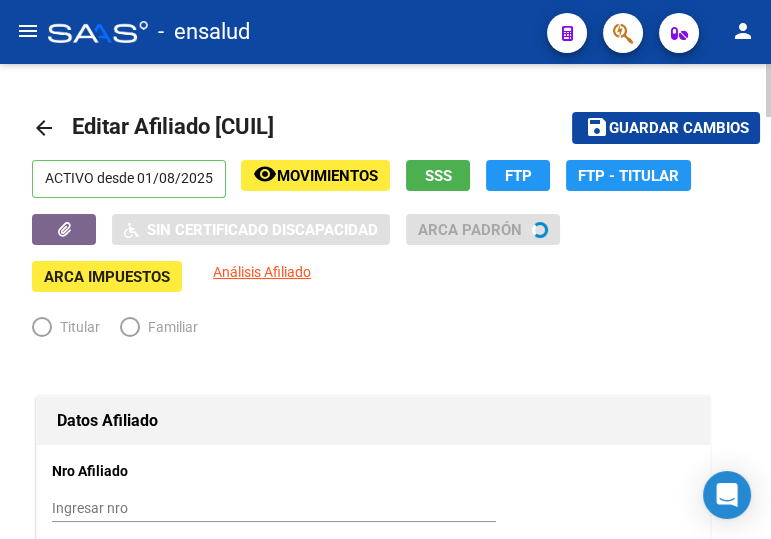 radio on "true" 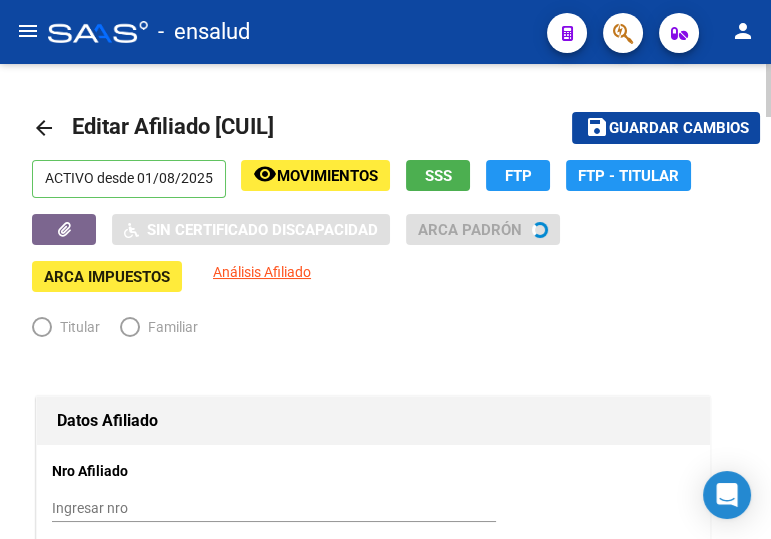 type on "[PHONE]" 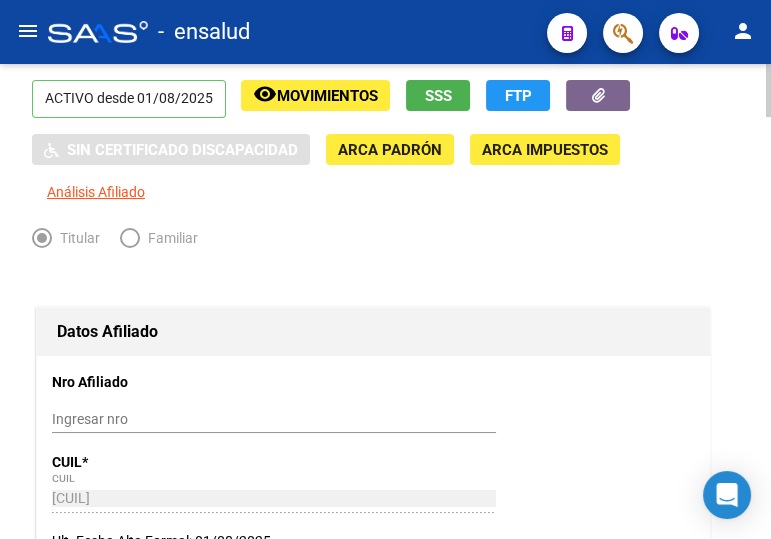 scroll, scrollTop: 0, scrollLeft: 0, axis: both 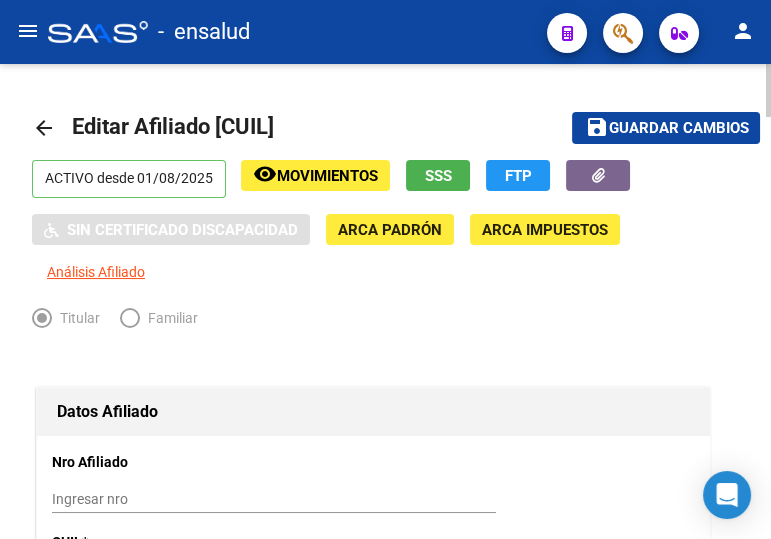 drag, startPoint x: 646, startPoint y: 125, endPoint x: 418, endPoint y: 103, distance: 229.05894 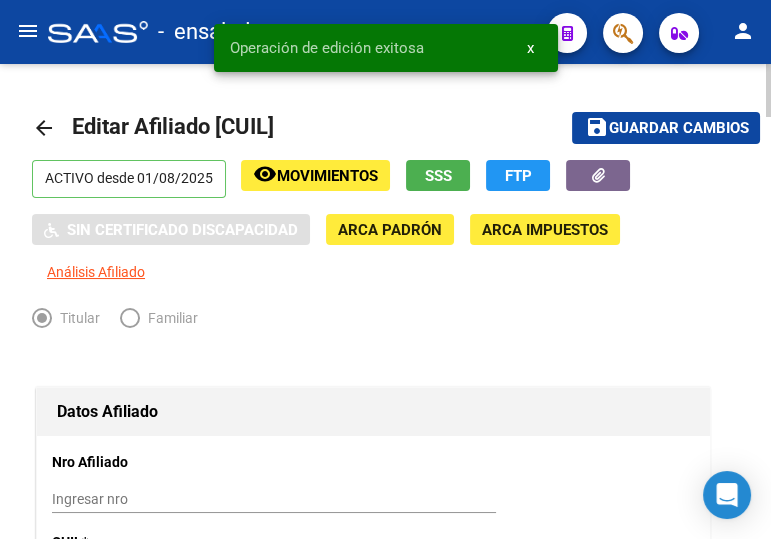 drag, startPoint x: 41, startPoint y: 126, endPoint x: 745, endPoint y: 270, distance: 718.57635 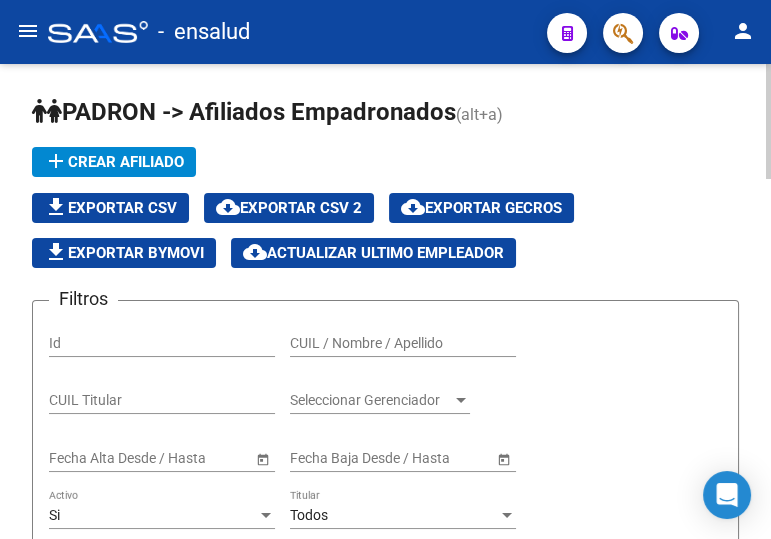 click on "CUIL / Nombre / Apellido" at bounding box center (403, 343) 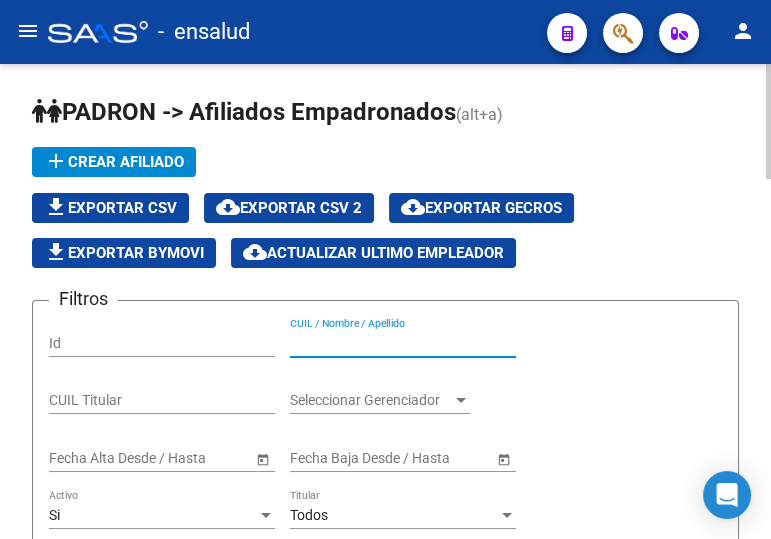 paste on "23344705003" 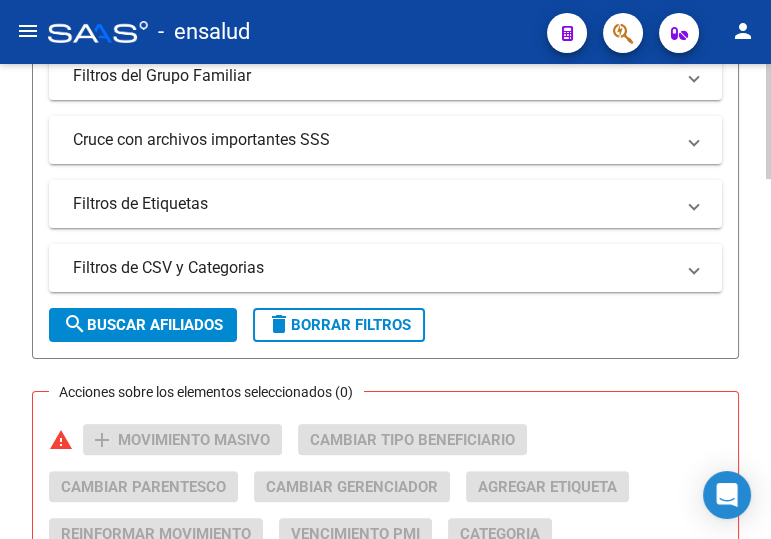 scroll, scrollTop: 727, scrollLeft: 0, axis: vertical 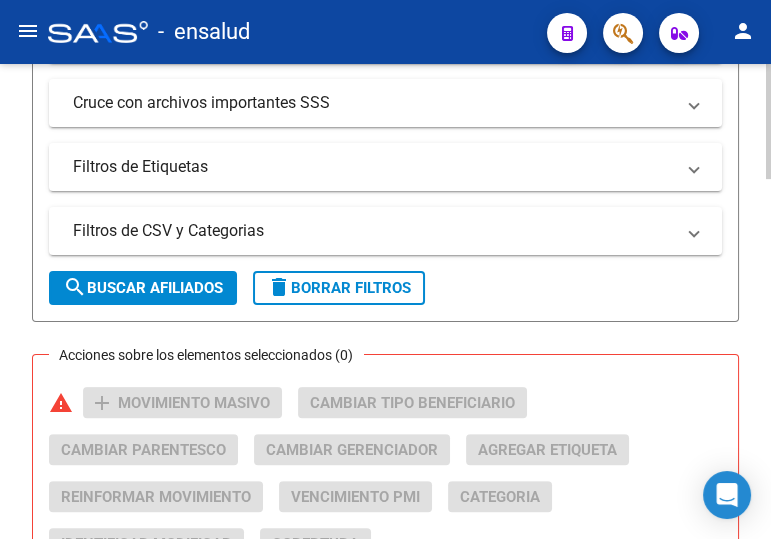 type on "23344705003" 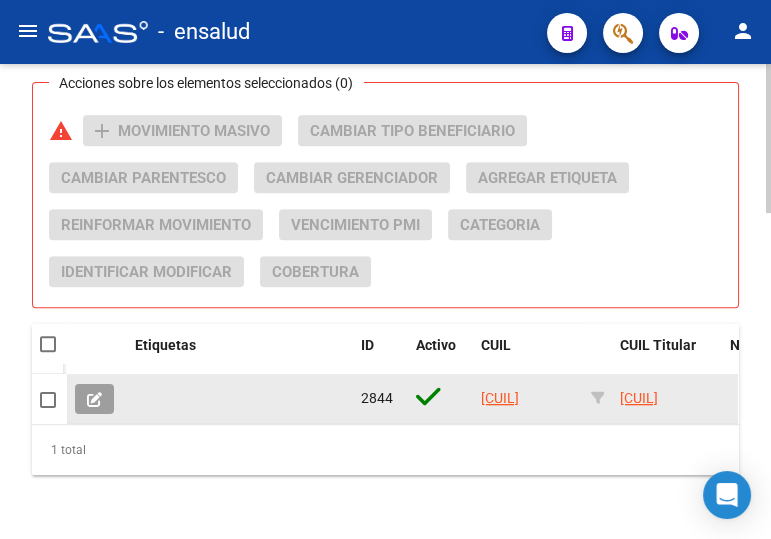 scroll, scrollTop: 1000, scrollLeft: 0, axis: vertical 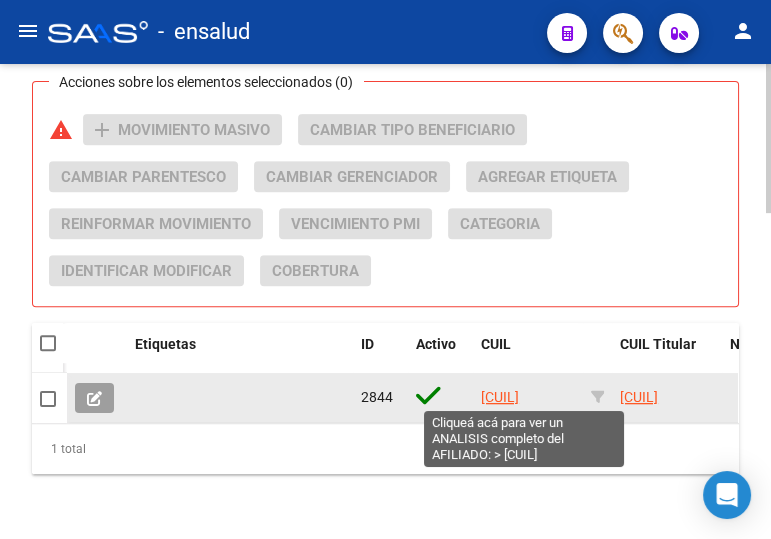 click on "23344705003" 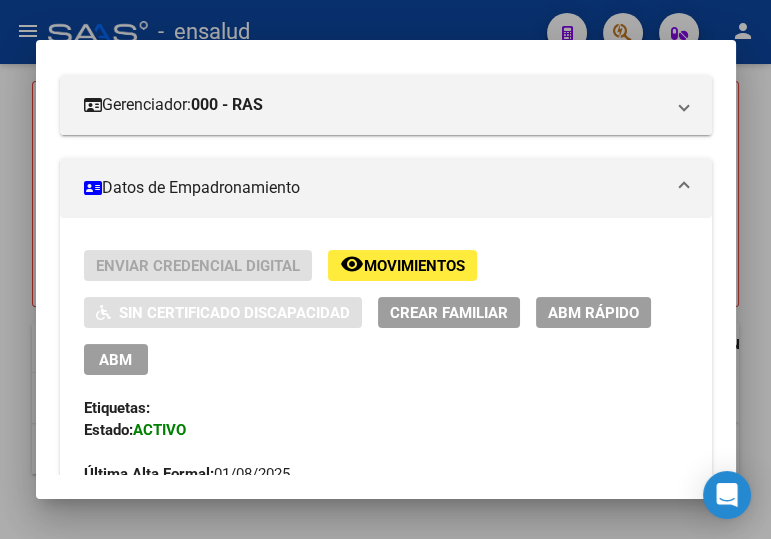 scroll, scrollTop: 272, scrollLeft: 0, axis: vertical 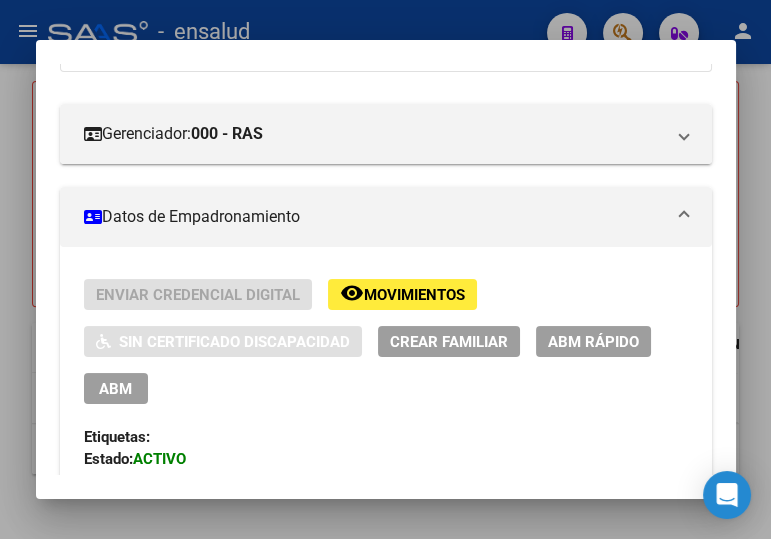 click on "ABM" at bounding box center (115, 389) 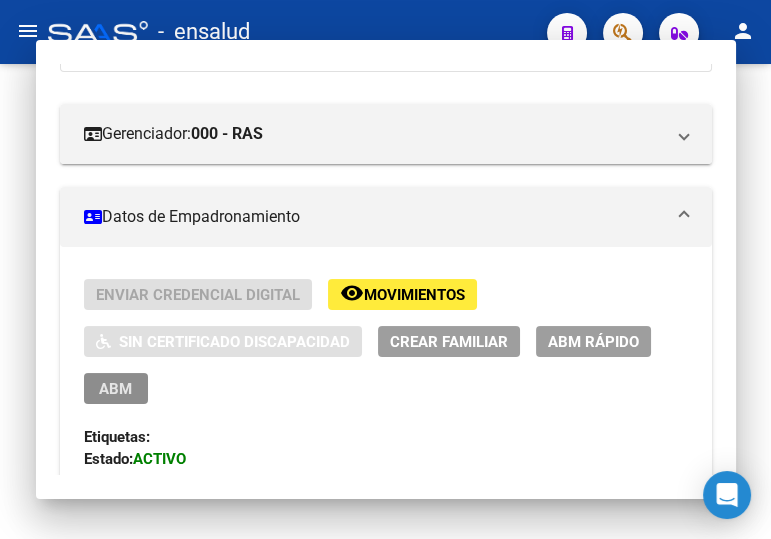 scroll, scrollTop: 0, scrollLeft: 0, axis: both 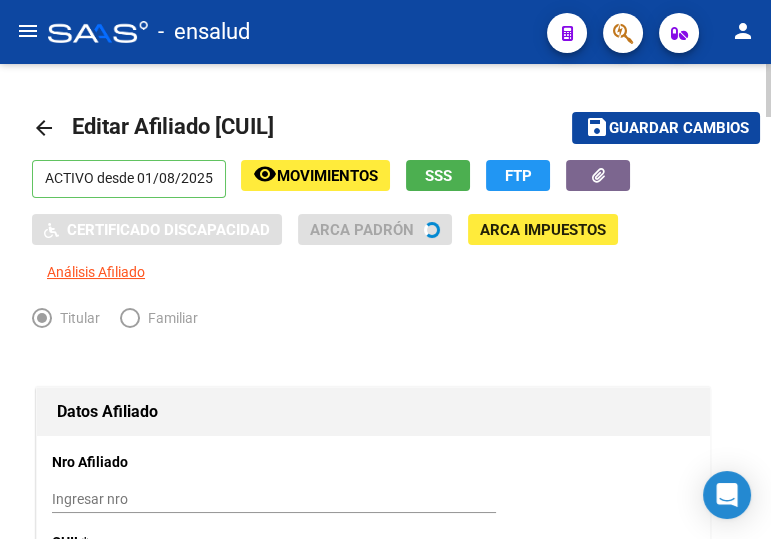 radio on "true" 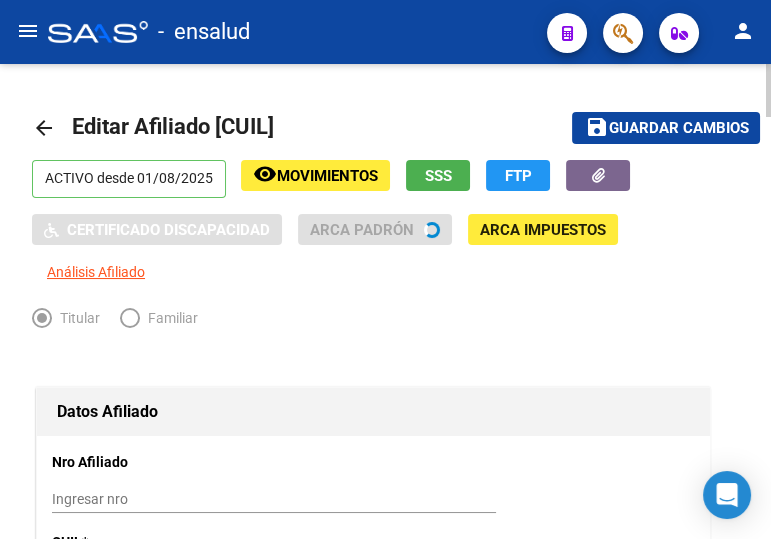 type on "[PHONE]" 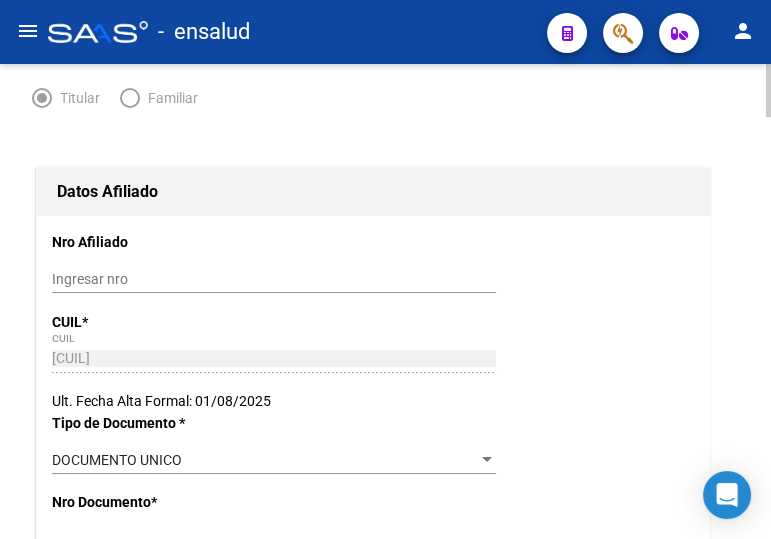 scroll, scrollTop: 0, scrollLeft: 0, axis: both 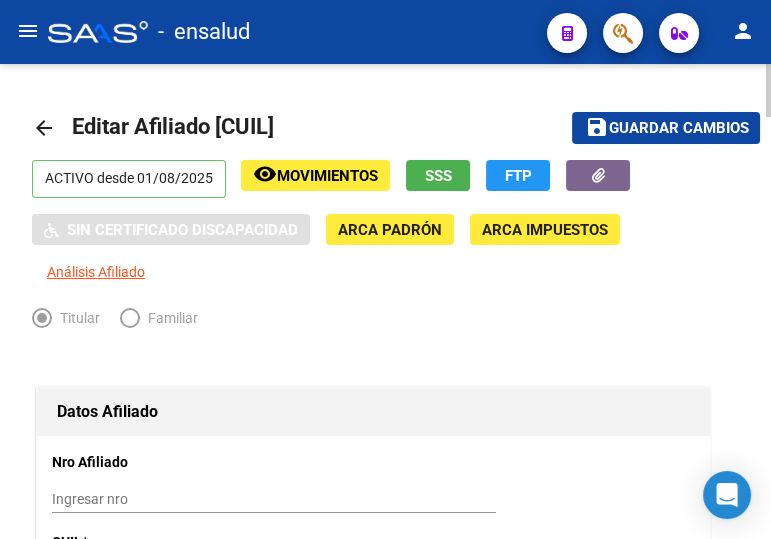 drag, startPoint x: 637, startPoint y: 128, endPoint x: 593, endPoint y: 125, distance: 44.102154 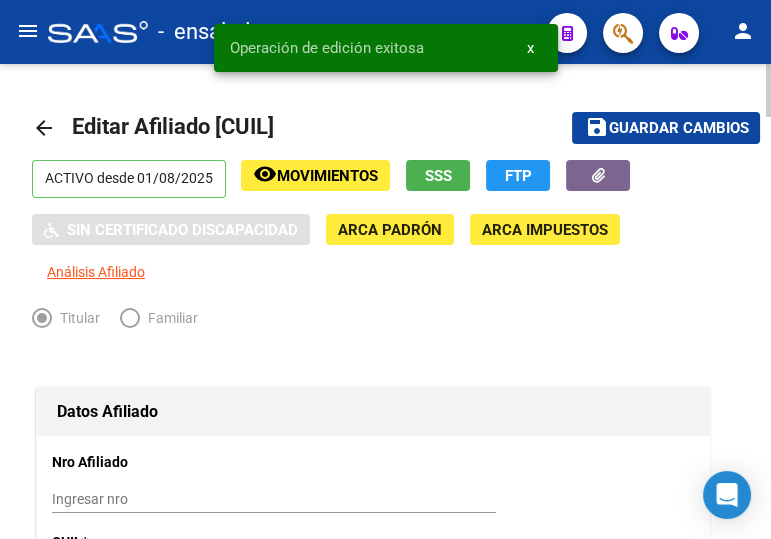 drag, startPoint x: 43, startPoint y: 119, endPoint x: 767, endPoint y: 294, distance: 744.8497 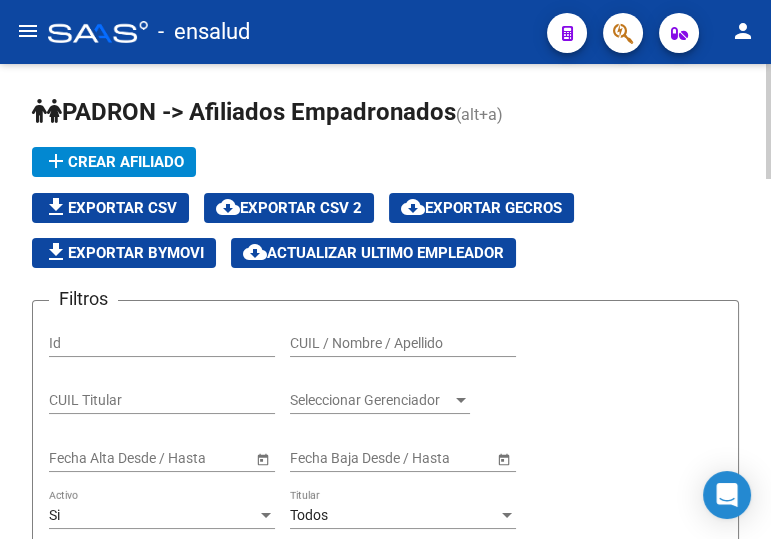 click on "CUIL / Nombre / Apellido" at bounding box center (403, 343) 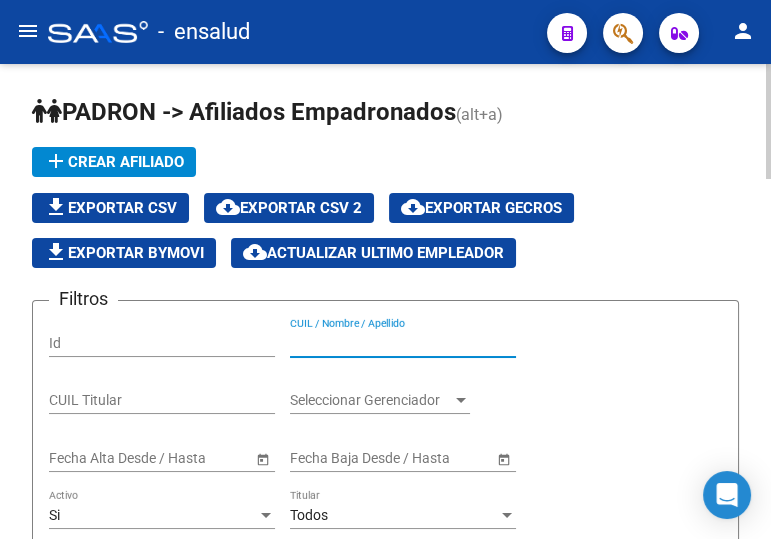 paste on "20228786633" 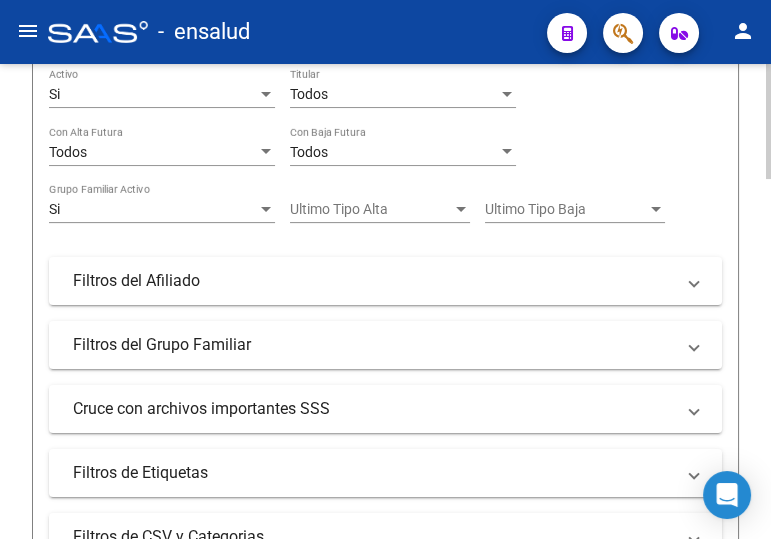 scroll, scrollTop: 636, scrollLeft: 0, axis: vertical 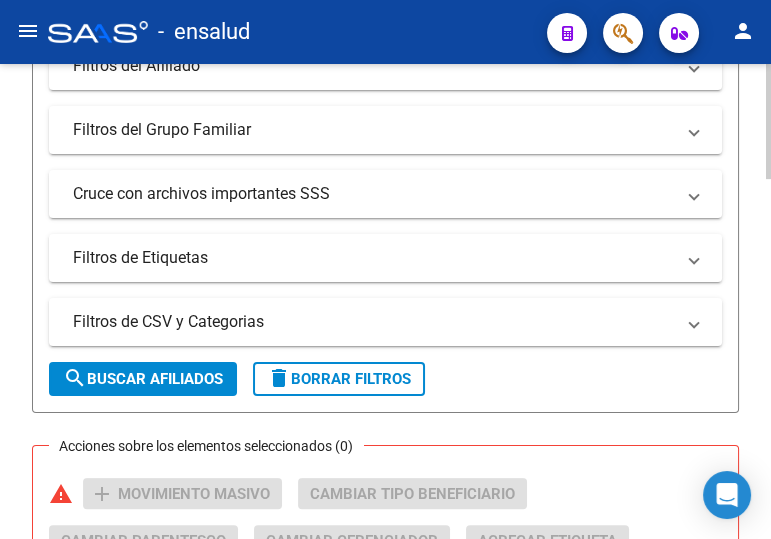 type on "20228786633" 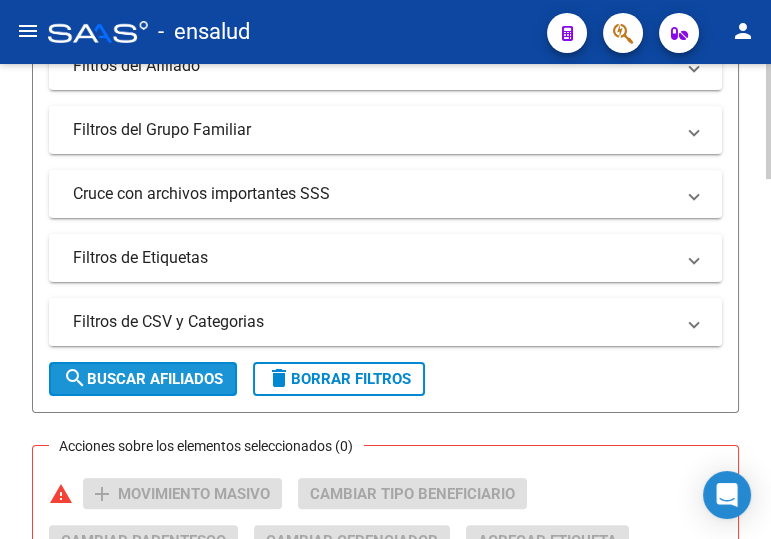 drag, startPoint x: 135, startPoint y: 377, endPoint x: 307, endPoint y: 307, distance: 185.69868 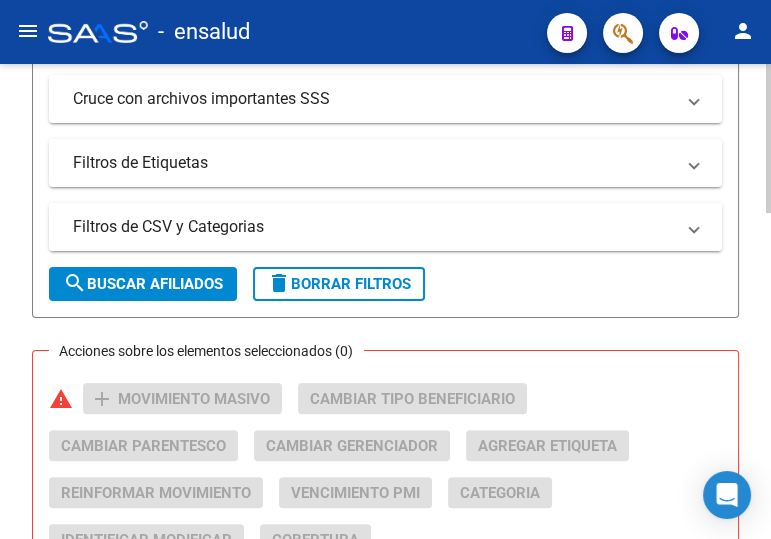 scroll, scrollTop: 909, scrollLeft: 0, axis: vertical 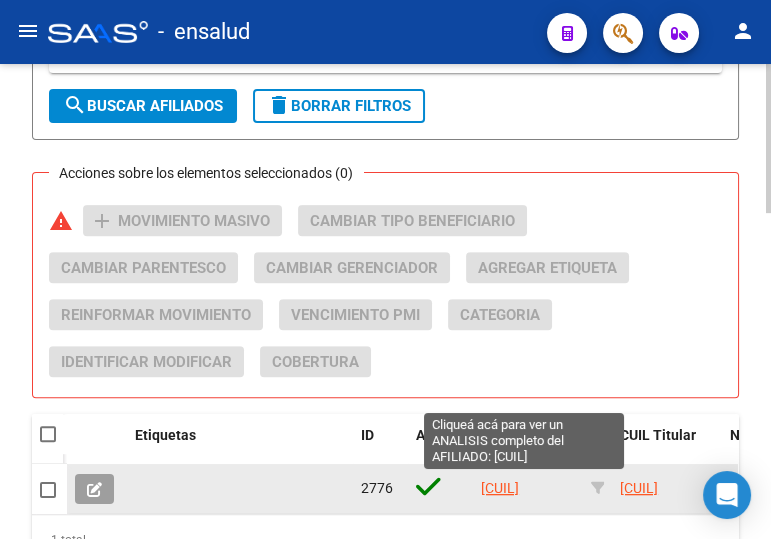 click on "20228786633" 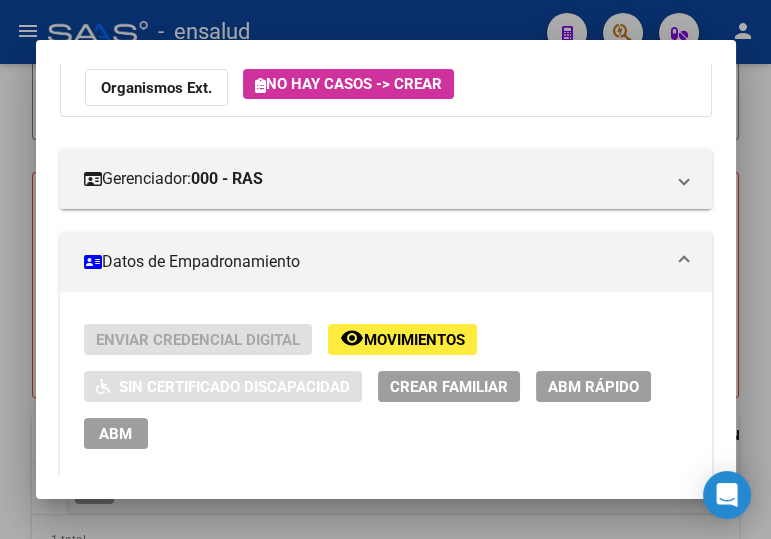 scroll, scrollTop: 272, scrollLeft: 0, axis: vertical 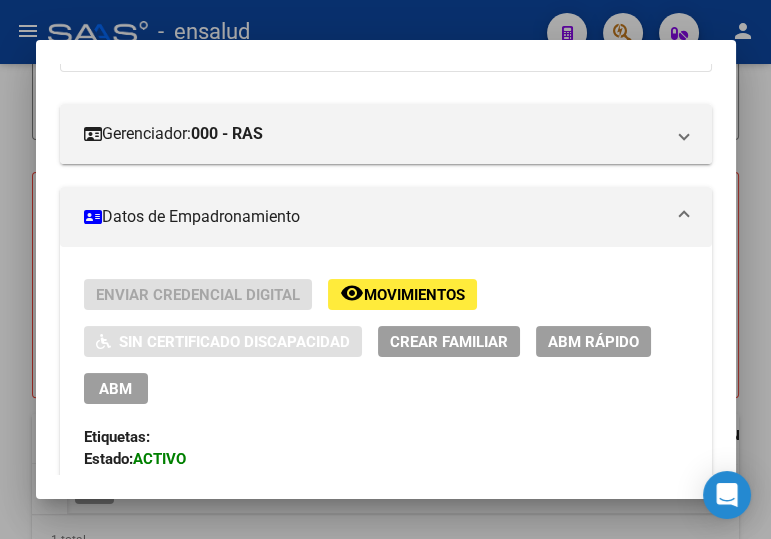 click on "ABM" at bounding box center [115, 389] 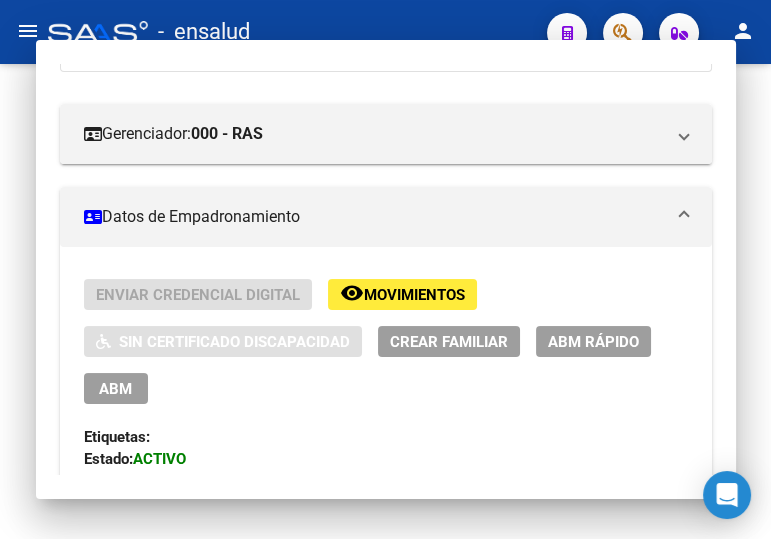 scroll, scrollTop: 0, scrollLeft: 0, axis: both 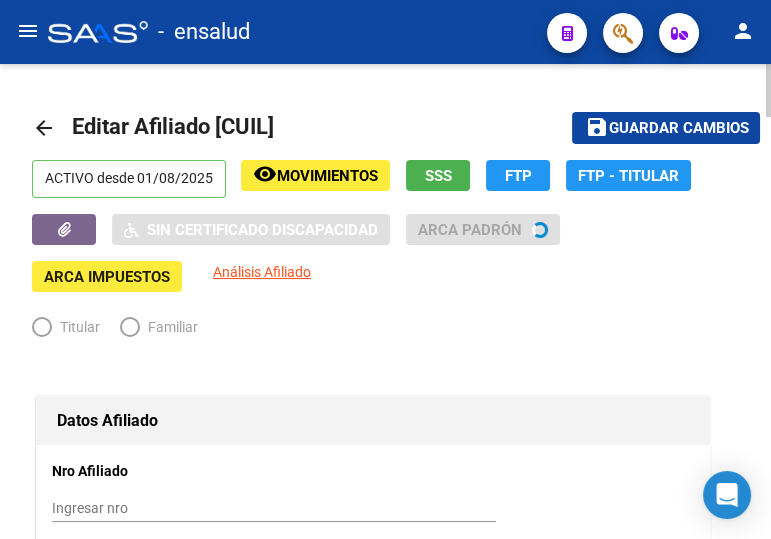 radio on "true" 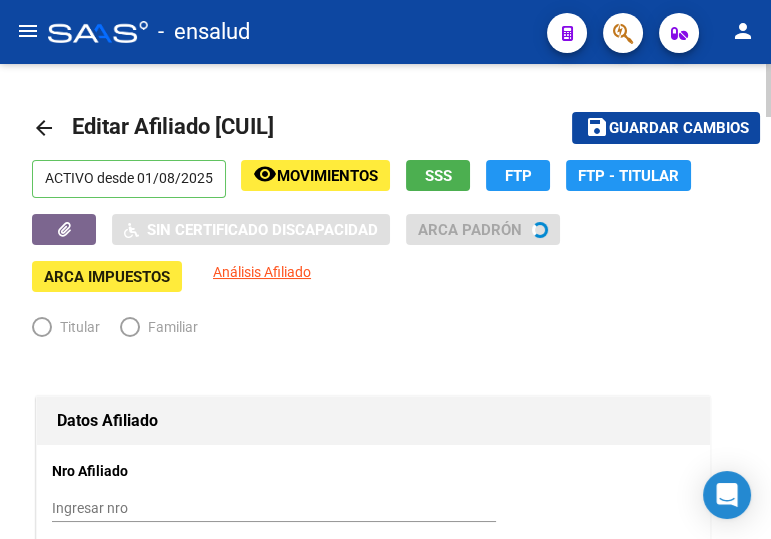 type on "[PHONE]" 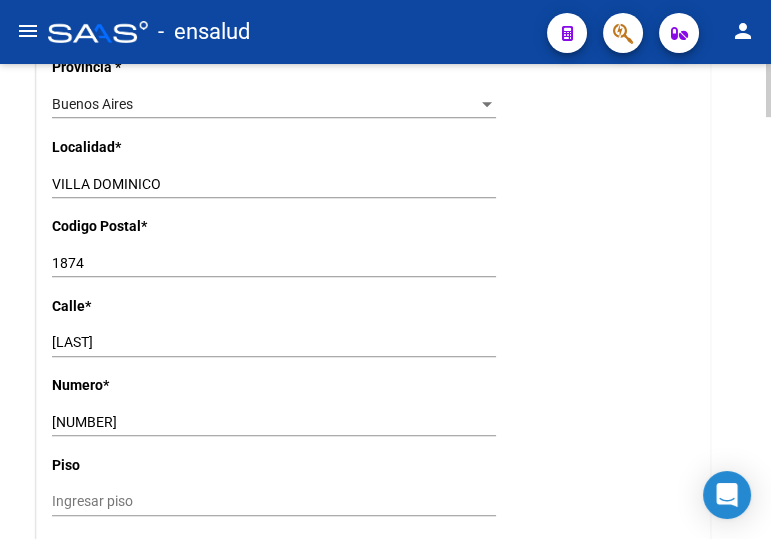 scroll, scrollTop: 1545, scrollLeft: 0, axis: vertical 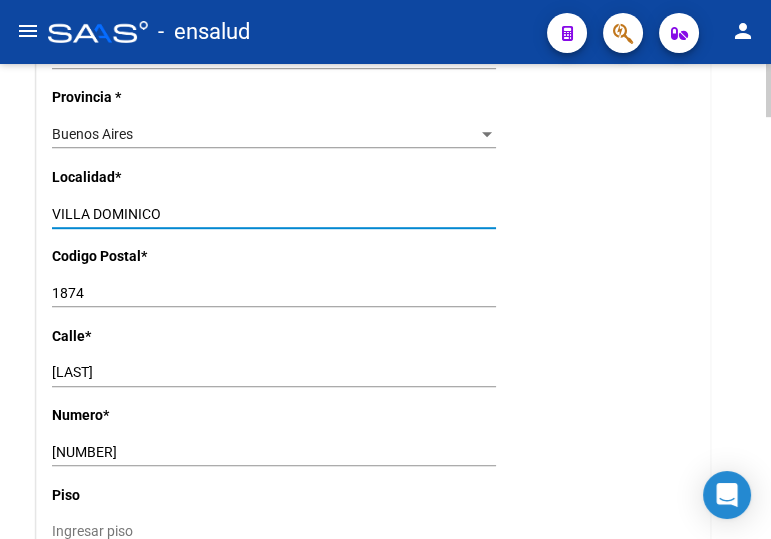 drag, startPoint x: 50, startPoint y: 212, endPoint x: 27, endPoint y: 198, distance: 26.925823 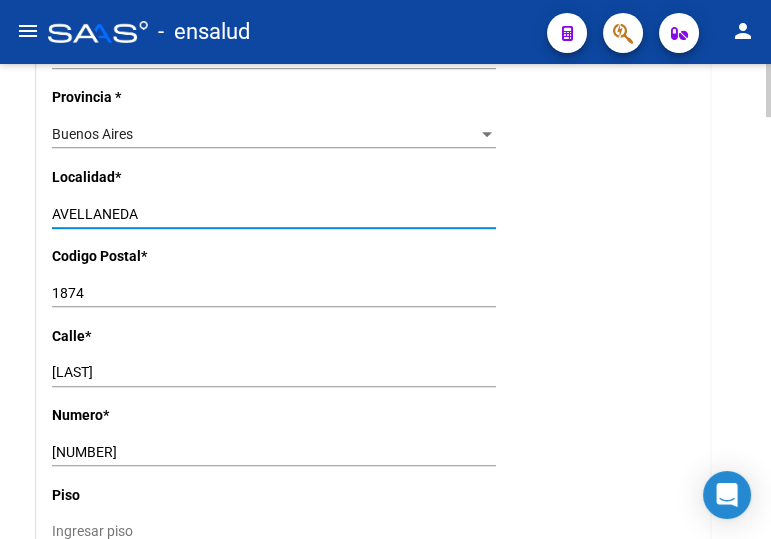 type on "AVELLANEDA" 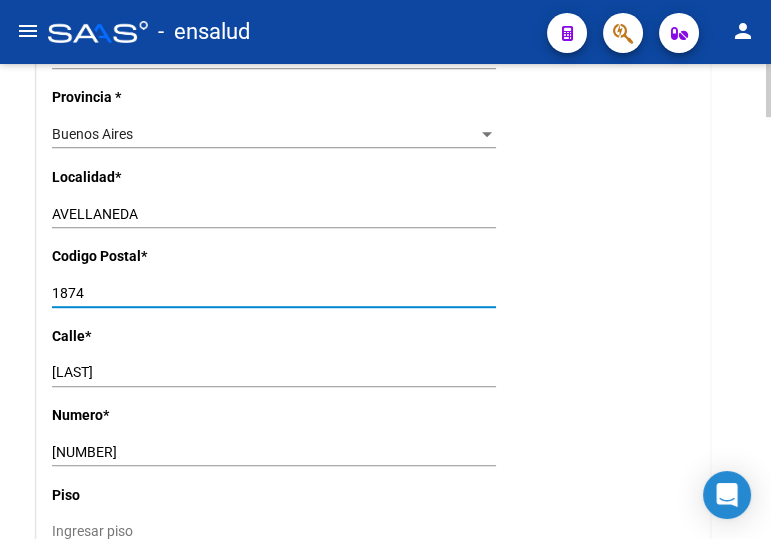drag, startPoint x: 89, startPoint y: 285, endPoint x: 76, endPoint y: 285, distance: 13 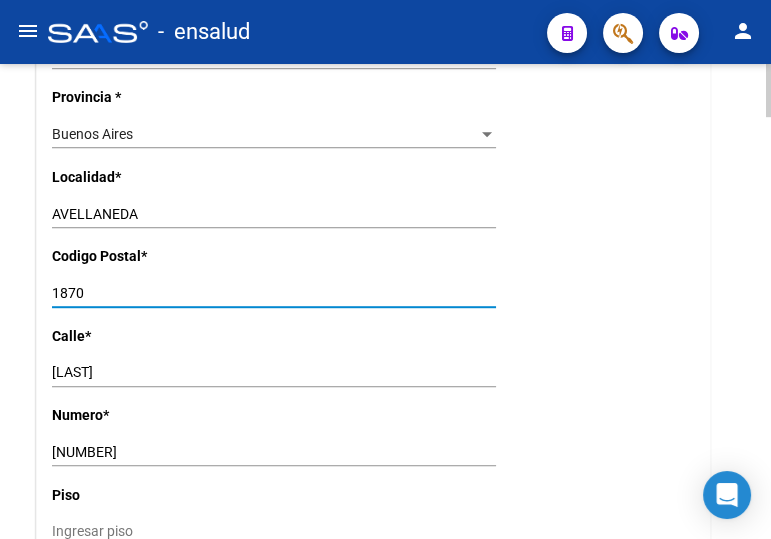 type on "1870" 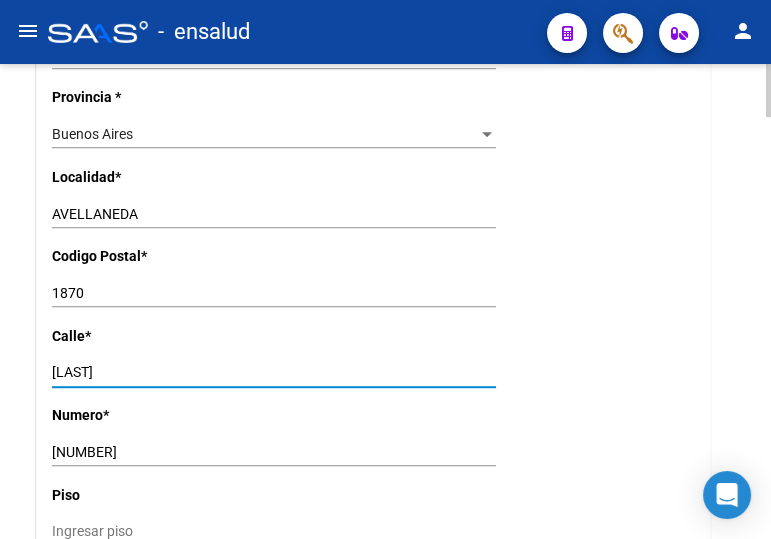 drag, startPoint x: 132, startPoint y: 369, endPoint x: 27, endPoint y: 365, distance: 105.076164 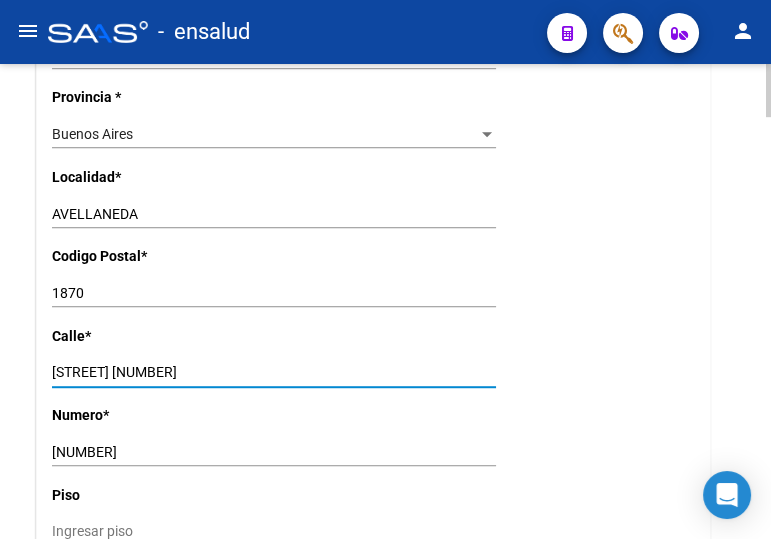 drag, startPoint x: 140, startPoint y: 369, endPoint x: 100, endPoint y: 369, distance: 40 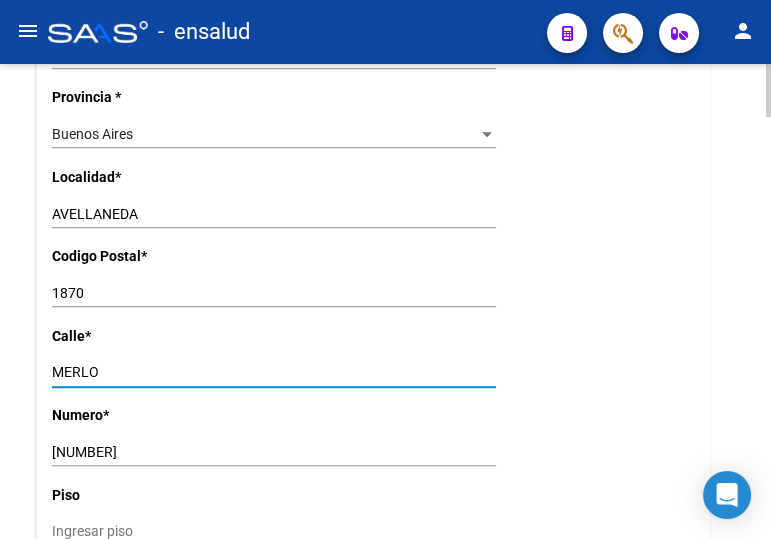 type on "MERLO" 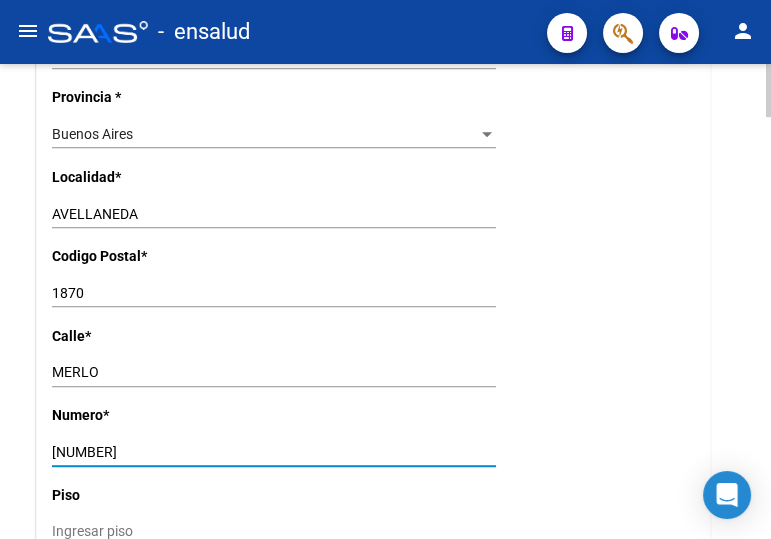 drag, startPoint x: 50, startPoint y: 446, endPoint x: 27, endPoint y: 448, distance: 23.086792 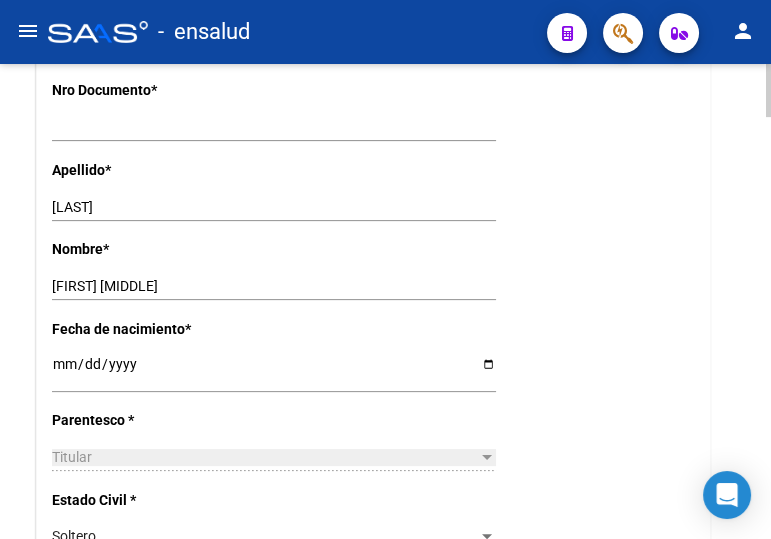 scroll, scrollTop: 0, scrollLeft: 0, axis: both 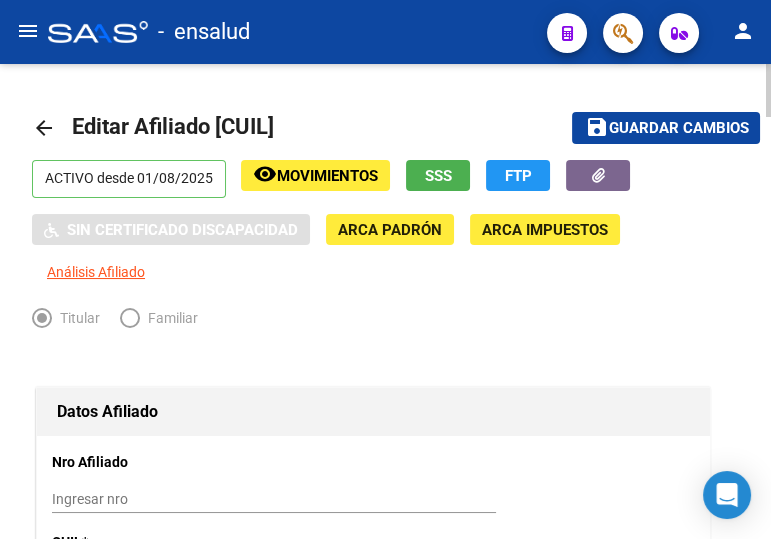 type on "5490" 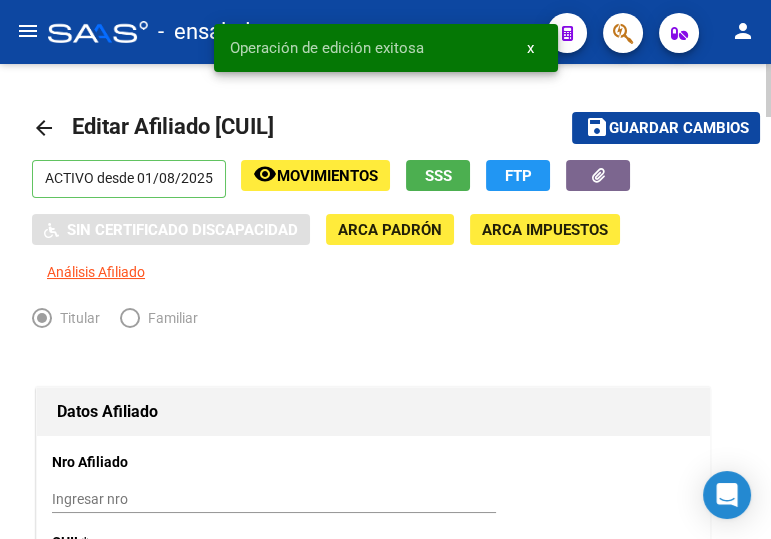 drag, startPoint x: 42, startPoint y: 125, endPoint x: 769, endPoint y: 308, distance: 749.6786 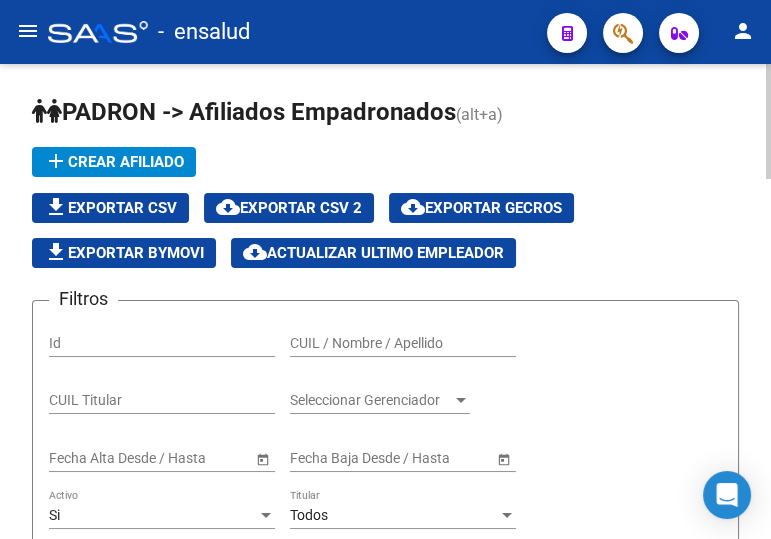 click on "CUIL / Nombre / Apellido" at bounding box center (403, 343) 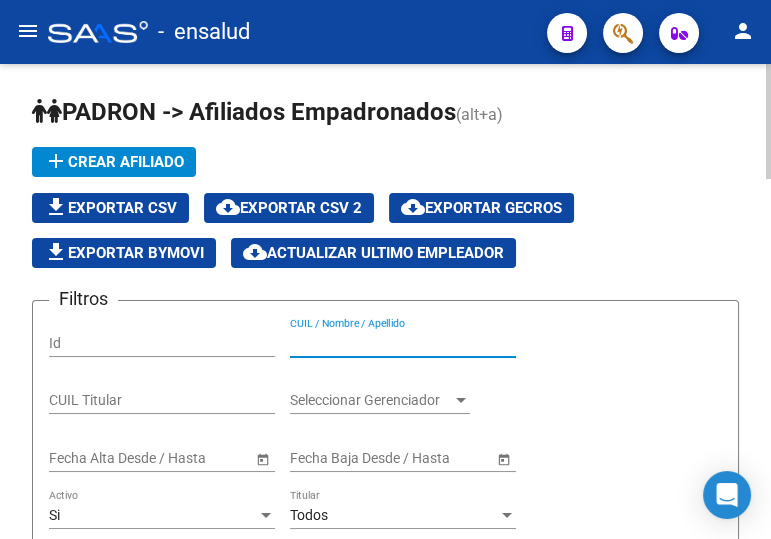 paste on "27323032055" 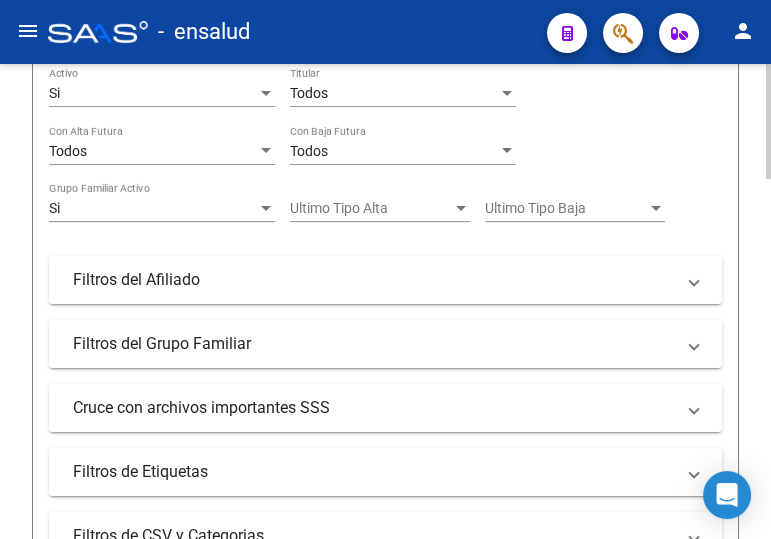 scroll, scrollTop: 545, scrollLeft: 0, axis: vertical 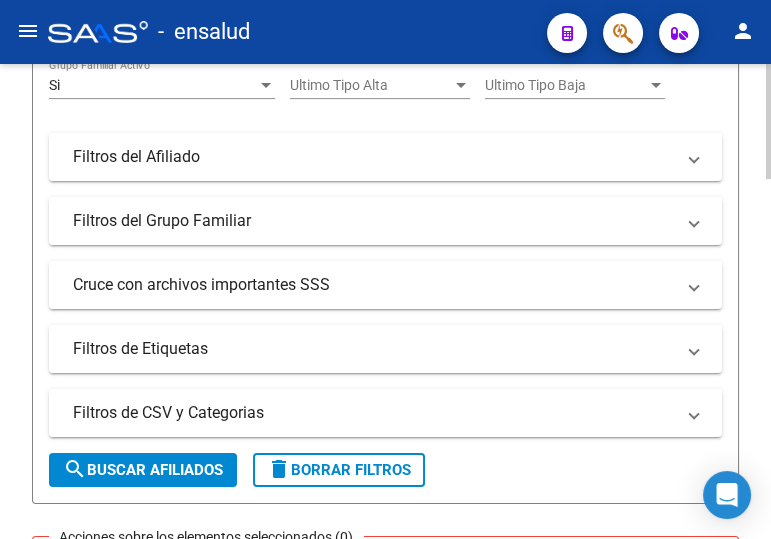 type on "27323032055" 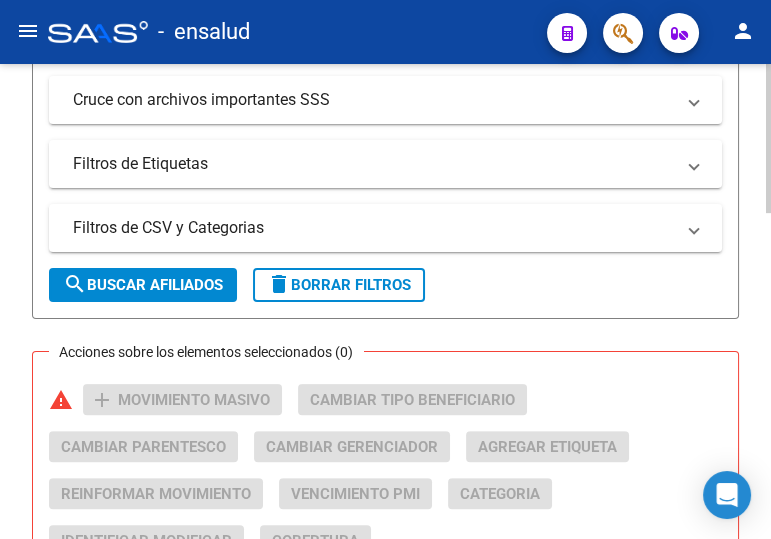 scroll, scrollTop: 909, scrollLeft: 0, axis: vertical 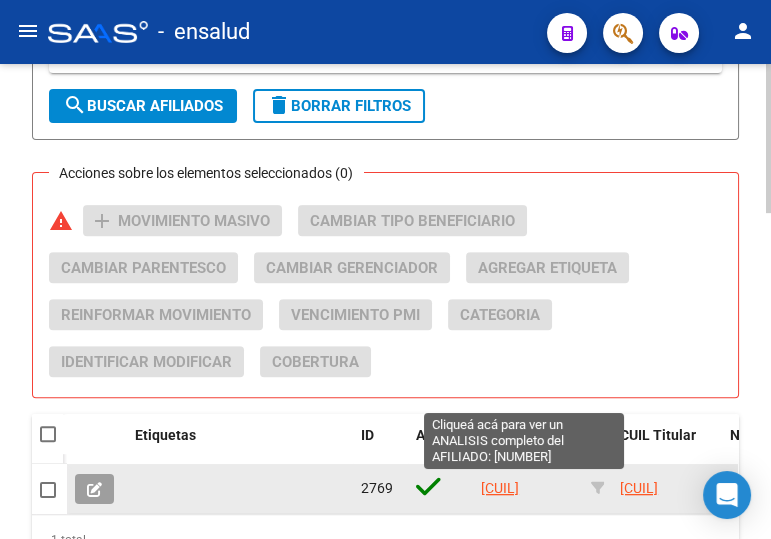 click on "27323032055" 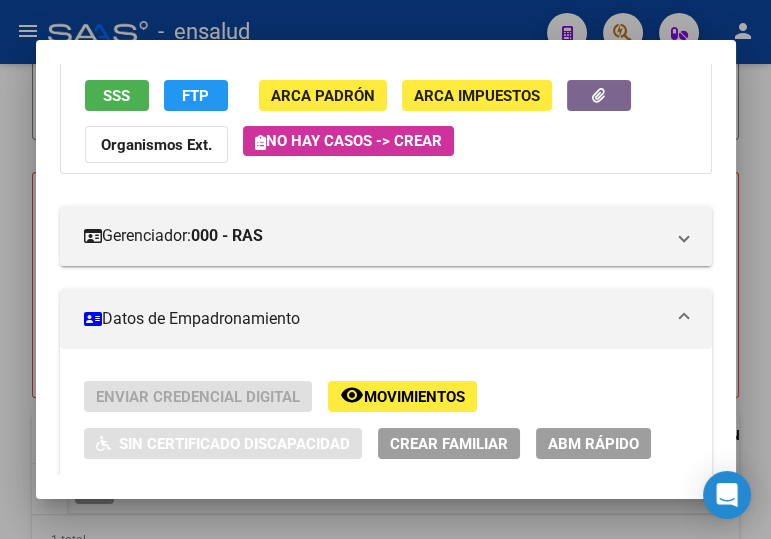 scroll, scrollTop: 272, scrollLeft: 0, axis: vertical 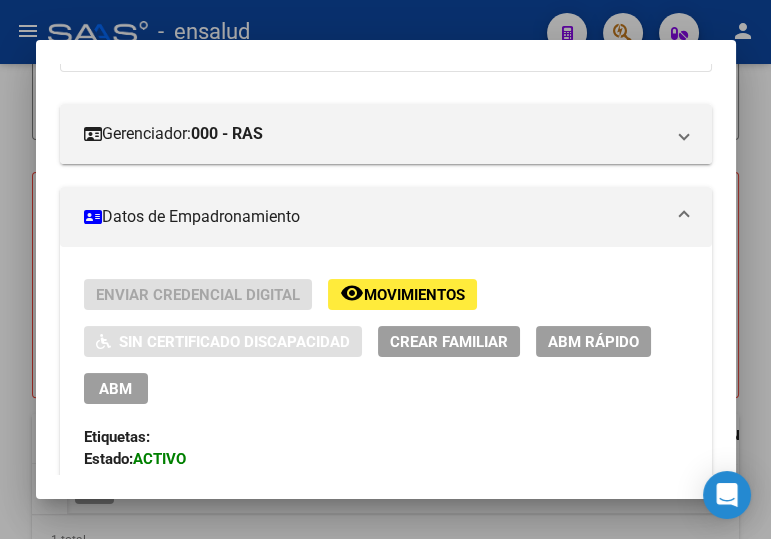 click on "ABM" at bounding box center [115, 389] 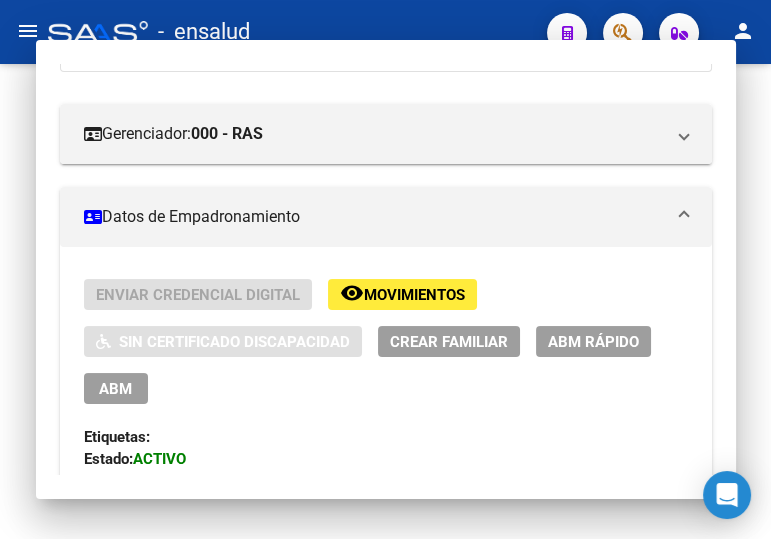 scroll, scrollTop: 0, scrollLeft: 0, axis: both 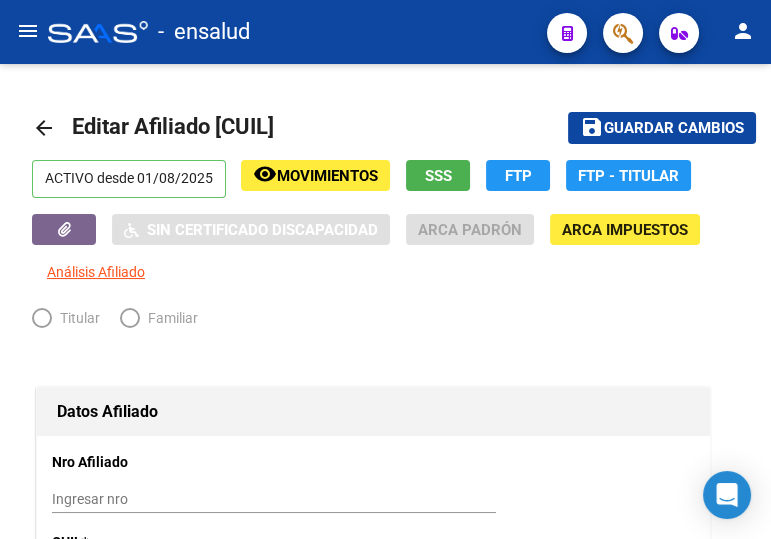 radio on "true" 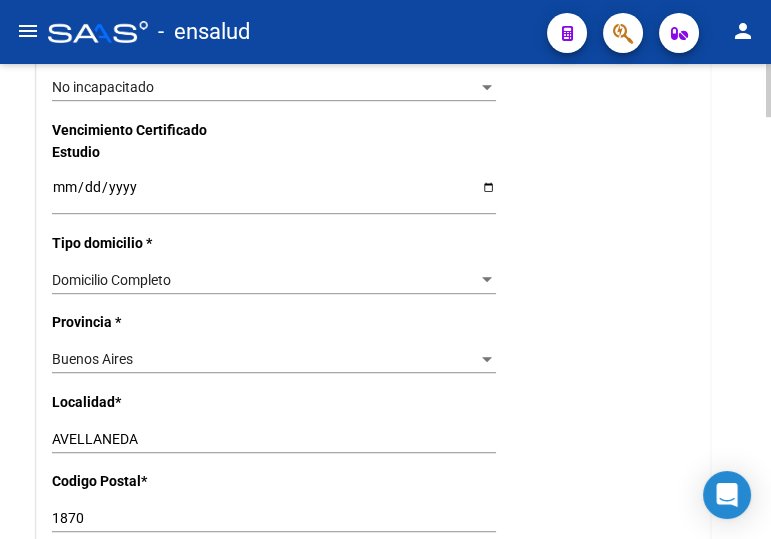 scroll, scrollTop: 1363, scrollLeft: 0, axis: vertical 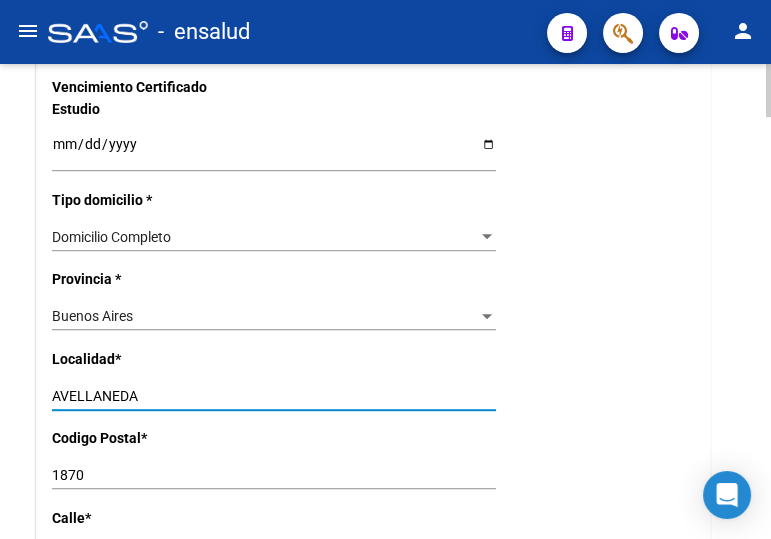 drag, startPoint x: 173, startPoint y: 391, endPoint x: 27, endPoint y: 397, distance: 146.12323 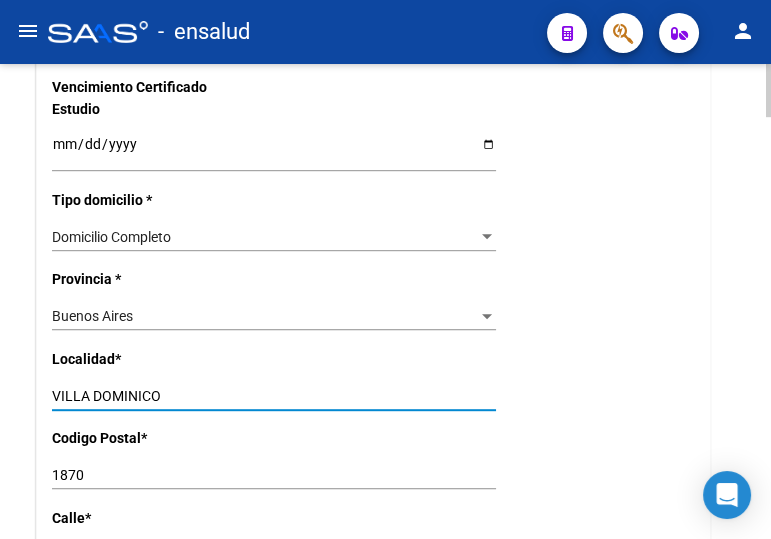 type on "VILLA DOMINICO" 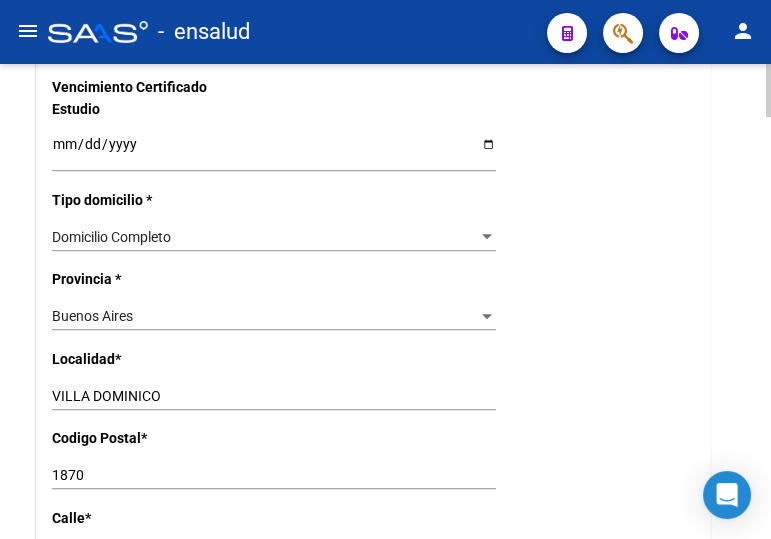 click on "1870" at bounding box center [274, 475] 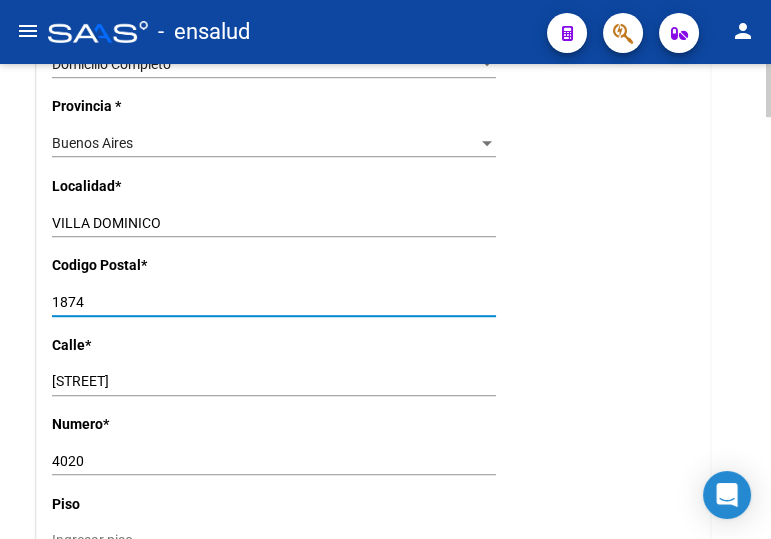 scroll, scrollTop: 1636, scrollLeft: 0, axis: vertical 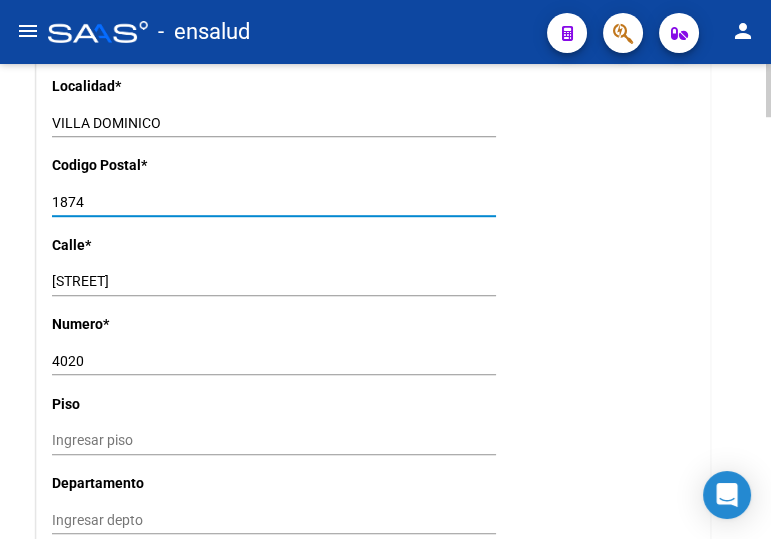 type on "1874" 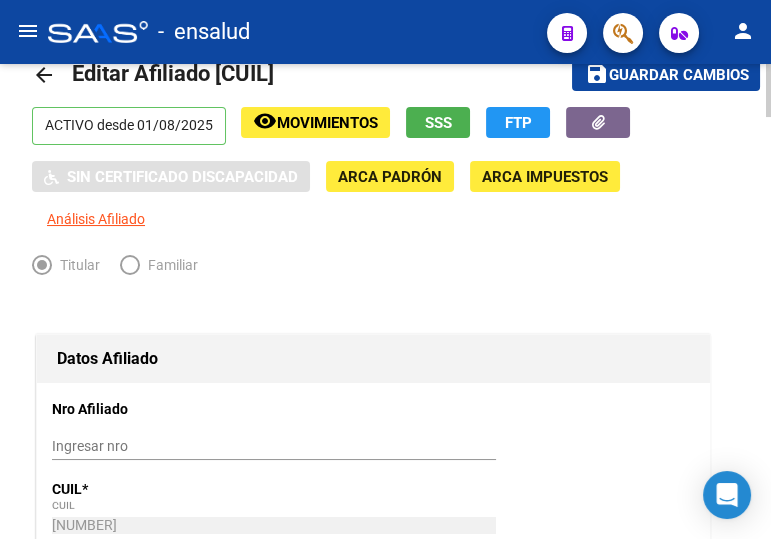scroll, scrollTop: 0, scrollLeft: 0, axis: both 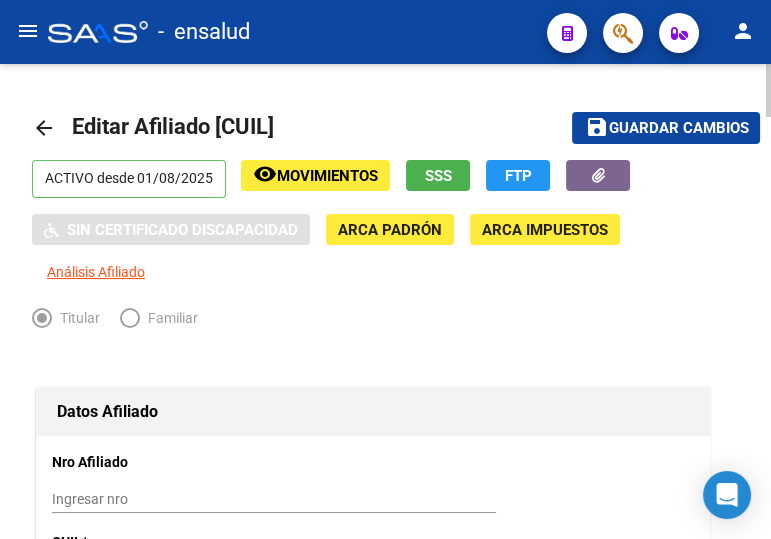 click on "Guardar cambios" 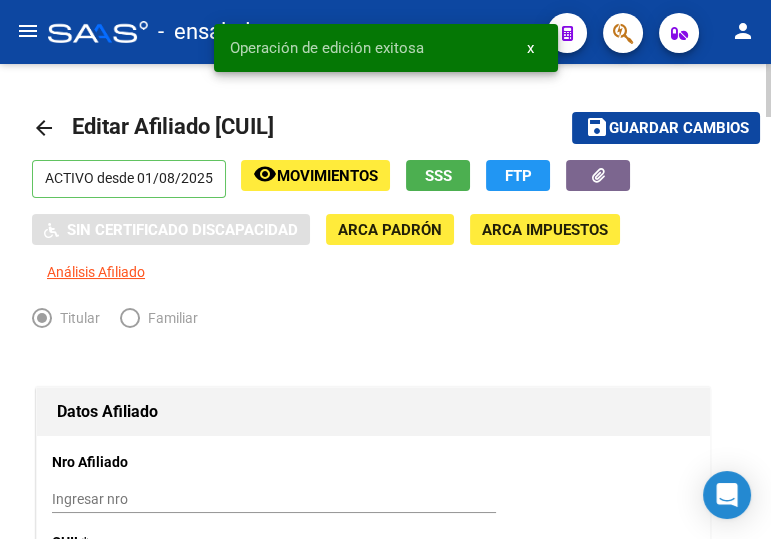 click on "arrow_back" 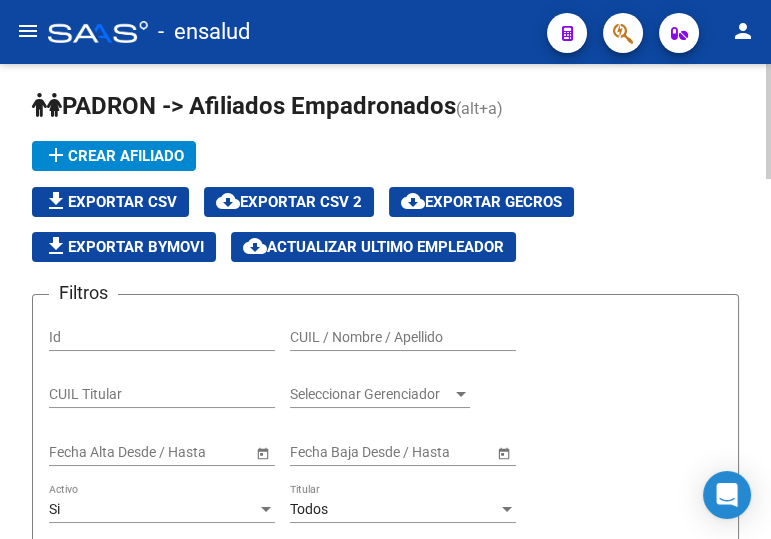 scroll, scrollTop: 0, scrollLeft: 0, axis: both 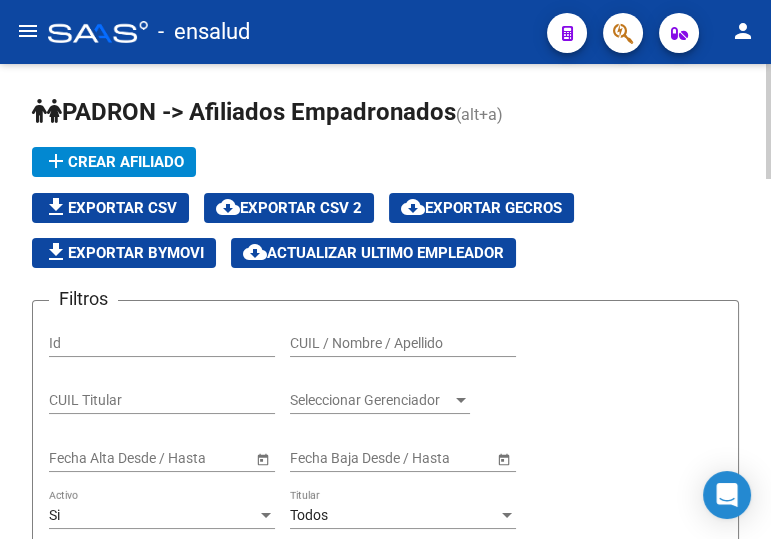 drag, startPoint x: 455, startPoint y: 335, endPoint x: 486, endPoint y: 338, distance: 31.144823 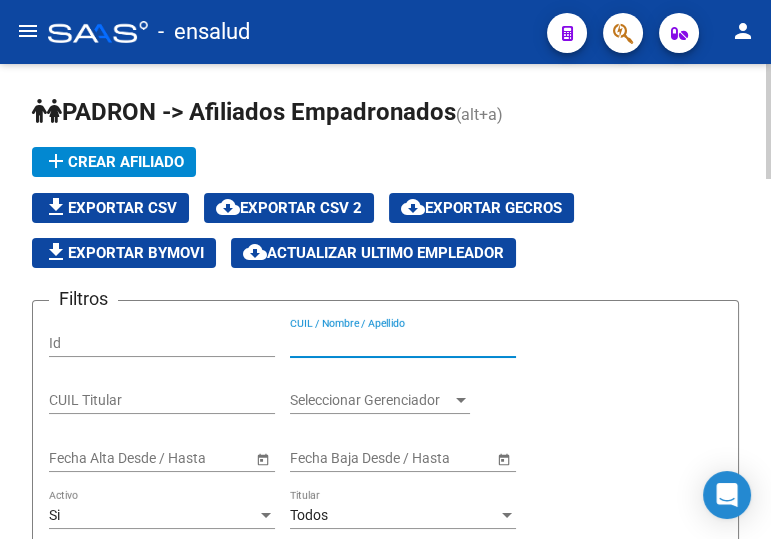 click on "CUIL / Nombre / Apellido" at bounding box center (403, 343) 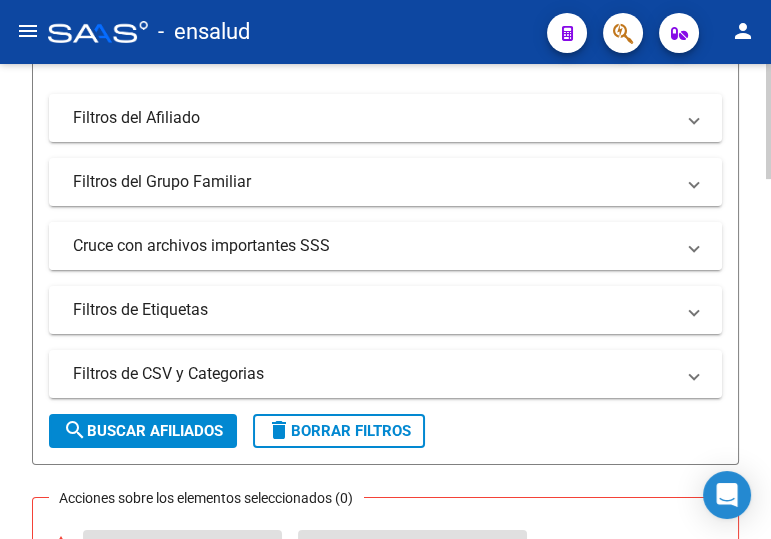 scroll, scrollTop: 727, scrollLeft: 0, axis: vertical 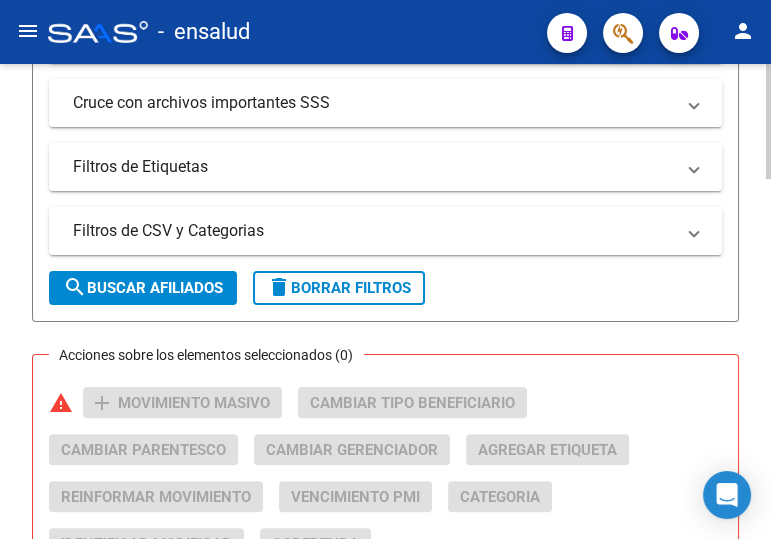 type on "20365706752" 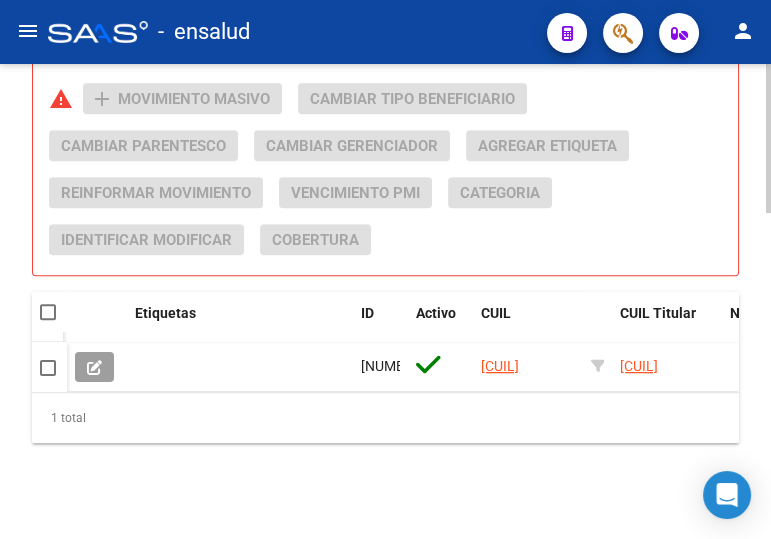 scroll, scrollTop: 1040, scrollLeft: 0, axis: vertical 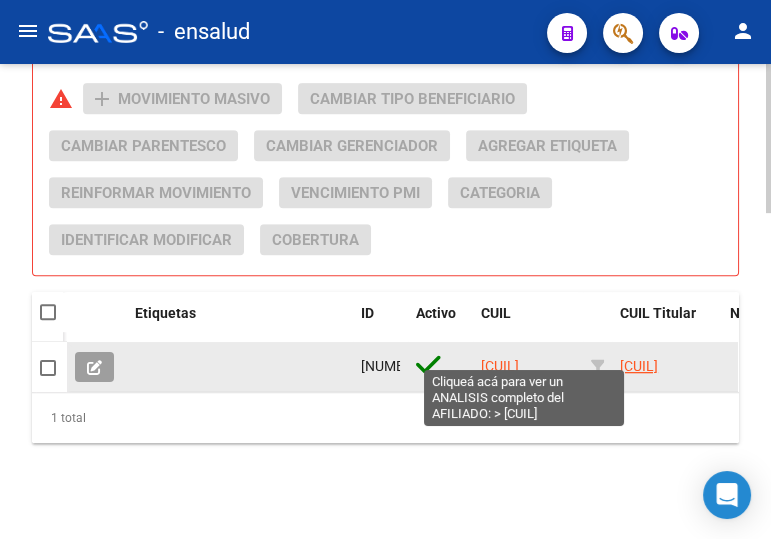 click on "20365706752" 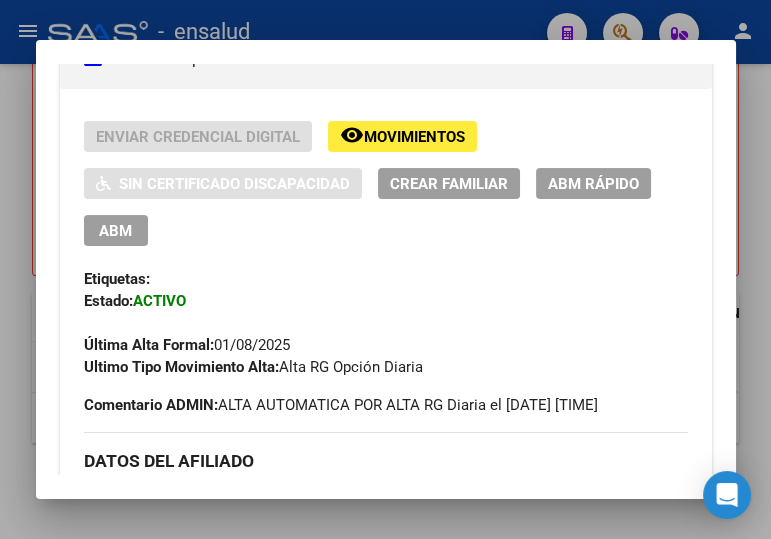 scroll, scrollTop: 454, scrollLeft: 0, axis: vertical 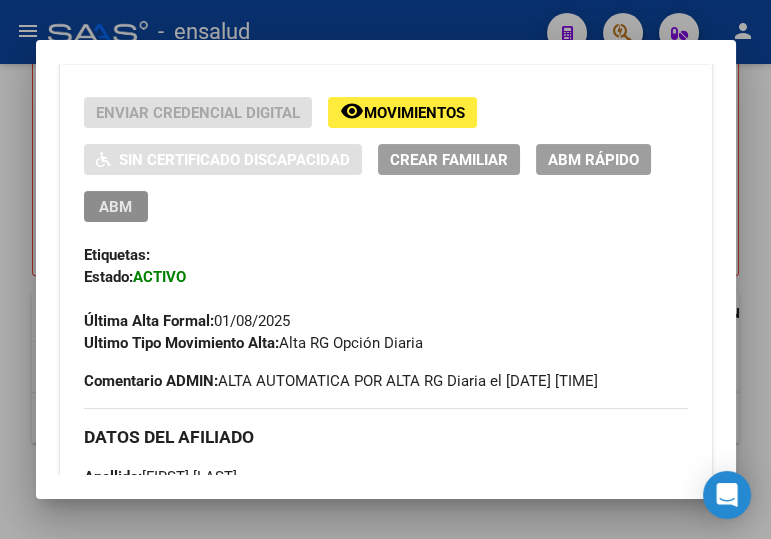 click on "ABM" at bounding box center (116, 206) 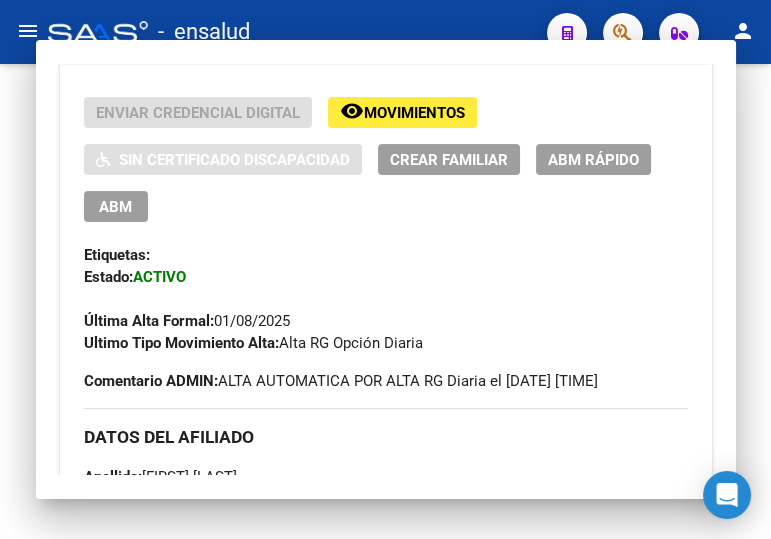 scroll, scrollTop: 0, scrollLeft: 0, axis: both 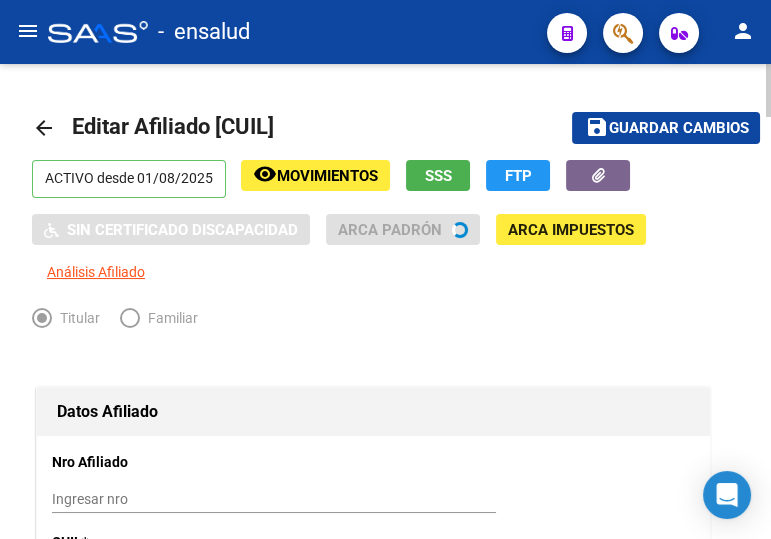 radio on "true" 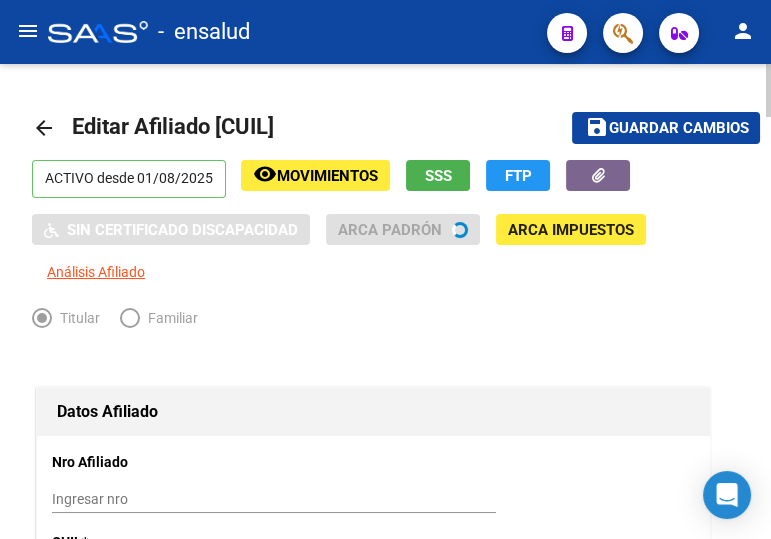 type on "30-68511535-9" 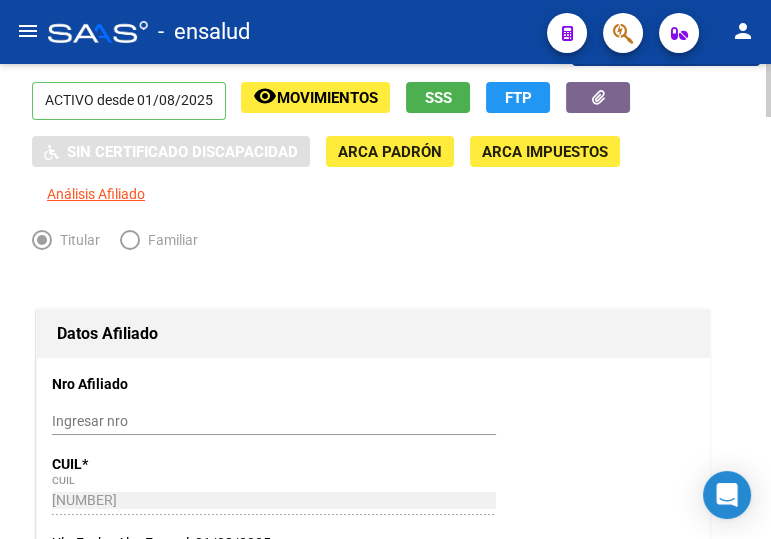 scroll, scrollTop: 0, scrollLeft: 0, axis: both 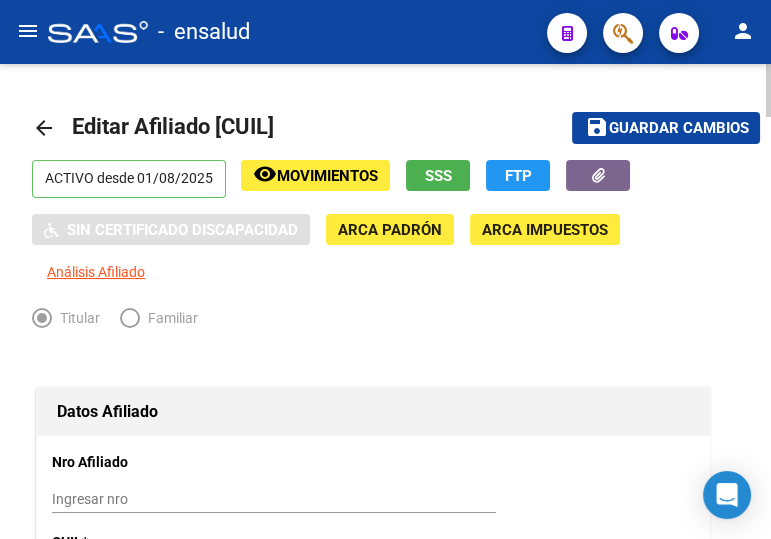 click on "Guardar cambios" 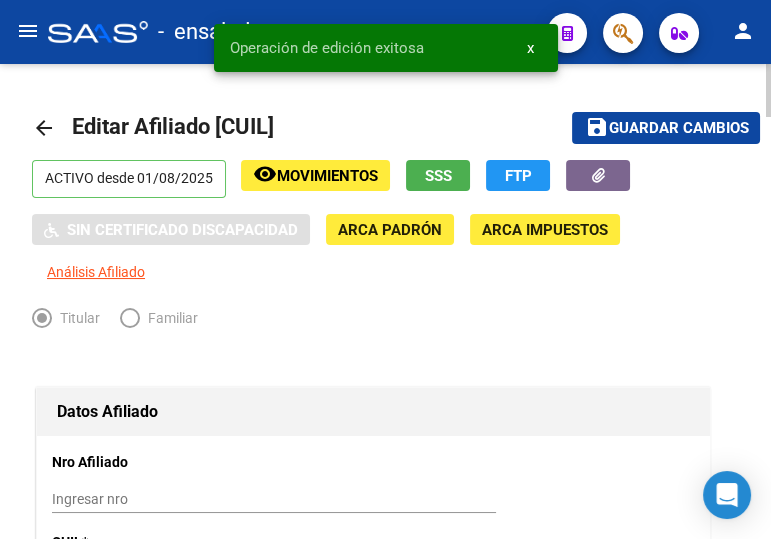 click on "arrow_back" 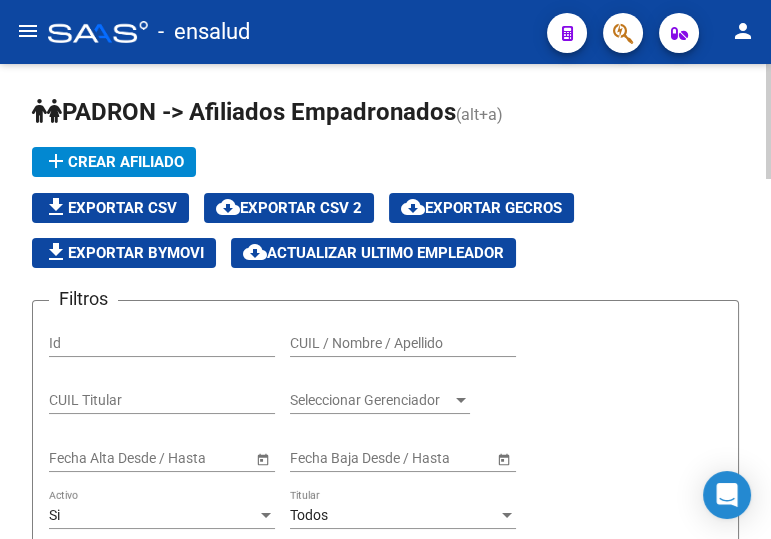 click on "CUIL / Nombre / Apellido" at bounding box center (403, 343) 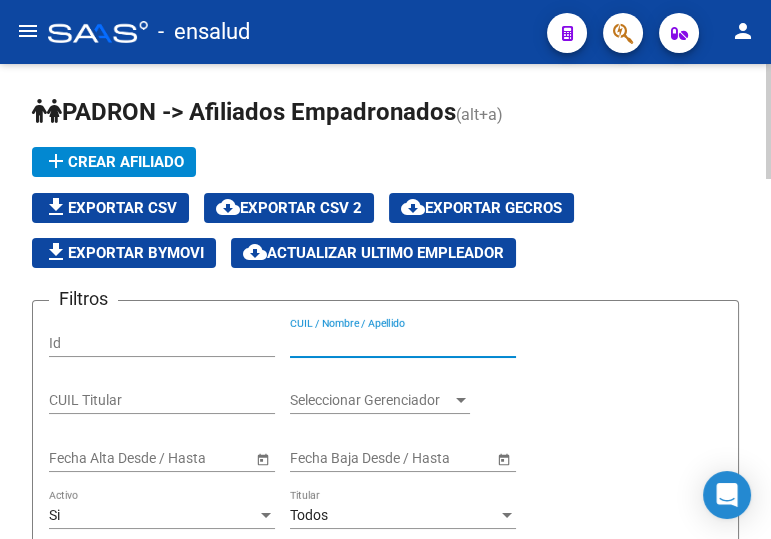 paste on "20414485859" 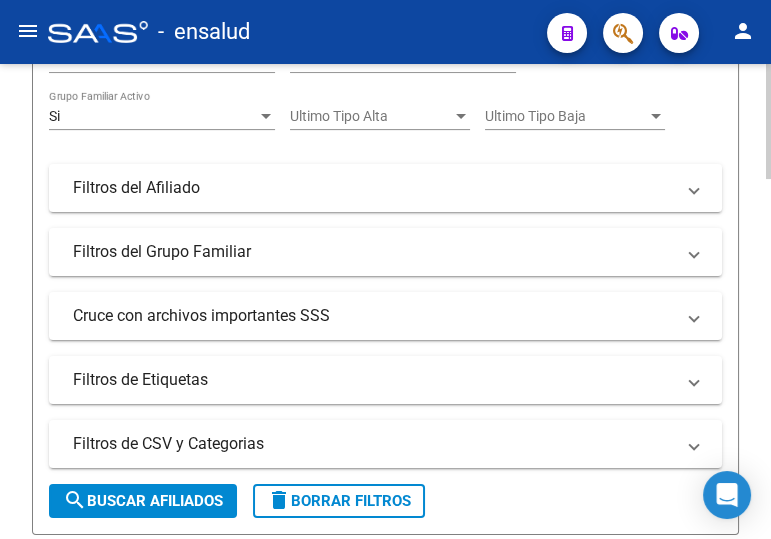 scroll, scrollTop: 545, scrollLeft: 0, axis: vertical 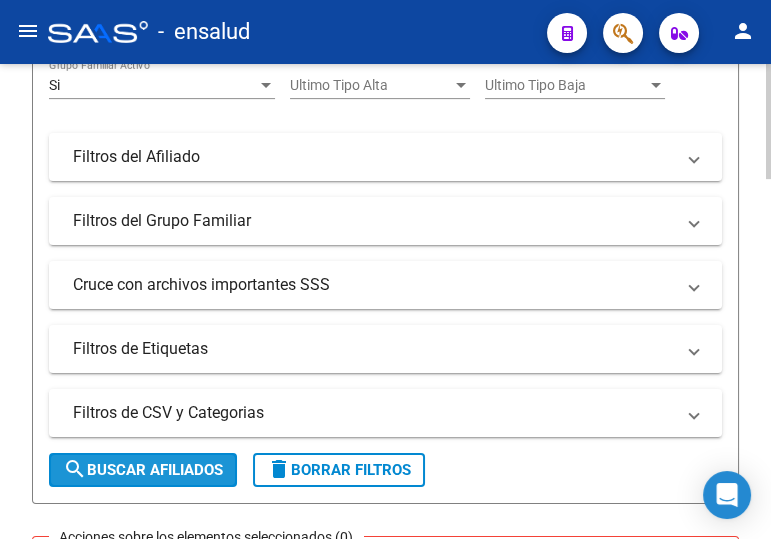 click on "search  Buscar Afiliados" 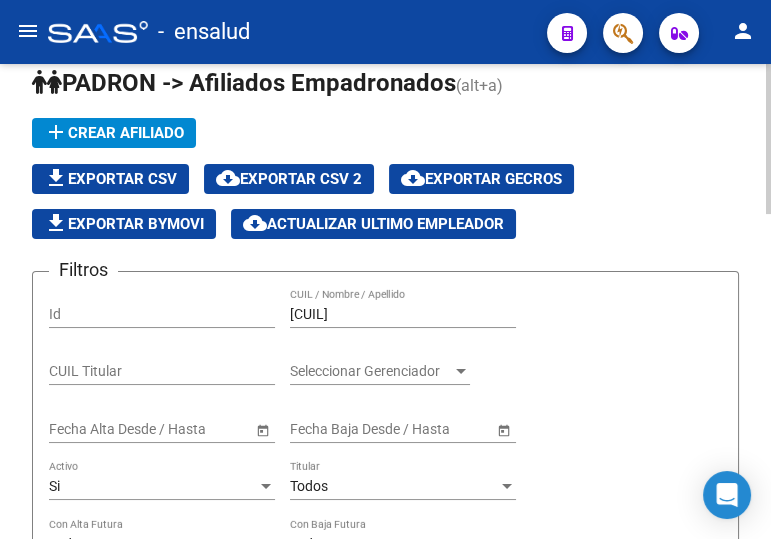 scroll, scrollTop: 28, scrollLeft: 0, axis: vertical 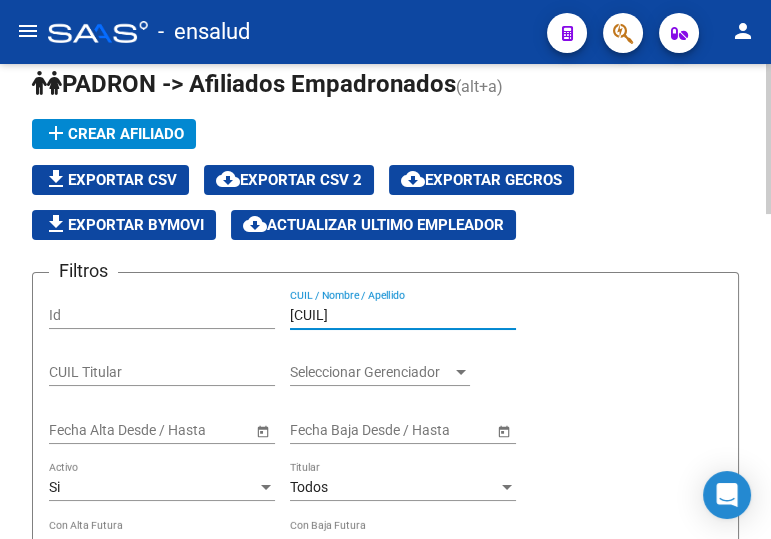 drag, startPoint x: 165, startPoint y: 305, endPoint x: 131, endPoint y: 301, distance: 34.234486 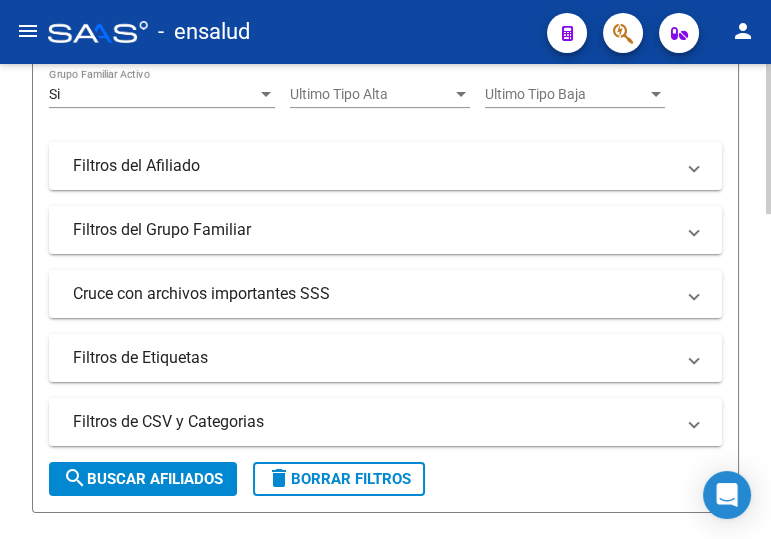 scroll, scrollTop: 573, scrollLeft: 0, axis: vertical 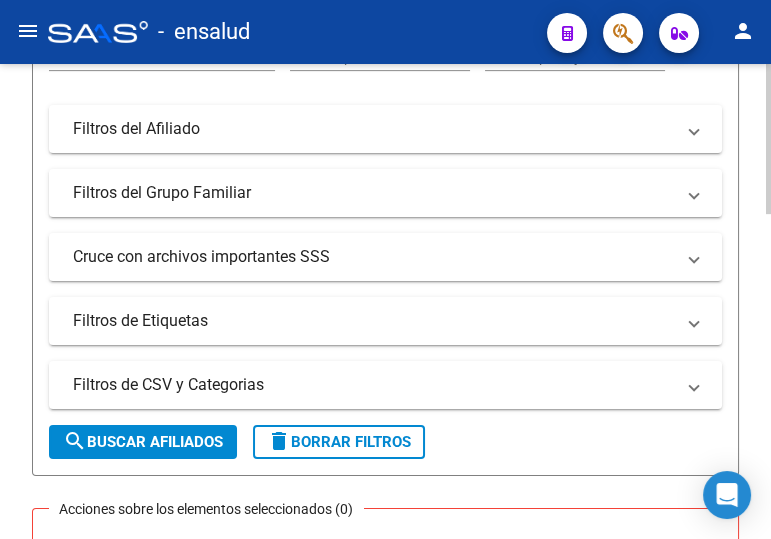 type on "27465715249" 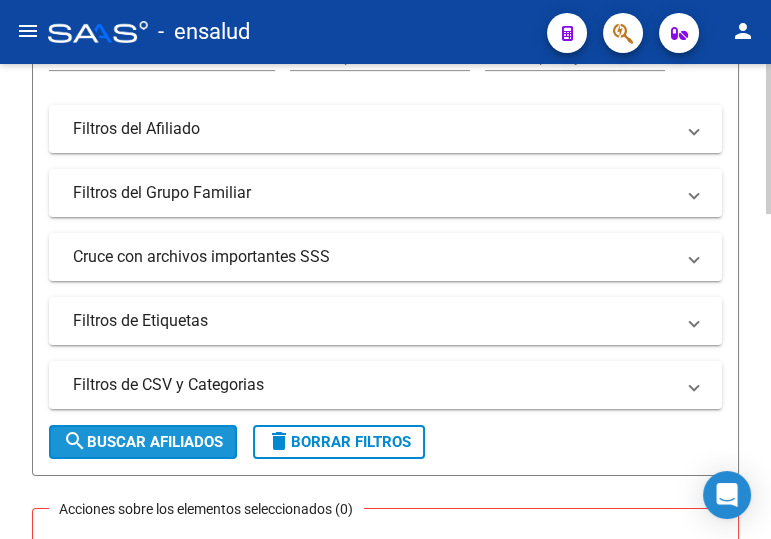 click on "search  Buscar Afiliados" 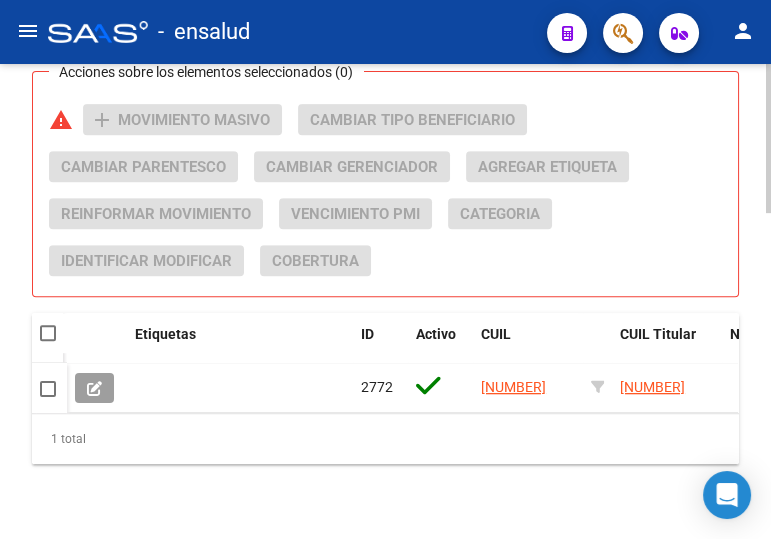 scroll, scrollTop: 1028, scrollLeft: 0, axis: vertical 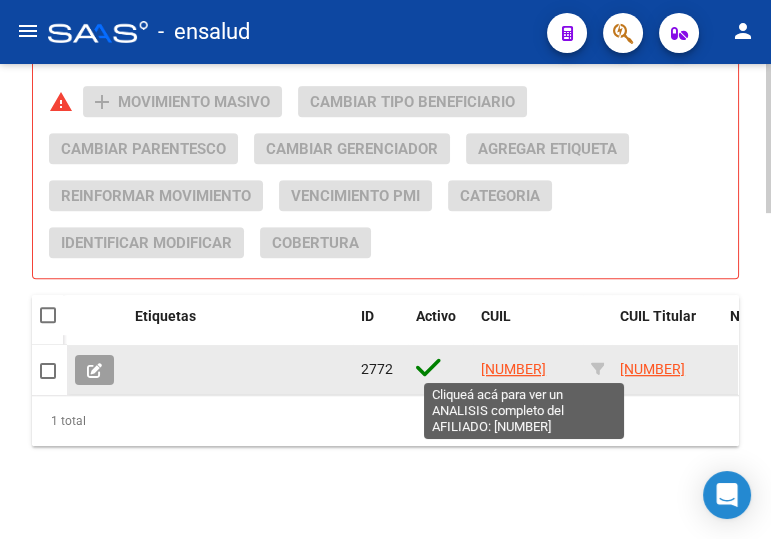 click on "27465715249" 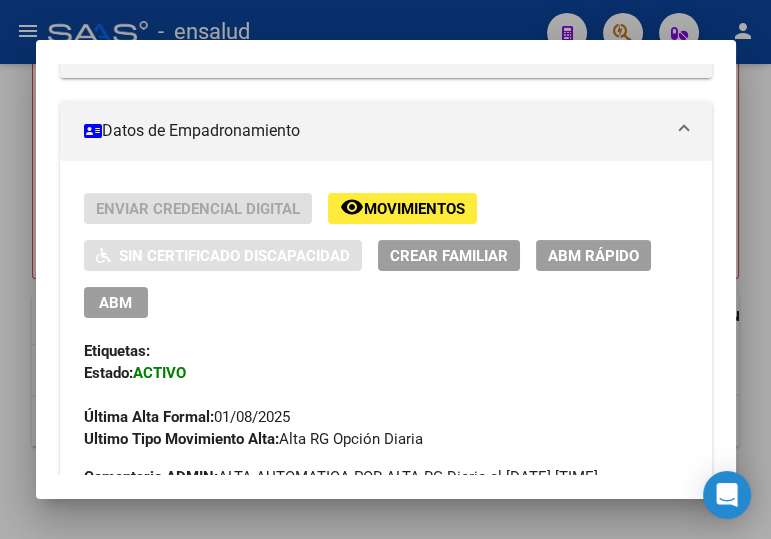 scroll, scrollTop: 363, scrollLeft: 0, axis: vertical 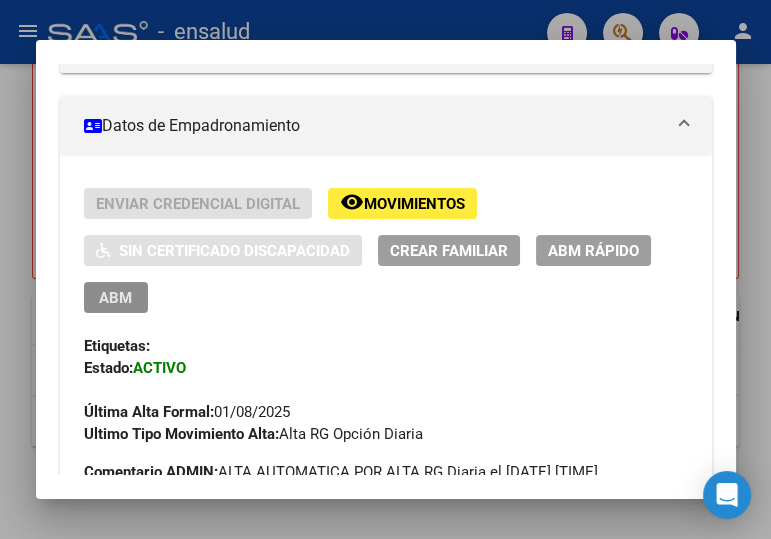 click on "ABM" at bounding box center (115, 298) 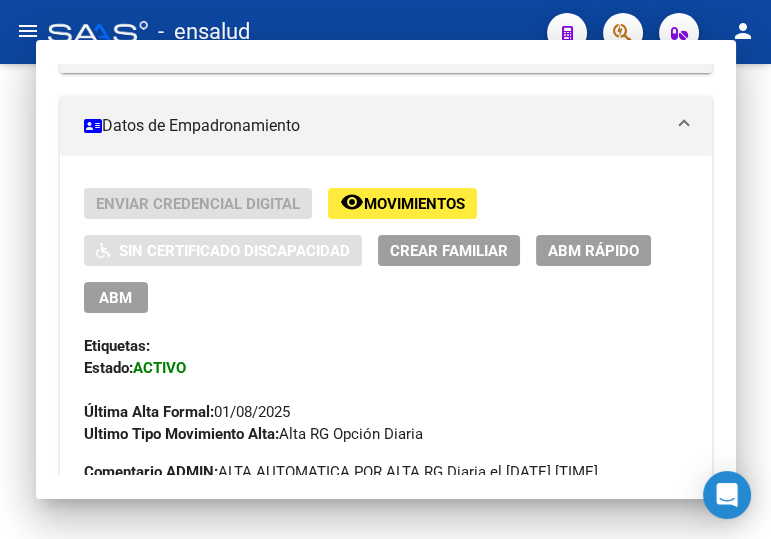 scroll, scrollTop: 0, scrollLeft: 0, axis: both 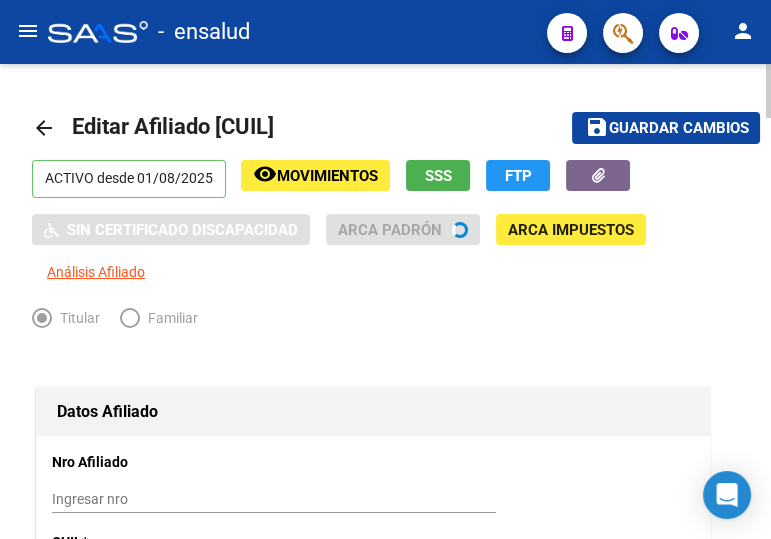 radio on "true" 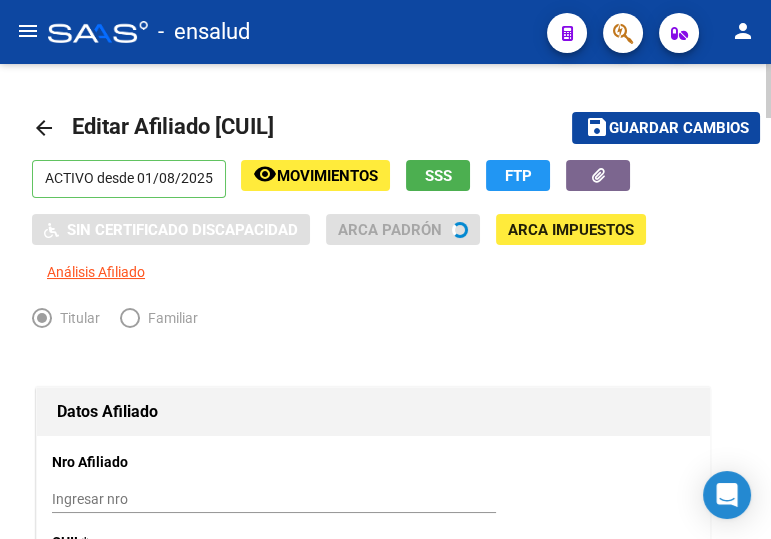 type on "[PHONE]" 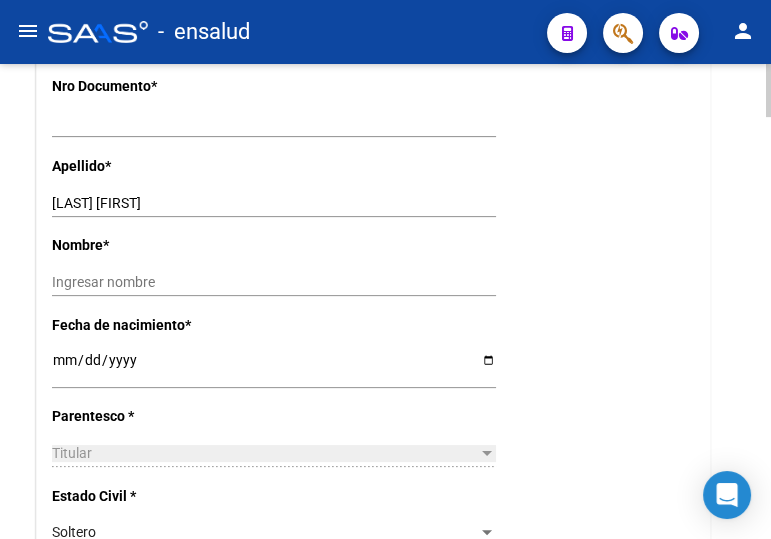 scroll, scrollTop: 454, scrollLeft: 0, axis: vertical 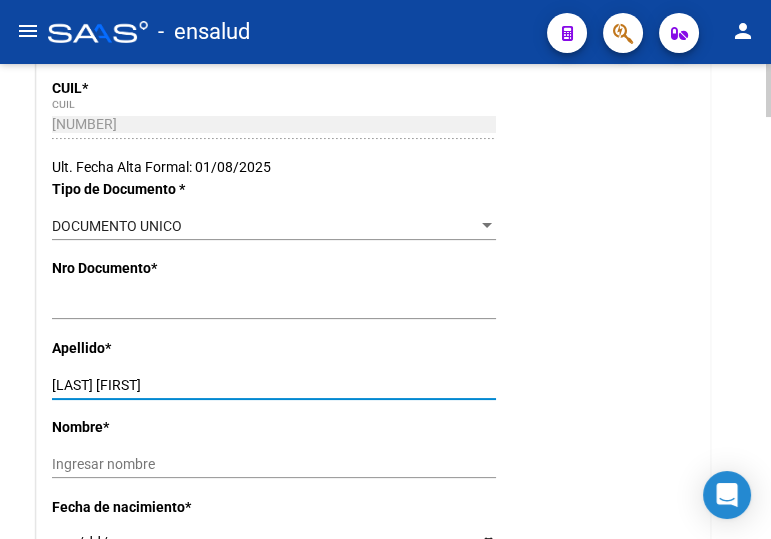 drag, startPoint x: 127, startPoint y: 377, endPoint x: 235, endPoint y: 381, distance: 108.07405 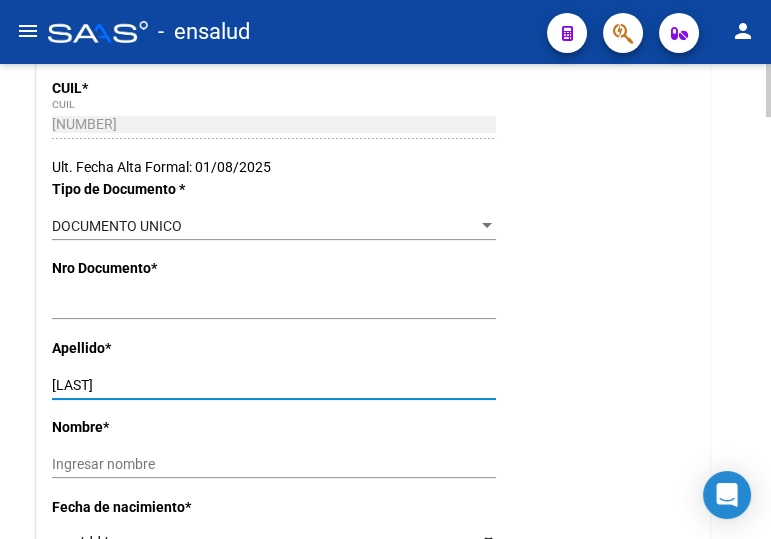 type on "BENGOLEA" 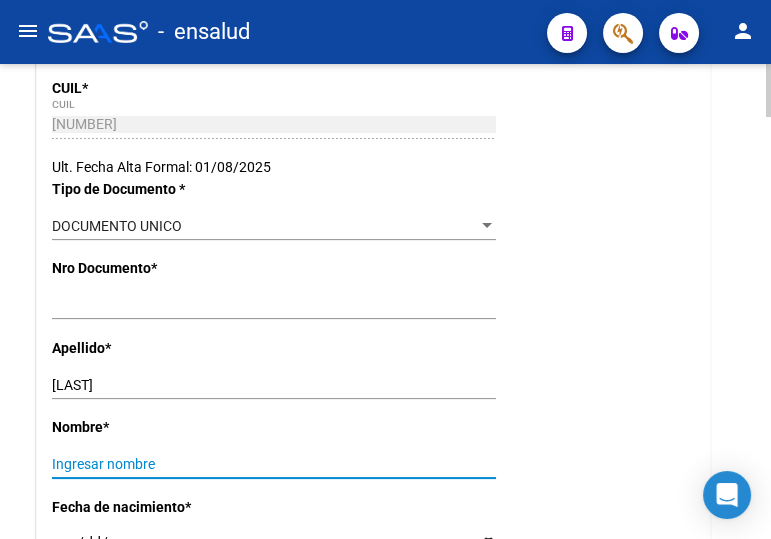 click on "Ingresar nombre" at bounding box center [274, 464] 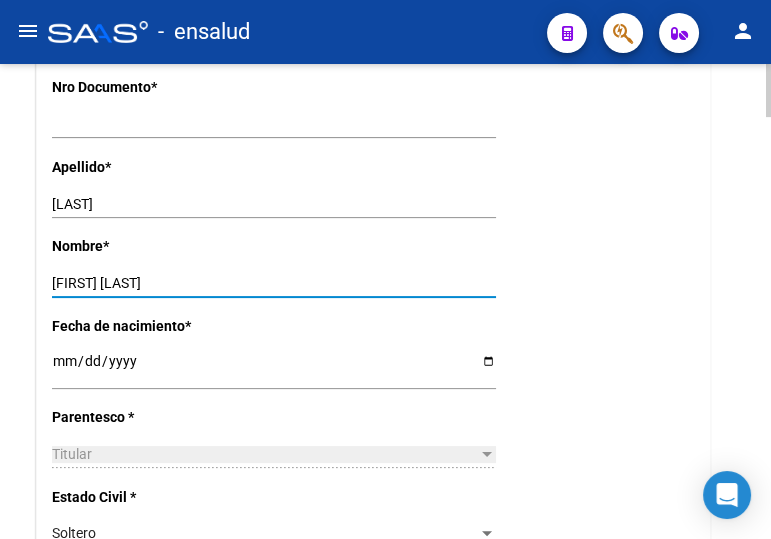 scroll, scrollTop: 636, scrollLeft: 0, axis: vertical 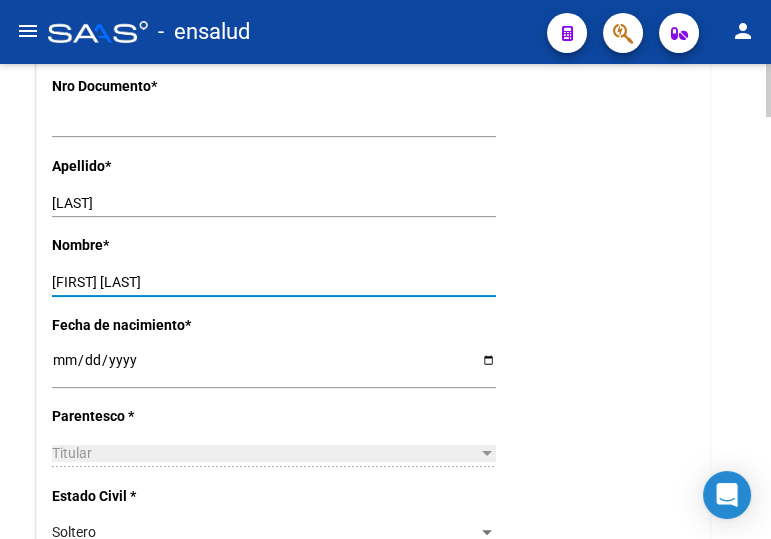 type on "ORNELLA NAIR" 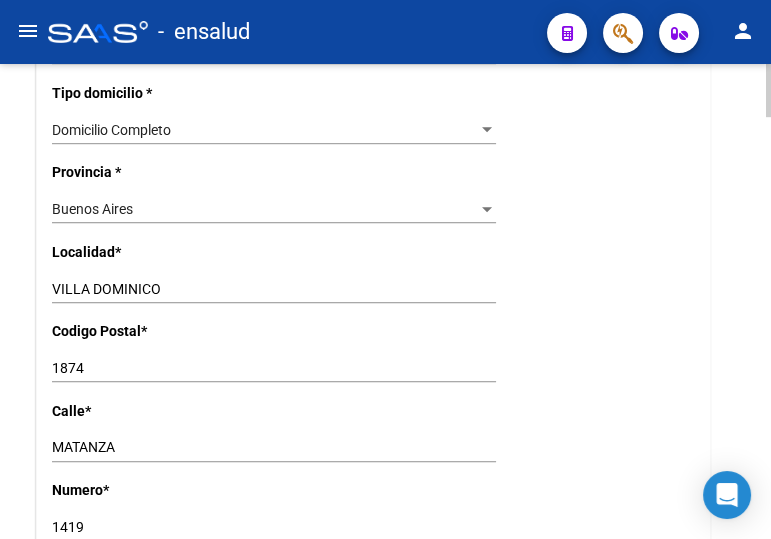 scroll, scrollTop: 1454, scrollLeft: 0, axis: vertical 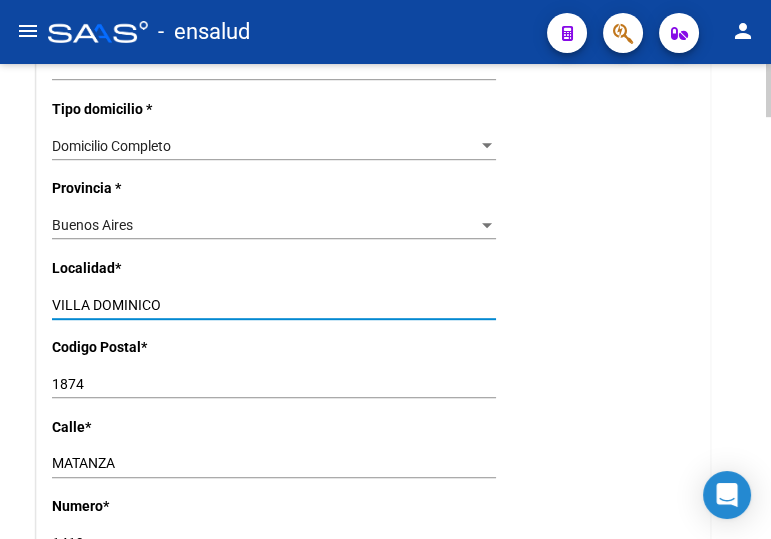drag, startPoint x: 29, startPoint y: 319, endPoint x: 27, endPoint y: 302, distance: 17.117243 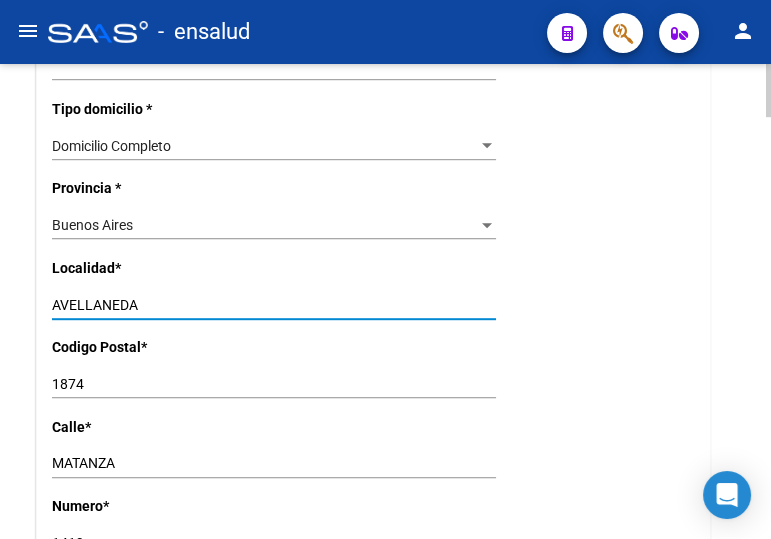 type on "AVELLANEDA" 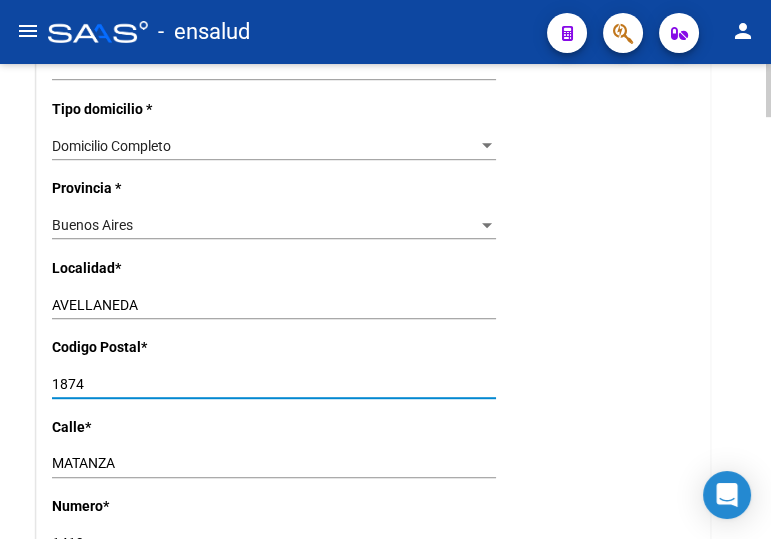 drag, startPoint x: 91, startPoint y: 381, endPoint x: 75, endPoint y: 379, distance: 16.124516 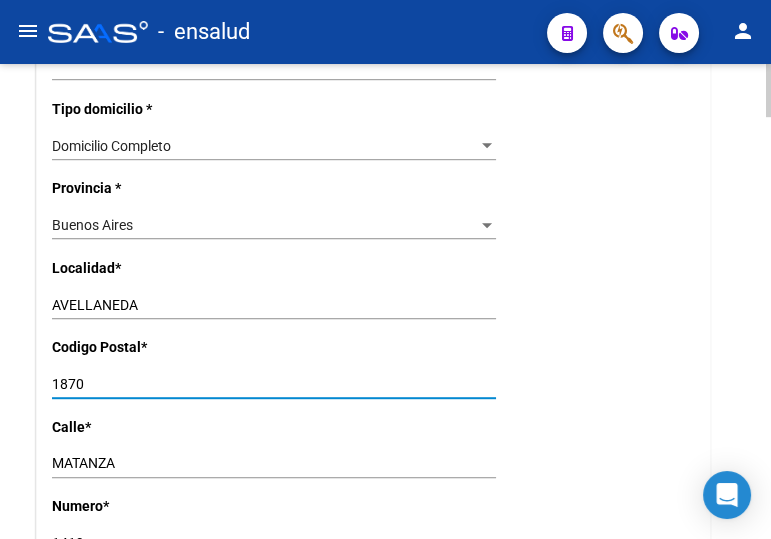 type on "1870" 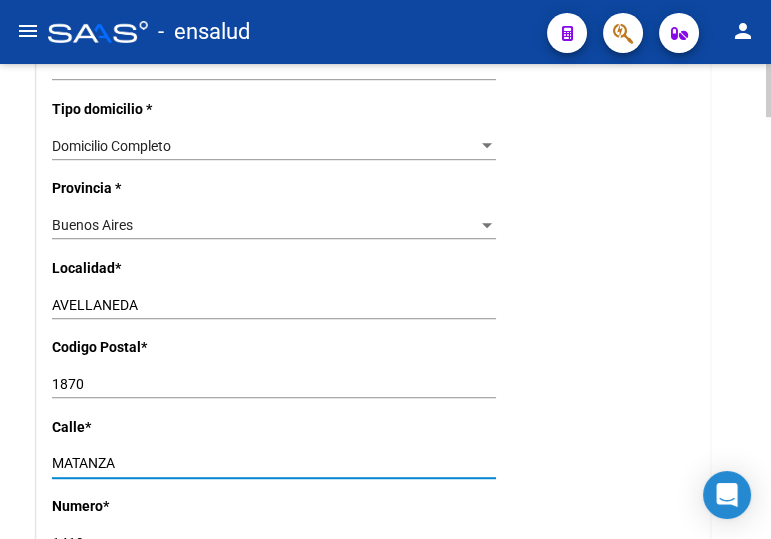 click on "arrow_back Editar Afiliado 27465715249    save Guardar cambios  ACTIVO desde 01/08/2025  remove_red_eye Movimientos SSS FTP    Sin Certificado Discapacidad ARCA Padrón ARCA Impuestos Análisis Afiliado   Titular   Familiar Datos Afiliado Nro Afiliado    Ingresar nro  CUIL  *   27-46571524-9 CUIL  ARCA Padrón  Ult. Fecha Alta Formal: 01/08/2025  Tipo de Documento * DOCUMENTO UNICO Seleccionar tipo Nro Documento  *   46571524 Ingresar nro  Apellido  *   BENGOLEA Ingresar apellido  Nombre  *   ORNELLA NAIR Ingresar nombre  Fecha de nacimiento  *   2005-03-15 Ingresar fecha   Parentesco * Titular Seleccionar parentesco  Estado Civil * Soltero Seleccionar tipo  Sexo * Femenino Seleccionar sexo  Nacionalidad * ARGENTINA Seleccionar tipo  Discapacitado * No incapacitado Seleccionar tipo Vencimiento Certificado Estudio    Ingresar fecha   Tipo domicilio * Domicilio Completo Seleccionar tipo domicilio  Provincia * Buenos Aires Seleccionar provincia Localidad  *   AVELLANEDA Ingresar el nombre  Codigo Postal  *" 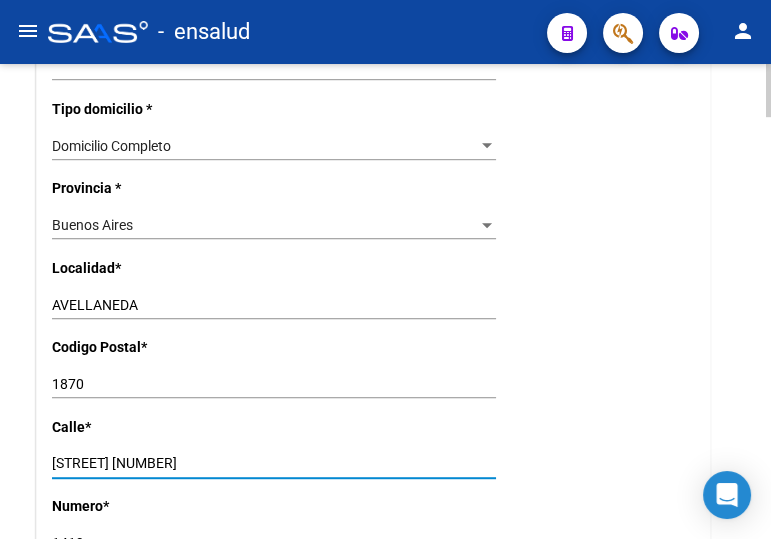 drag, startPoint x: 156, startPoint y: 461, endPoint x: 127, endPoint y: 460, distance: 29.017237 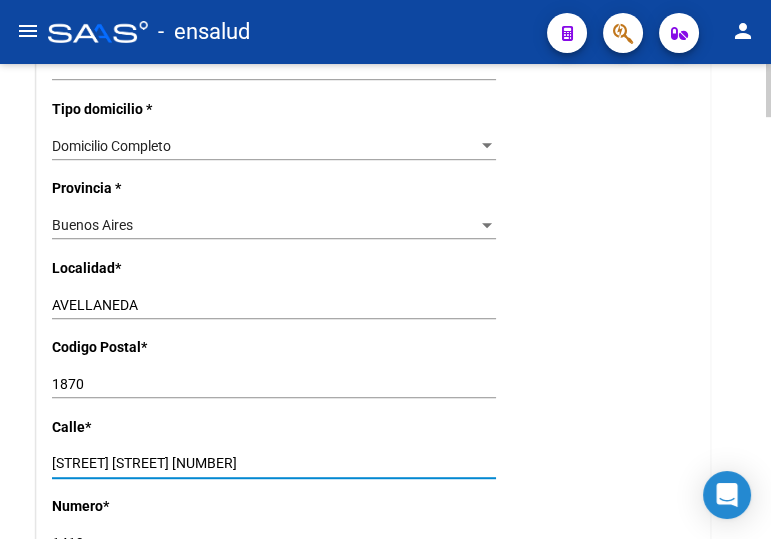 drag, startPoint x: 201, startPoint y: 459, endPoint x: 127, endPoint y: 449, distance: 74.672615 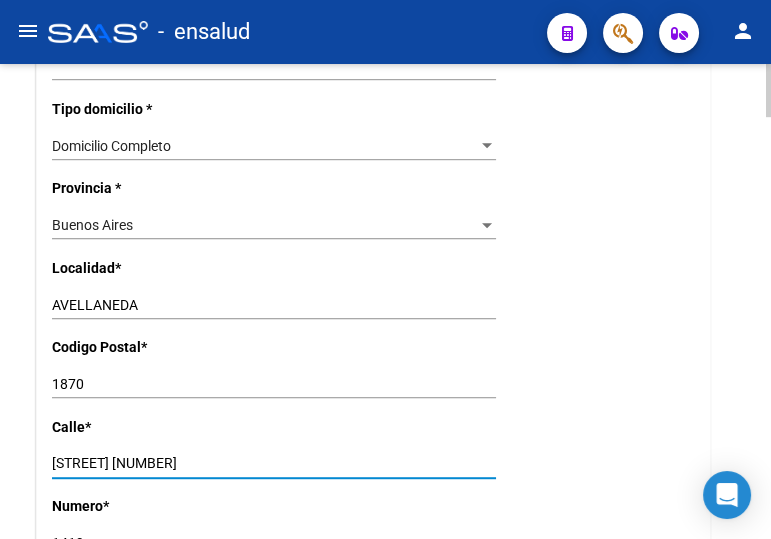 click on "BELGRANO 3389" at bounding box center [274, 463] 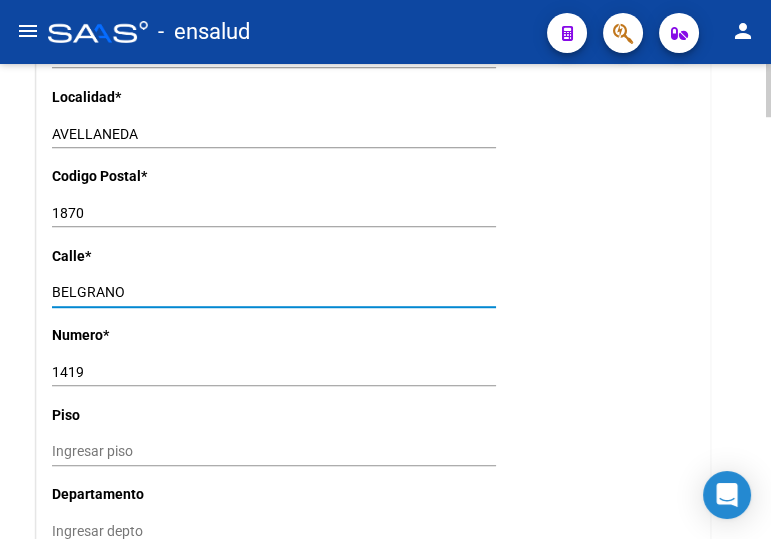 scroll, scrollTop: 1636, scrollLeft: 0, axis: vertical 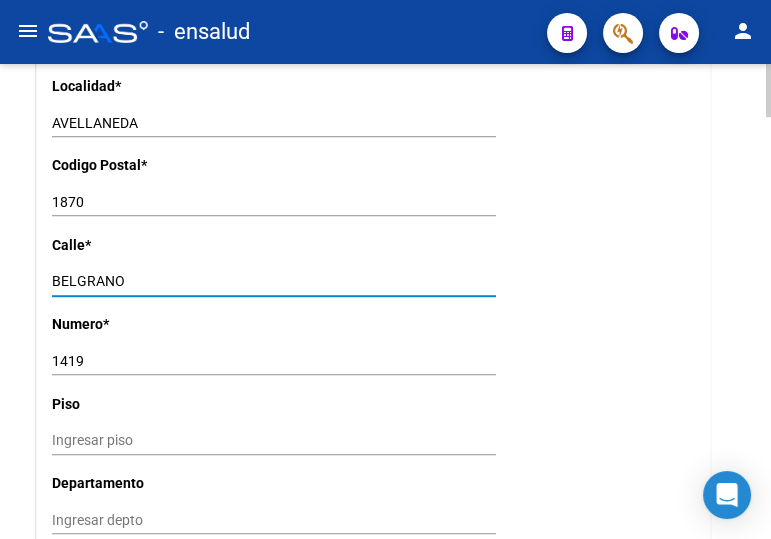 type on "BELGRANO" 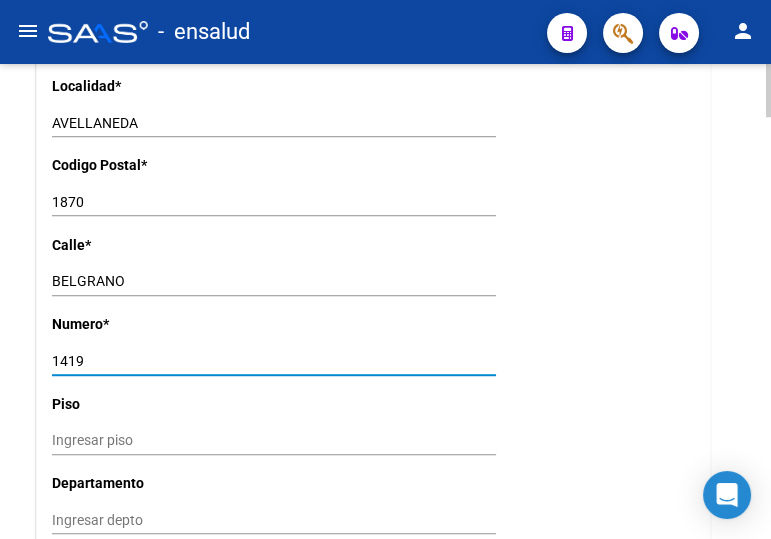 drag, startPoint x: 89, startPoint y: 356, endPoint x: 27, endPoint y: 353, distance: 62.072536 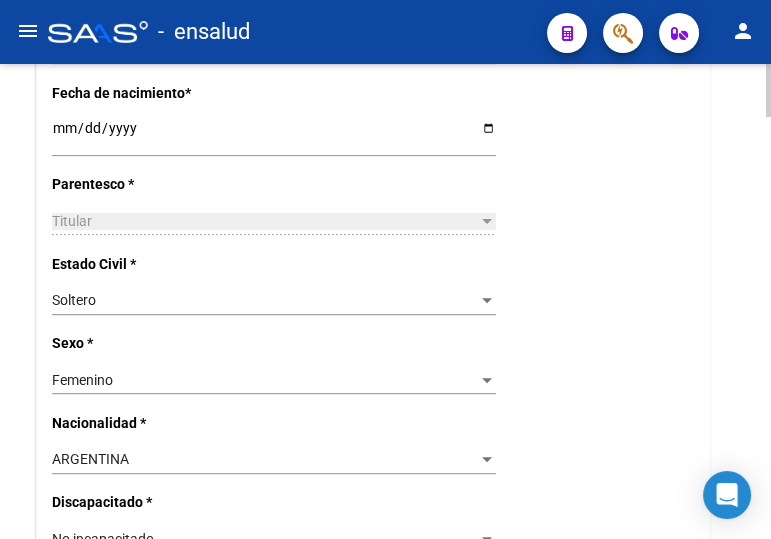 scroll, scrollTop: 727, scrollLeft: 0, axis: vertical 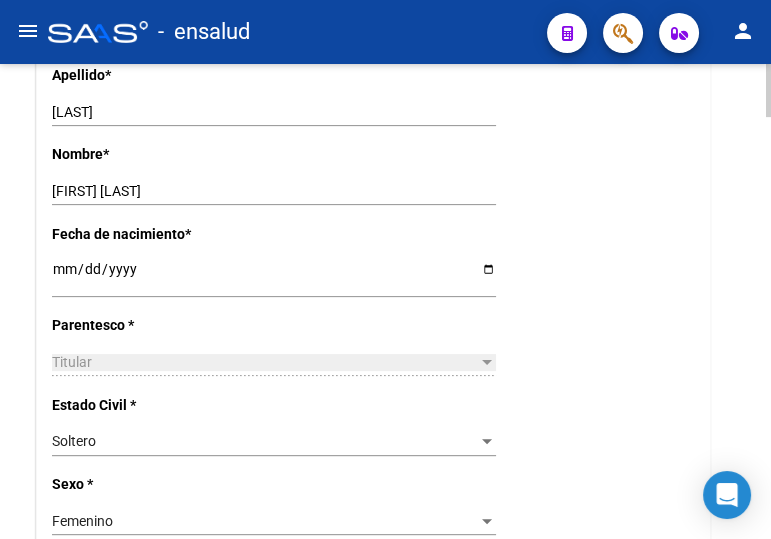type on "3389" 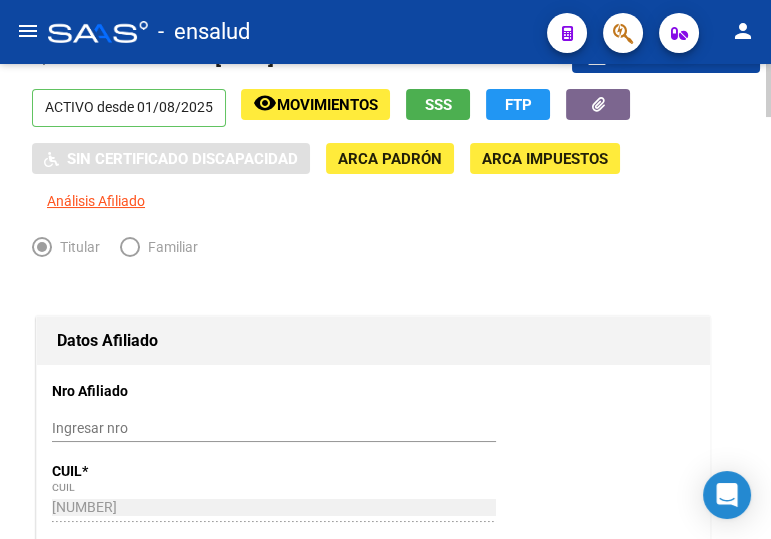 scroll, scrollTop: 0, scrollLeft: 0, axis: both 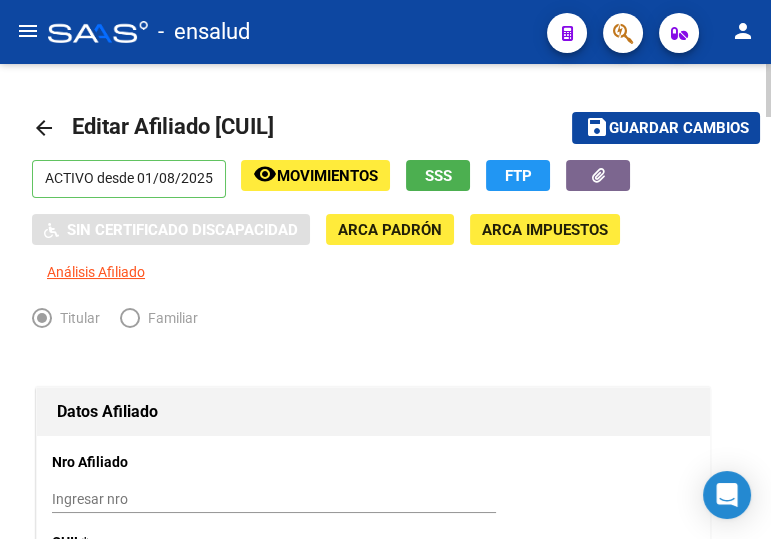 click on "save Guardar cambios" 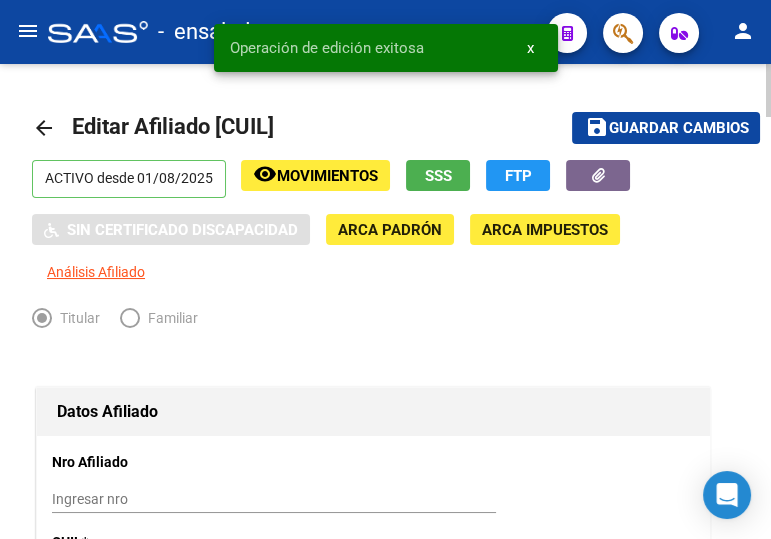 click on "arrow_back" 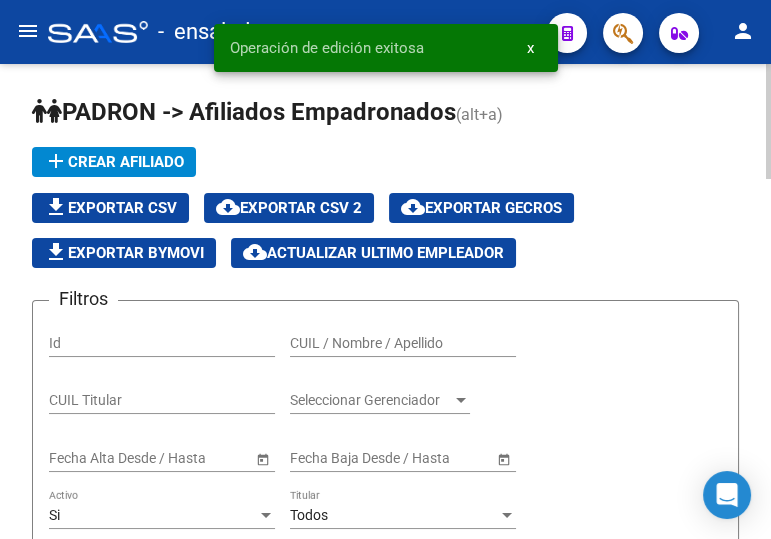 click on "CUIL / Nombre / Apellido" at bounding box center [403, 343] 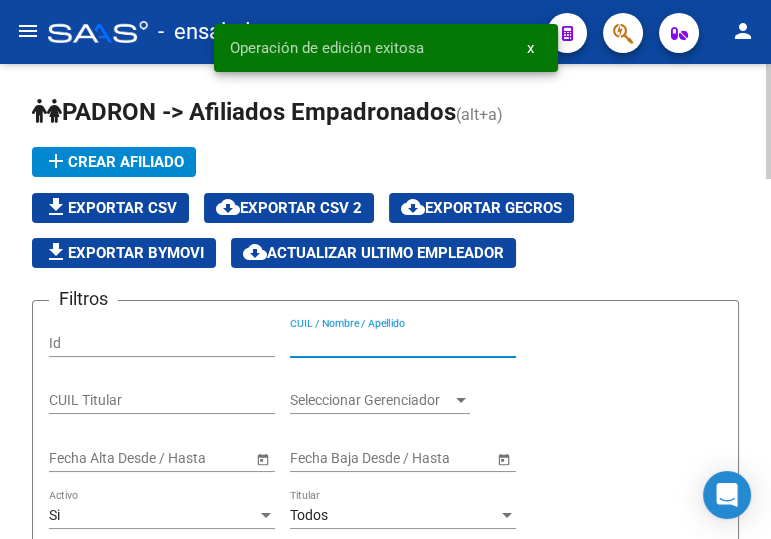 paste on "20399586241" 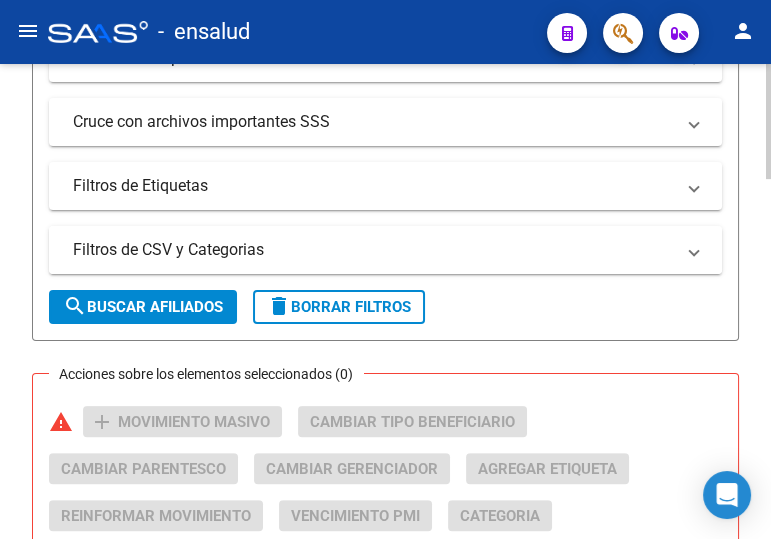 scroll, scrollTop: 727, scrollLeft: 0, axis: vertical 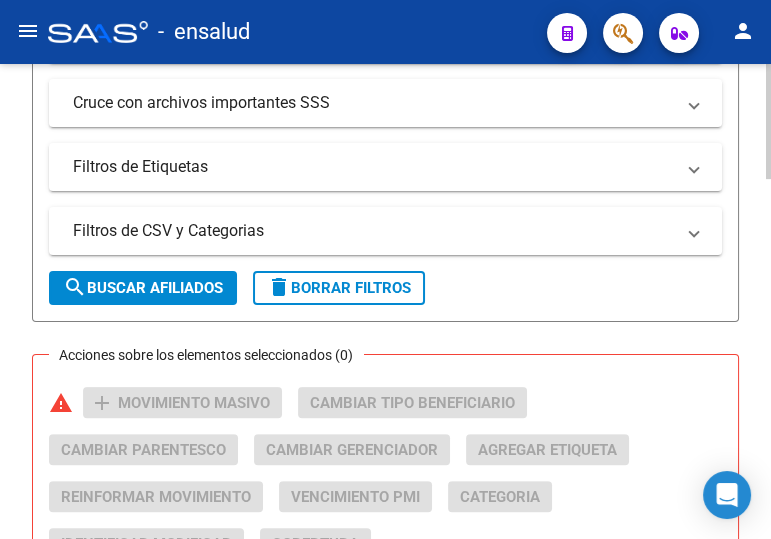type on "20399586241" 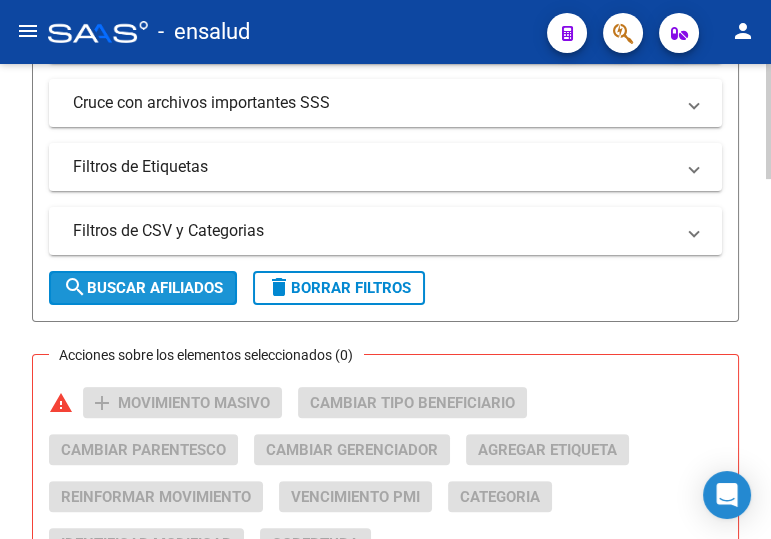 click on "search  Buscar Afiliados" 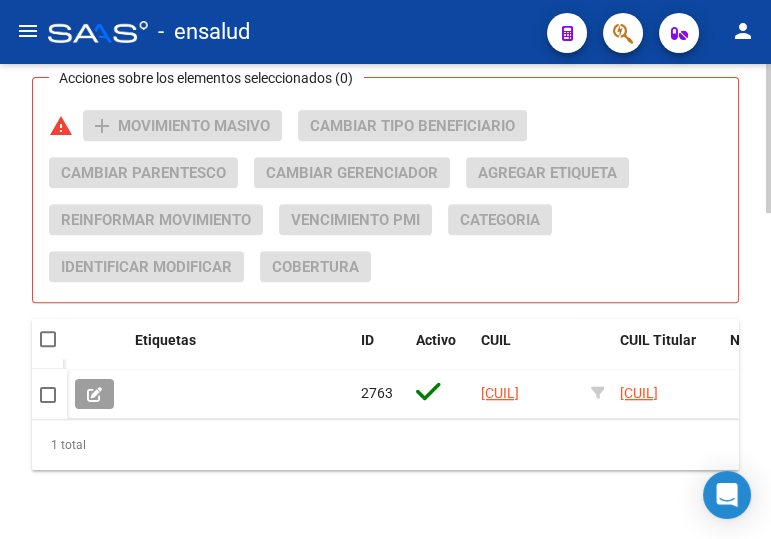 scroll, scrollTop: 1040, scrollLeft: 0, axis: vertical 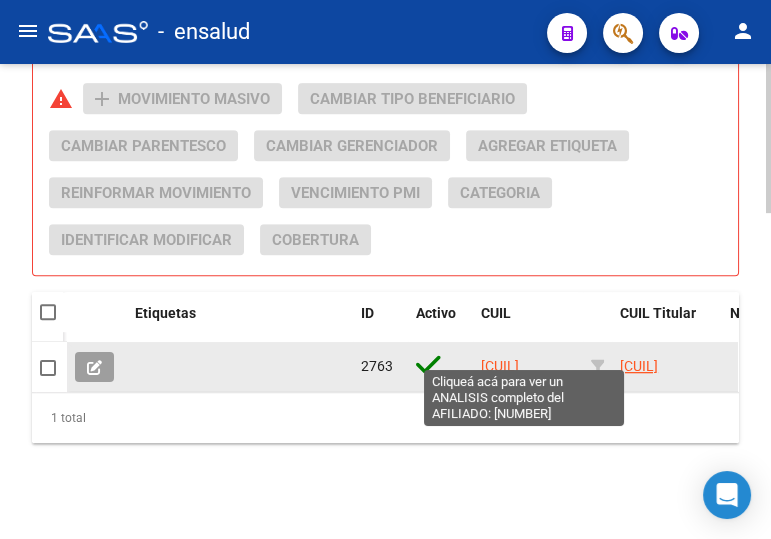 click on "20399586241" 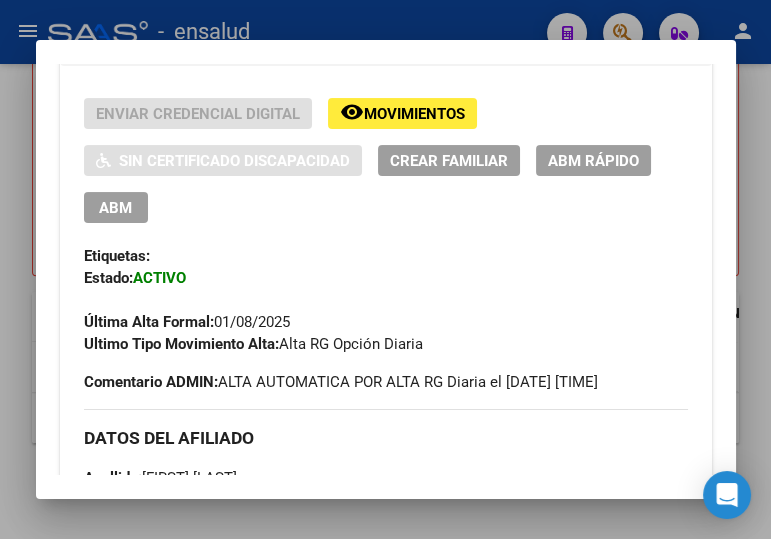 scroll, scrollTop: 454, scrollLeft: 0, axis: vertical 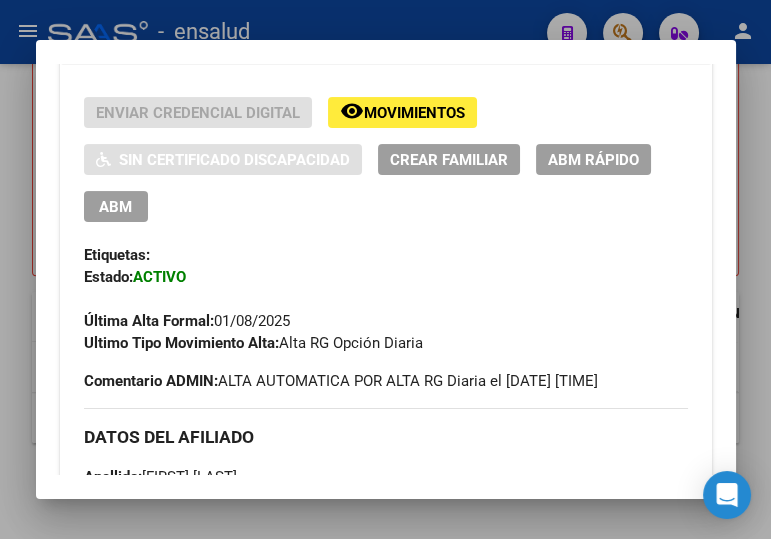 click on "ABM" at bounding box center (115, 207) 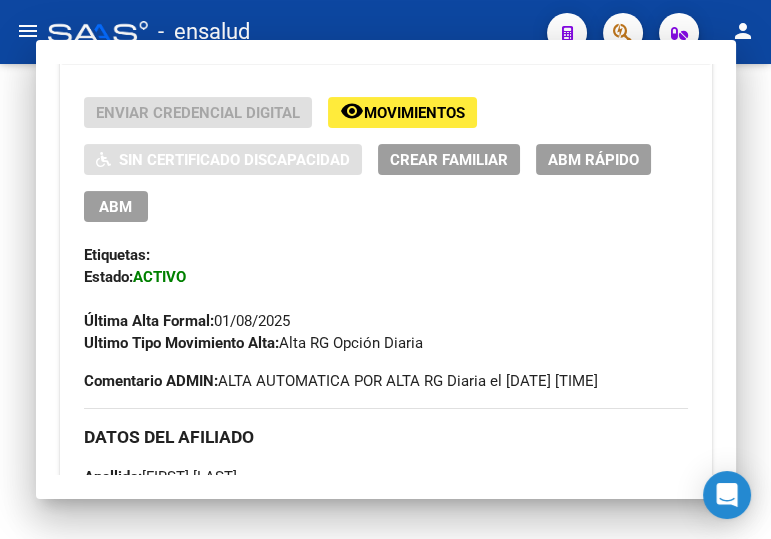 scroll, scrollTop: 0, scrollLeft: 0, axis: both 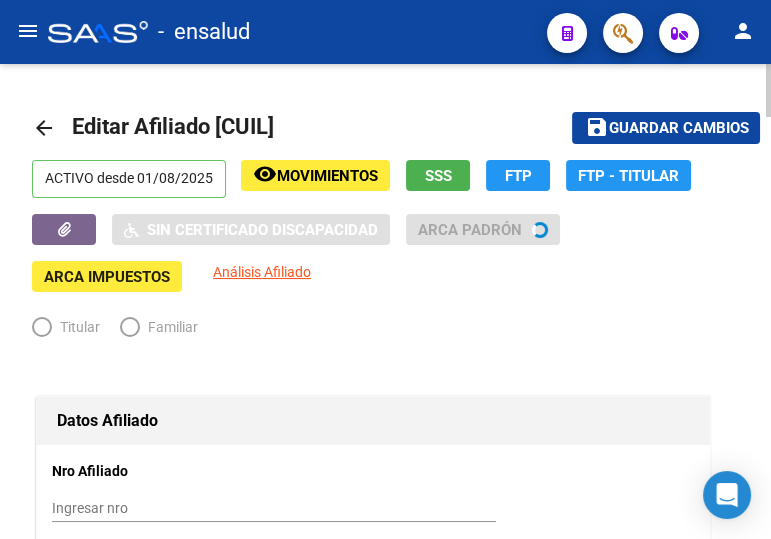 radio on "true" 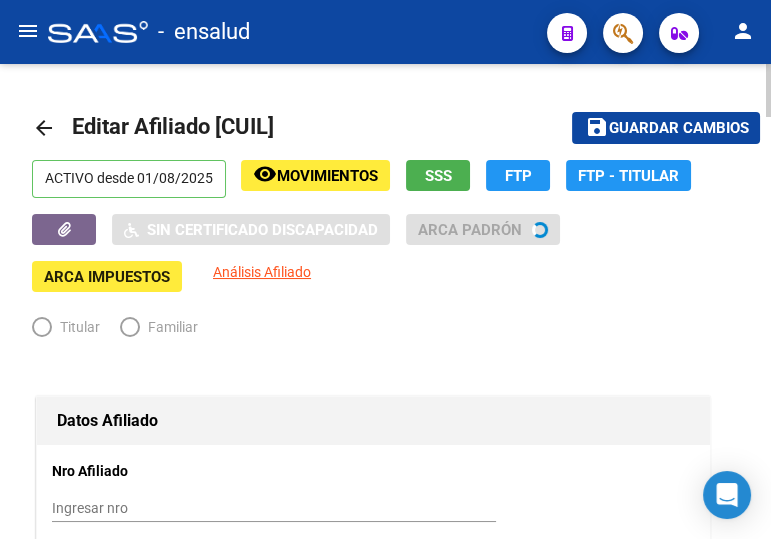 type on "30-70977656-4" 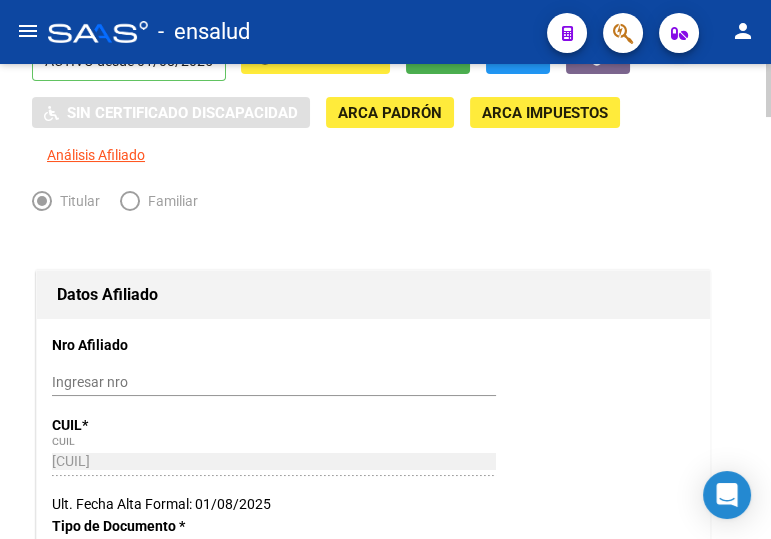 scroll, scrollTop: 0, scrollLeft: 0, axis: both 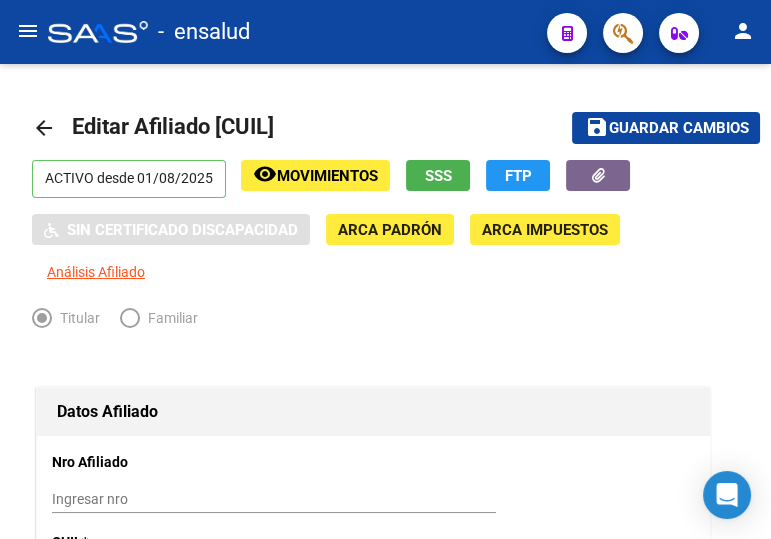 drag, startPoint x: 630, startPoint y: 127, endPoint x: 463, endPoint y: 51, distance: 183.48024 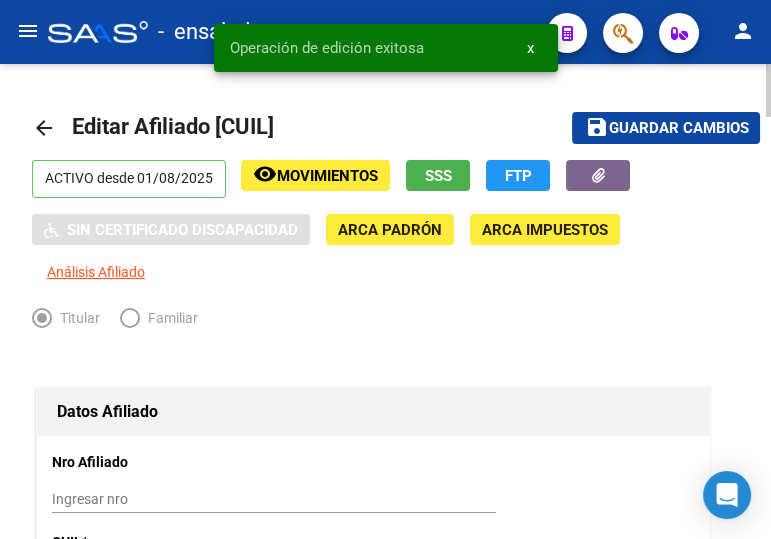 click on "arrow_back" 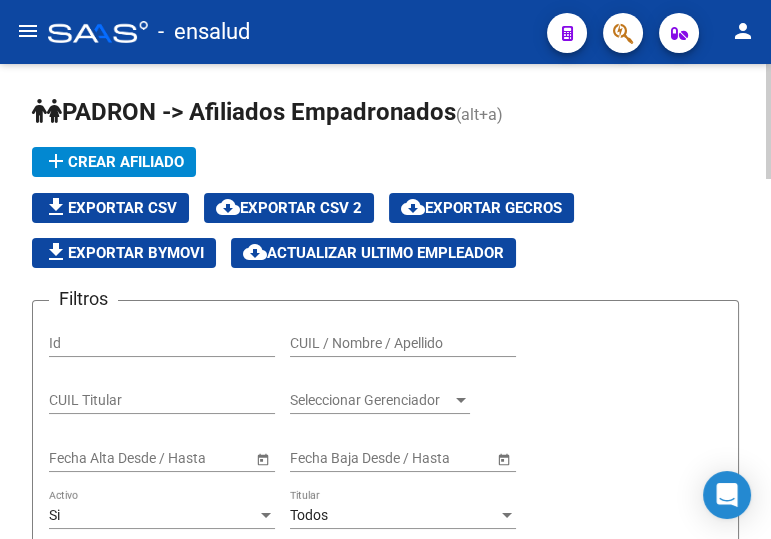 click on "CUIL / Nombre / Apellido" at bounding box center [403, 343] 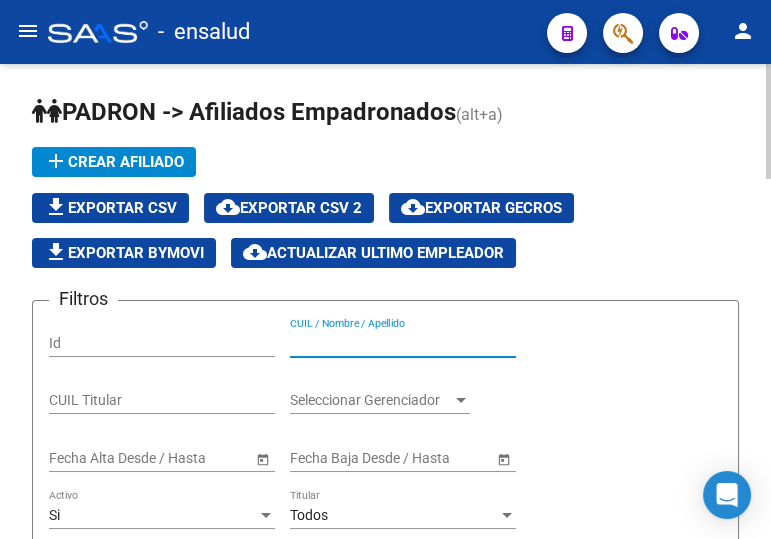 paste on "20399586241" 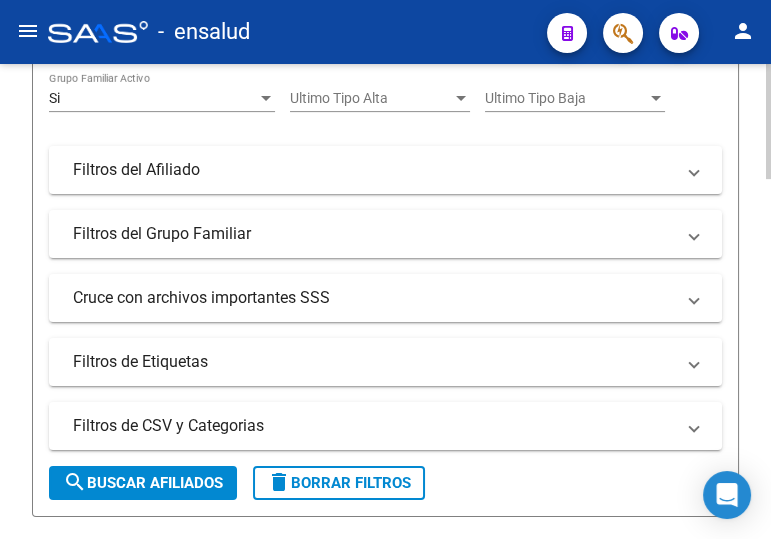 scroll, scrollTop: 545, scrollLeft: 0, axis: vertical 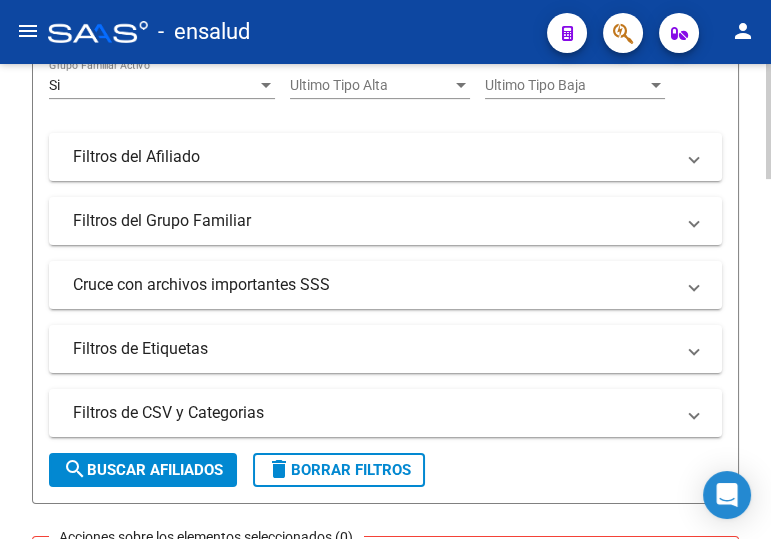 type on "20399586241" 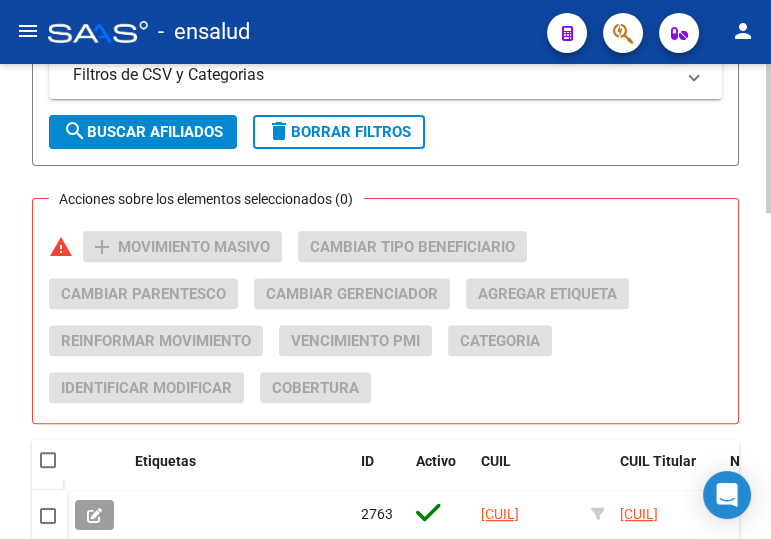 scroll, scrollTop: 1000, scrollLeft: 0, axis: vertical 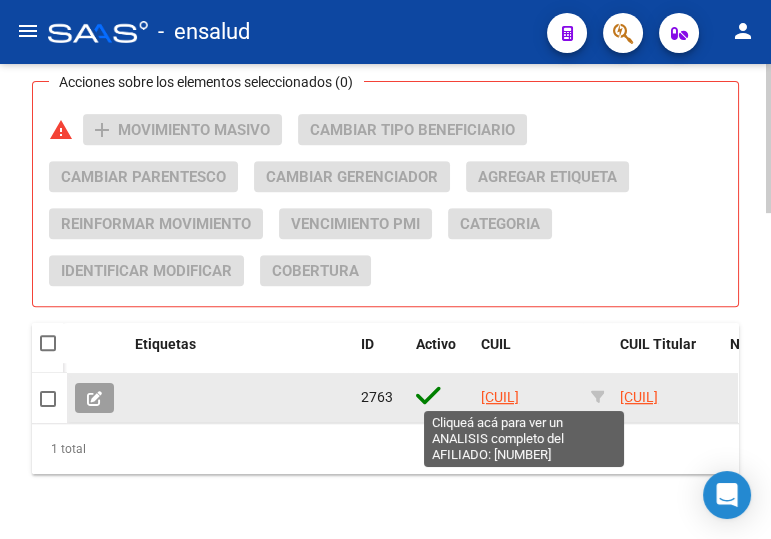 click on "20399586241" 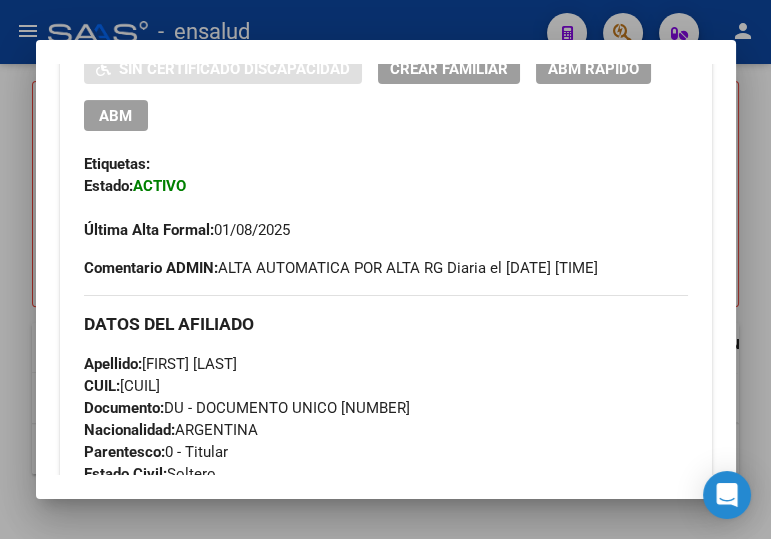 scroll, scrollTop: 454, scrollLeft: 0, axis: vertical 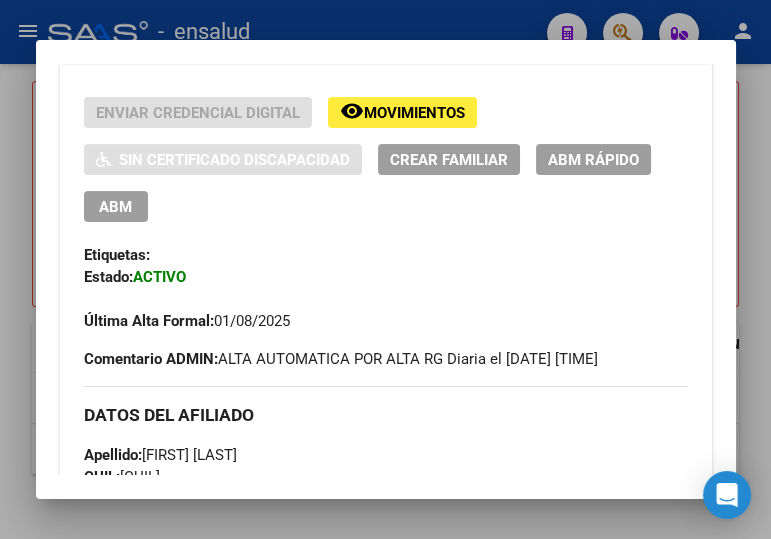 click on "ABM" at bounding box center (116, 206) 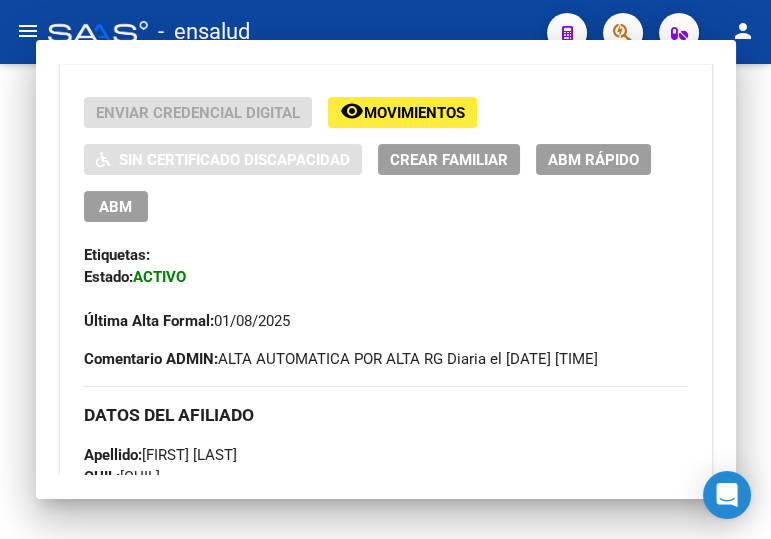 scroll, scrollTop: 0, scrollLeft: 0, axis: both 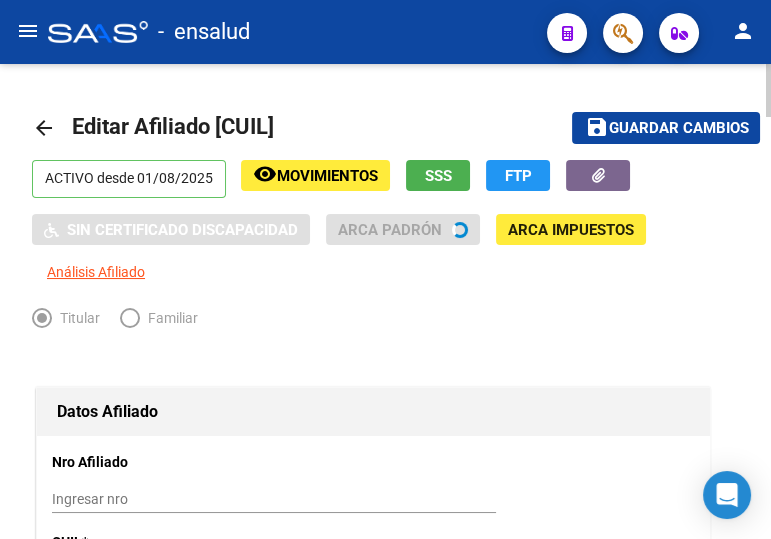 radio on "true" 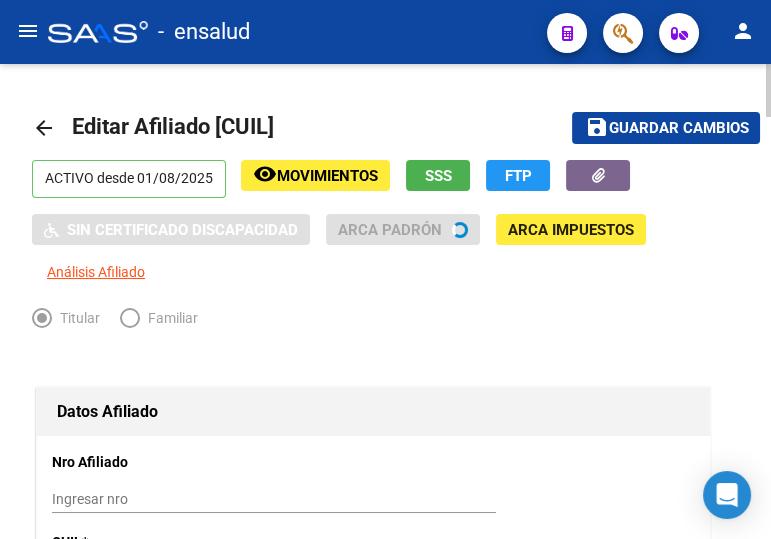 type on "30-70977656-4" 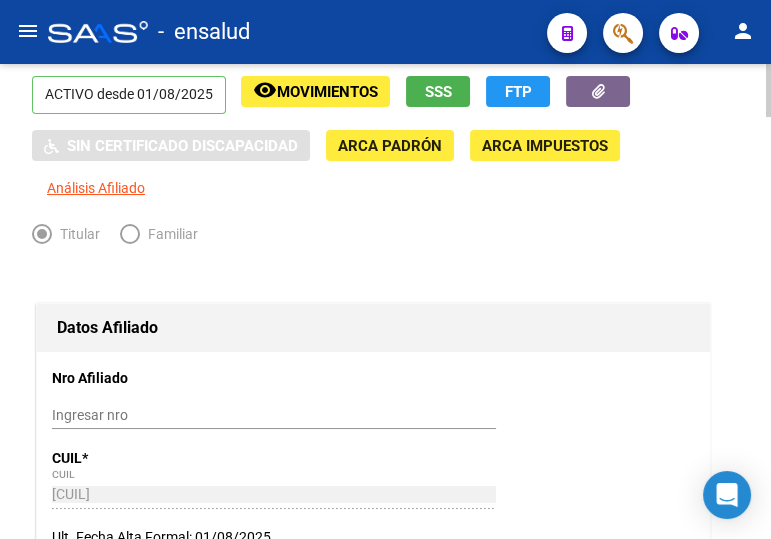 scroll, scrollTop: 0, scrollLeft: 0, axis: both 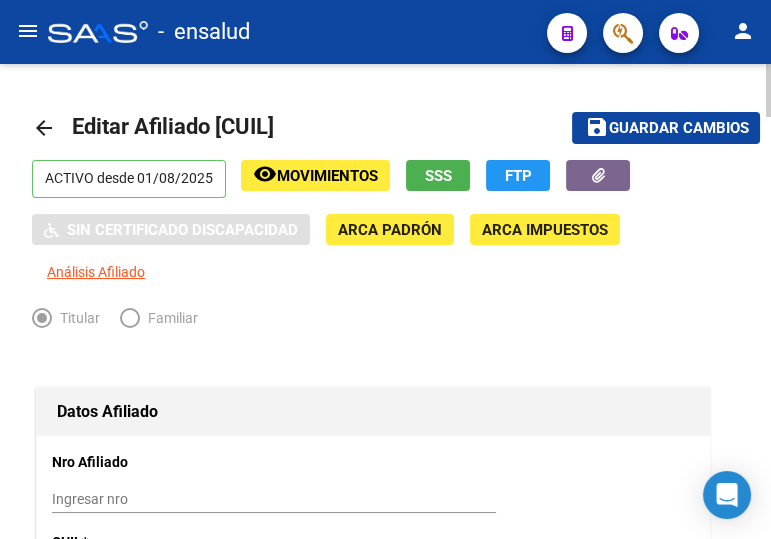 click on "Guardar cambios" 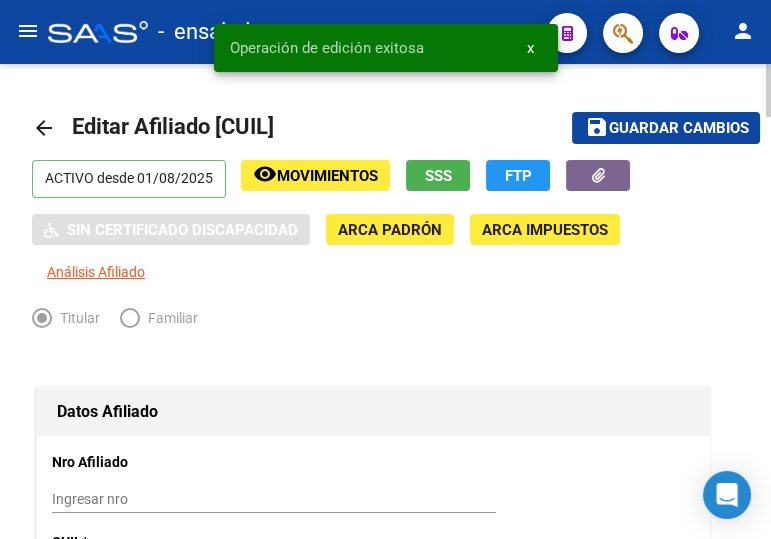 click on "arrow_back" 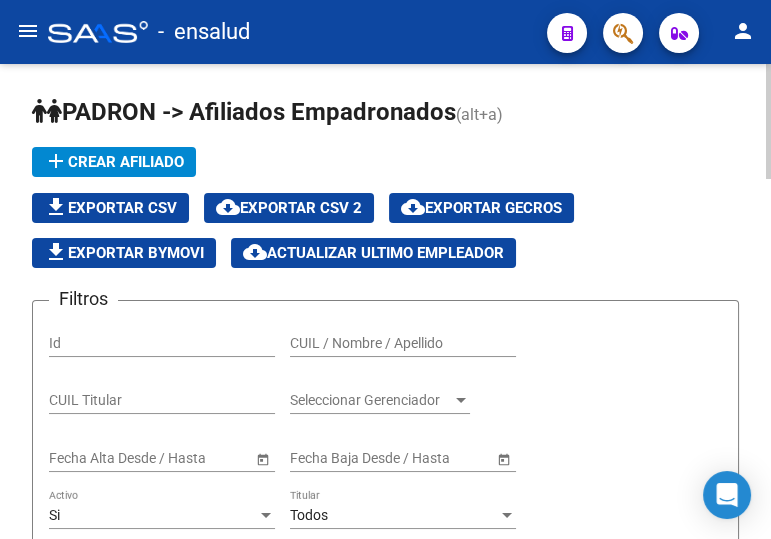 click on "CUIL / Nombre / Apellido" at bounding box center (403, 343) 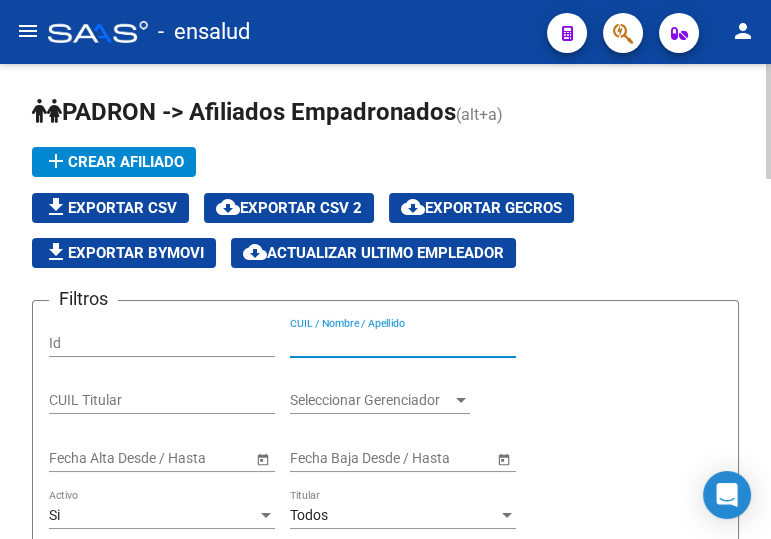 paste on "20313637906" 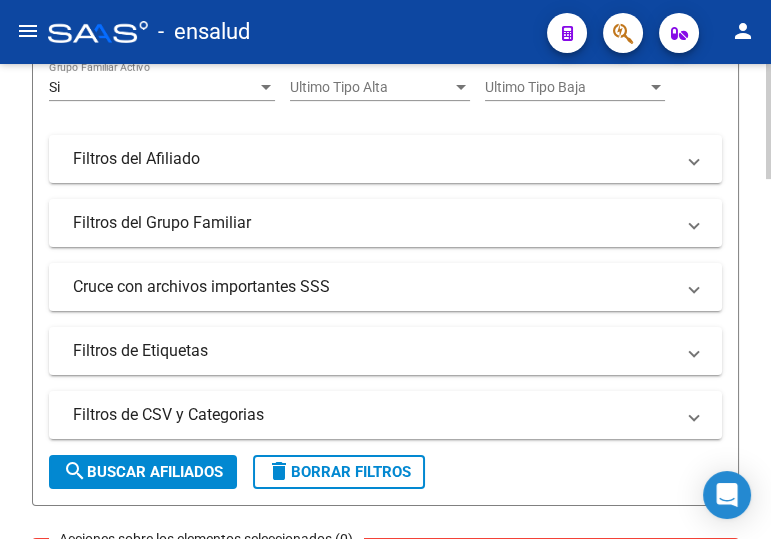 scroll, scrollTop: 545, scrollLeft: 0, axis: vertical 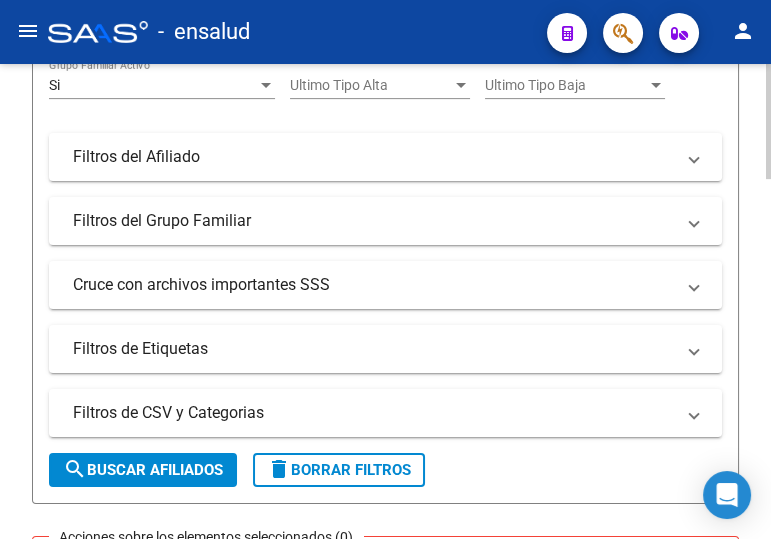 type on "20313637906" 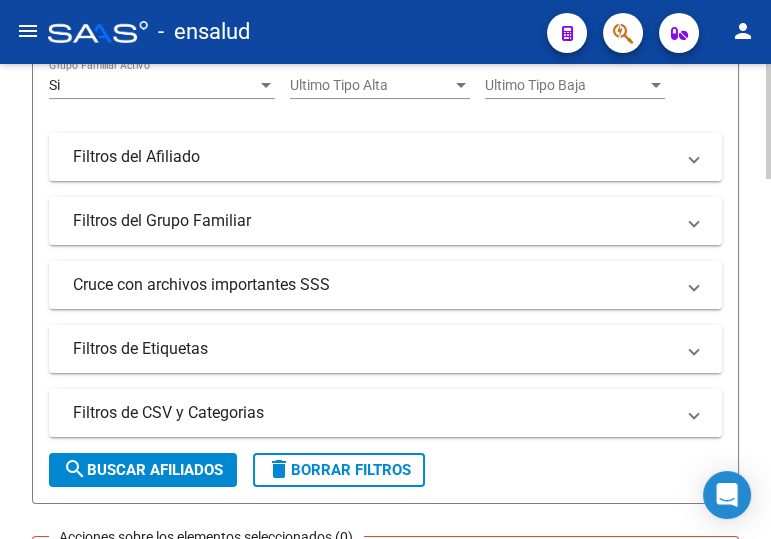 drag, startPoint x: 155, startPoint y: 465, endPoint x: 298, endPoint y: 350, distance: 183.50476 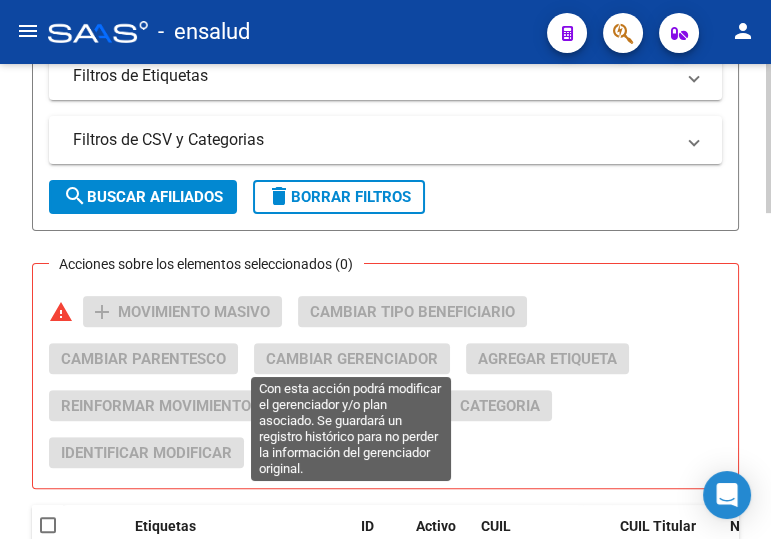 scroll, scrollTop: 1000, scrollLeft: 0, axis: vertical 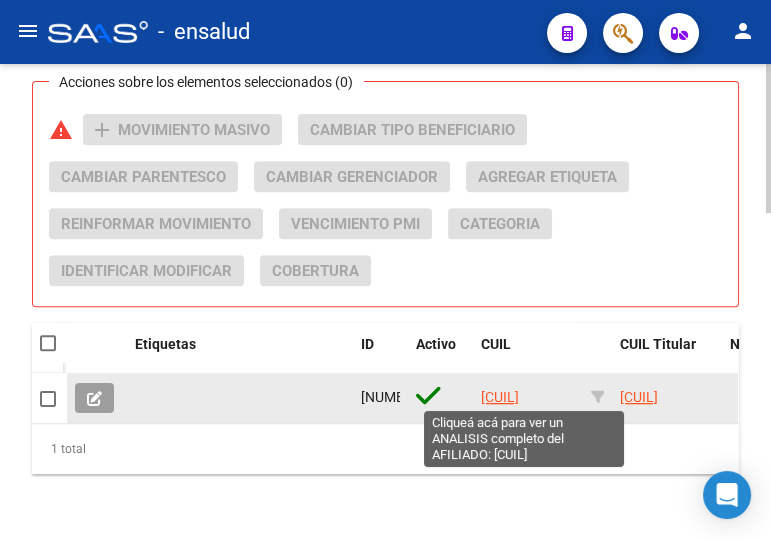 click on "20313637906" 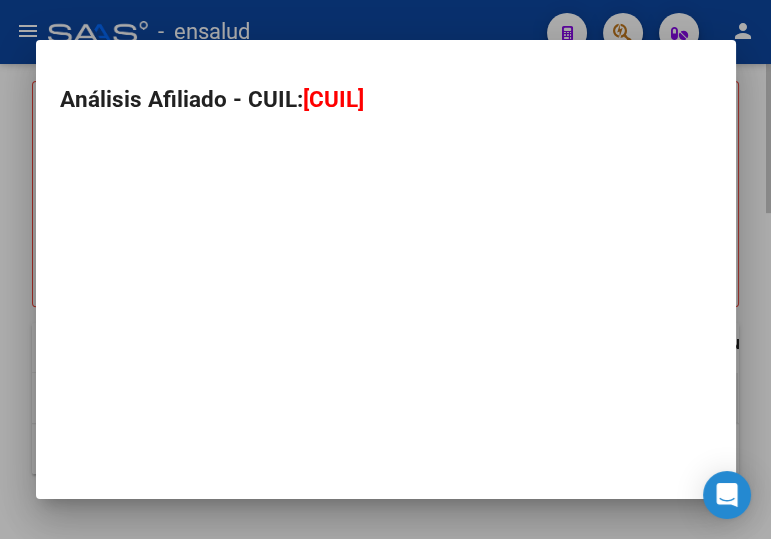 type on "20313637906" 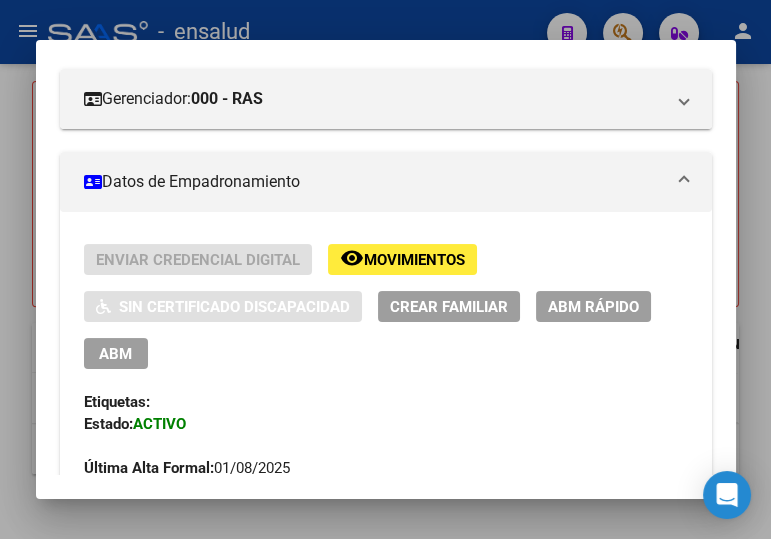 scroll, scrollTop: 363, scrollLeft: 0, axis: vertical 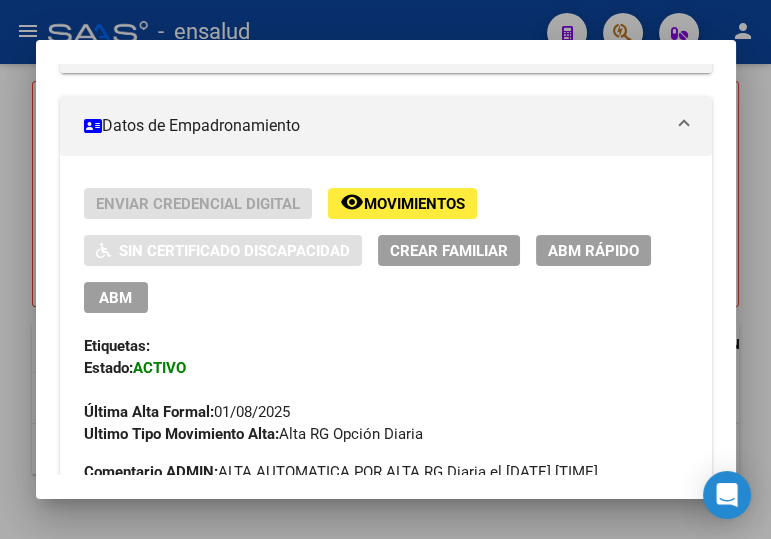 click on "ABM" at bounding box center (115, 298) 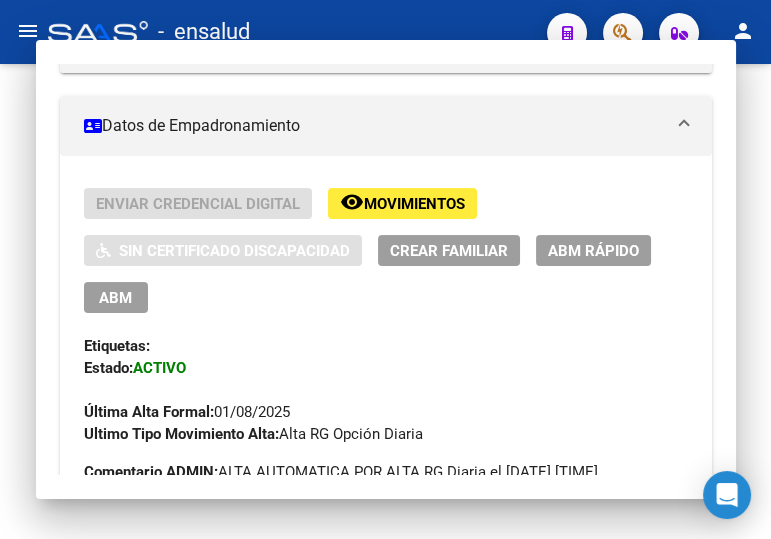 scroll, scrollTop: 0, scrollLeft: 0, axis: both 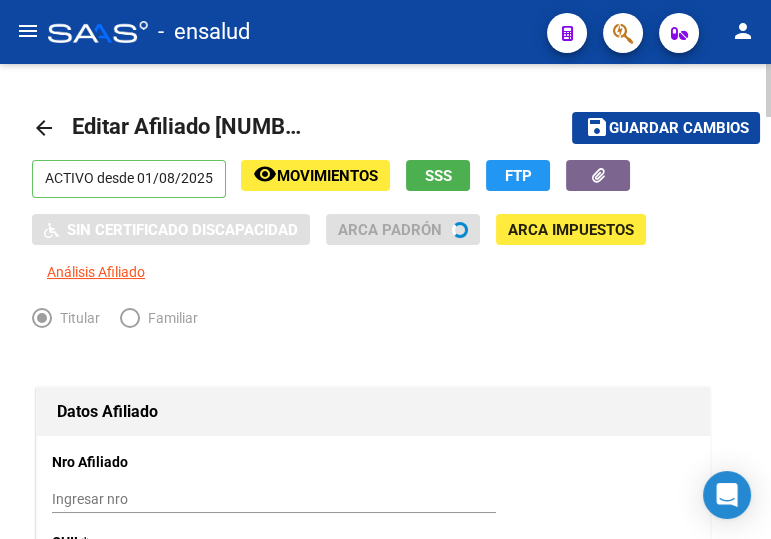 radio on "true" 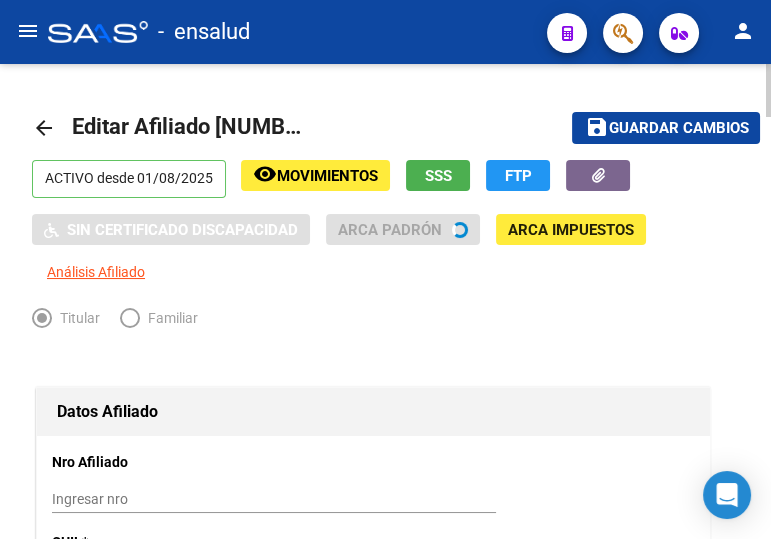 type on "30-71069830-5" 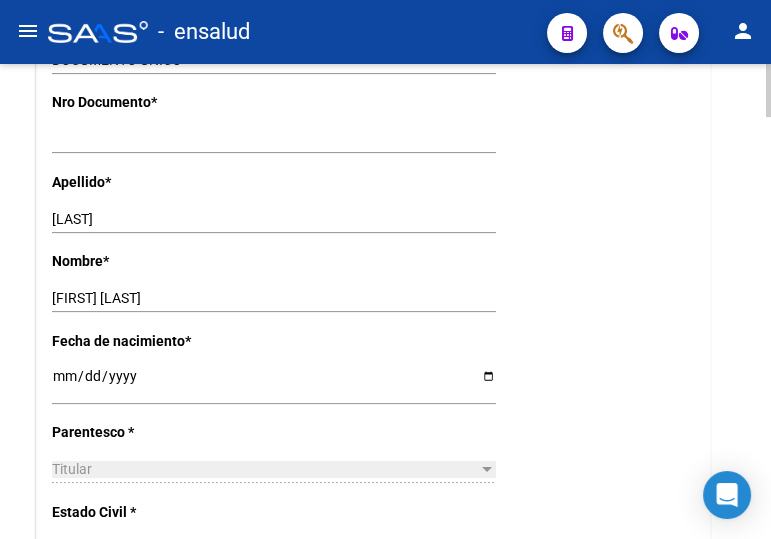 scroll, scrollTop: 636, scrollLeft: 0, axis: vertical 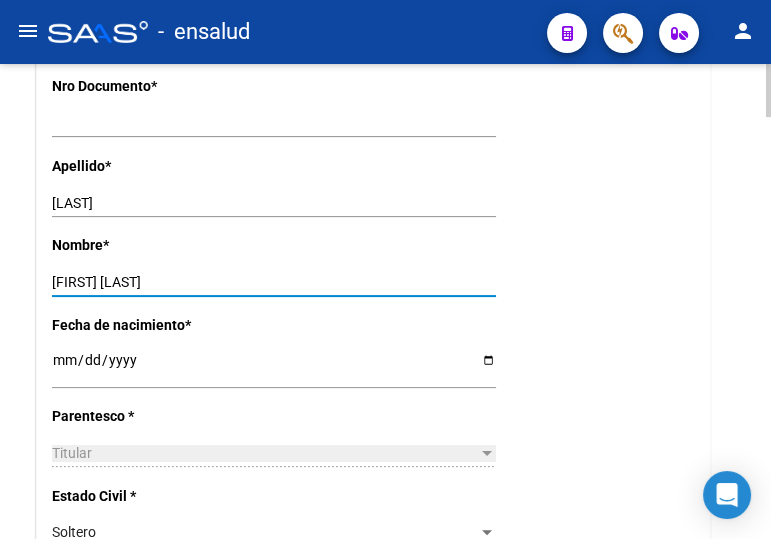 drag, startPoint x: 118, startPoint y: 276, endPoint x: 245, endPoint y: 290, distance: 127.769325 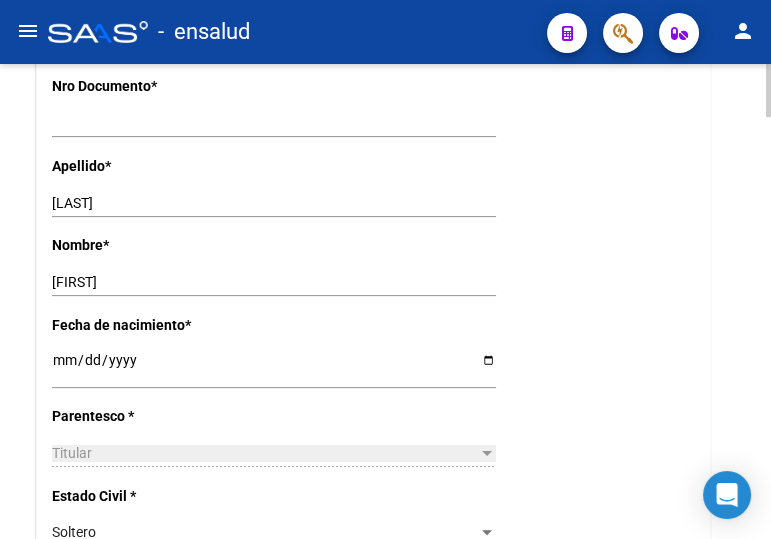 click on "GERARDO" at bounding box center (274, 282) 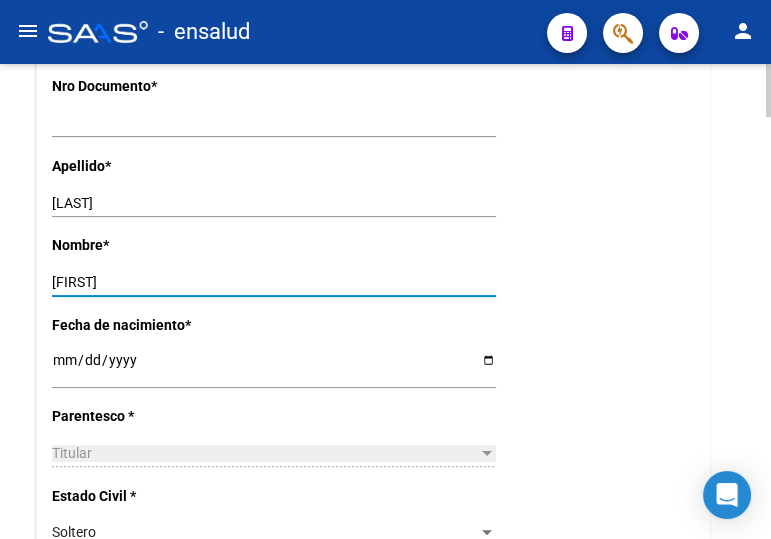 paste on "HECTOR ARNALDO" 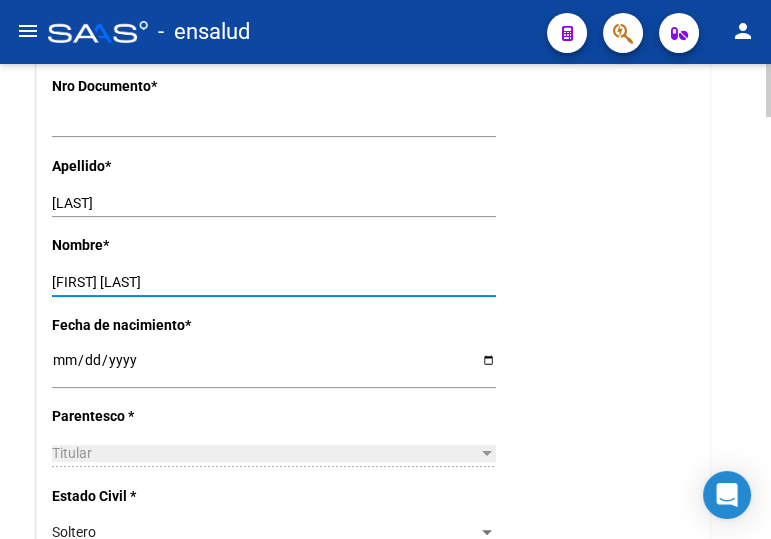 type on "GERARDO HECTOR ARNALDO" 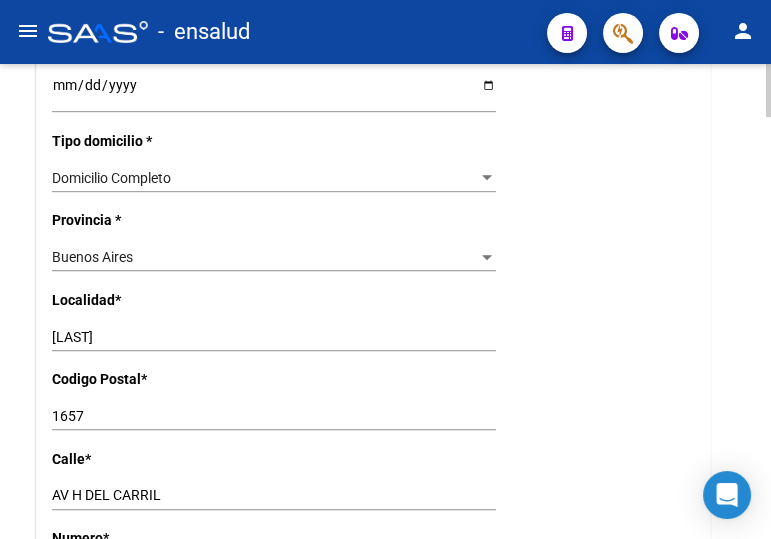 scroll, scrollTop: 1545, scrollLeft: 0, axis: vertical 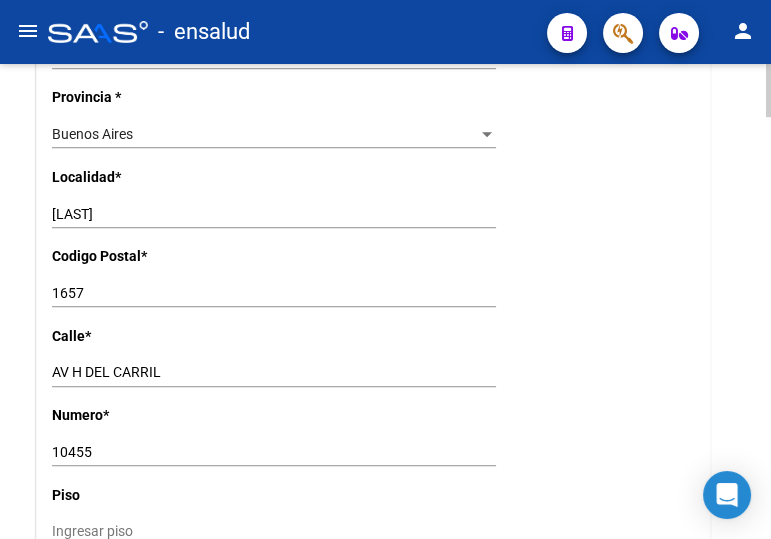 drag, startPoint x: 147, startPoint y: 201, endPoint x: 27, endPoint y: 206, distance: 120.10412 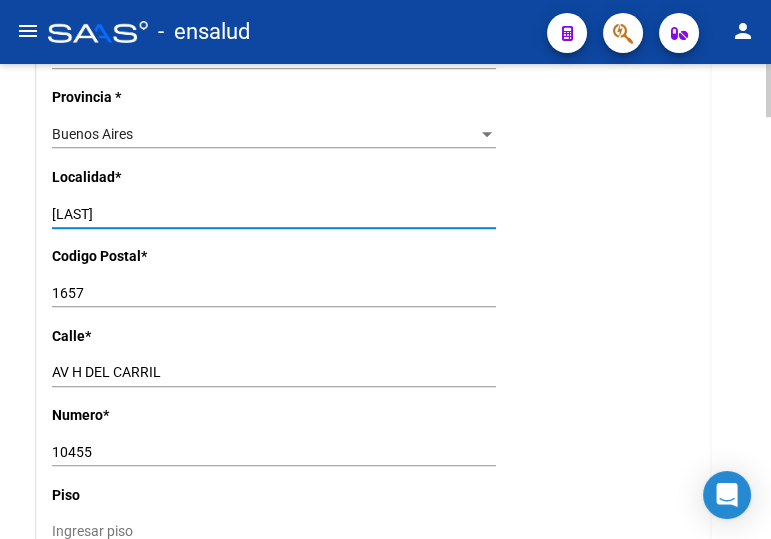drag, startPoint x: 52, startPoint y: 219, endPoint x: 27, endPoint y: 221, distance: 25.079872 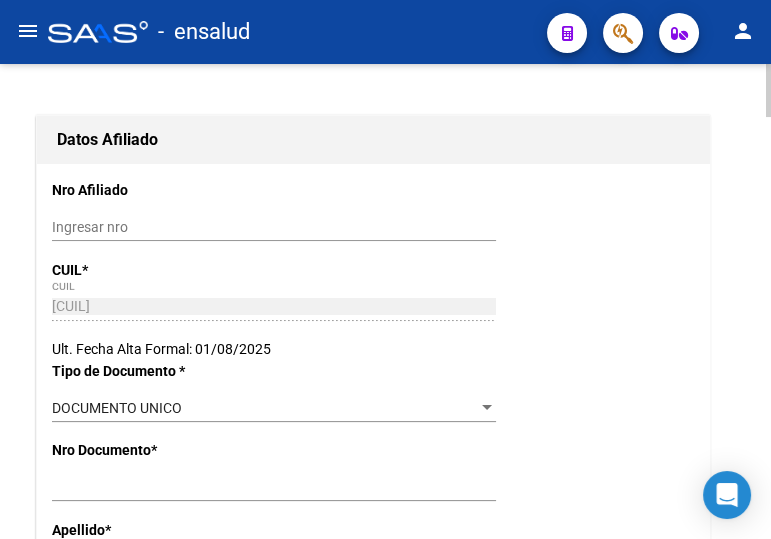 scroll, scrollTop: 0, scrollLeft: 0, axis: both 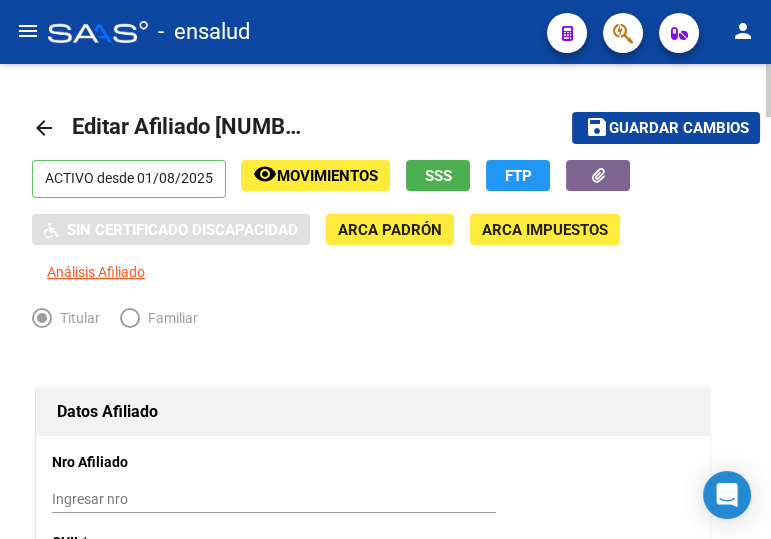 type on "LOMA HERMOSA" 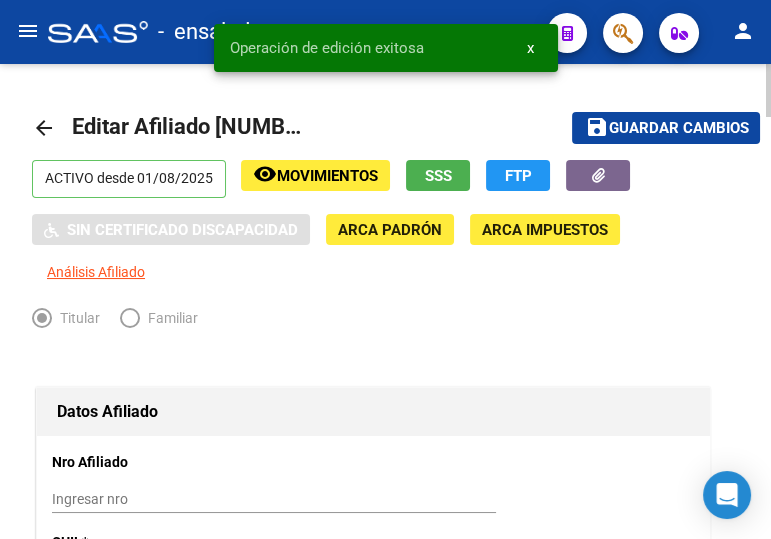 click on "arrow_back" 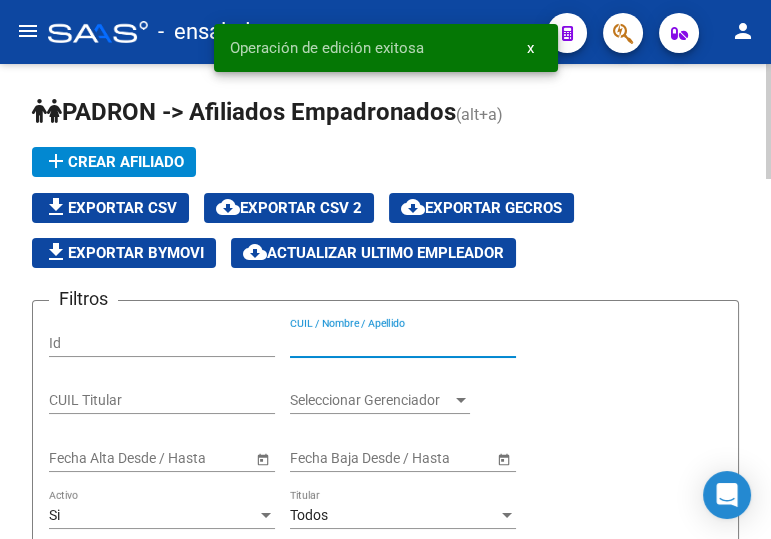 click on "CUIL / Nombre / Apellido" at bounding box center [403, 343] 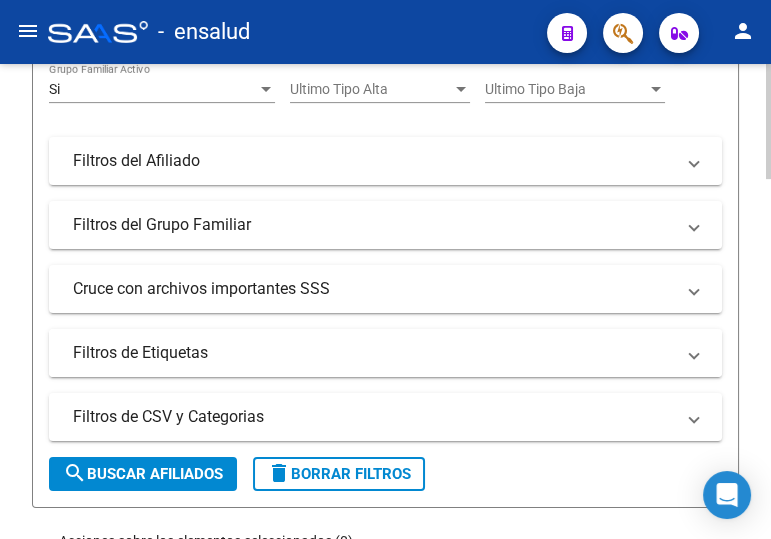 scroll, scrollTop: 545, scrollLeft: 0, axis: vertical 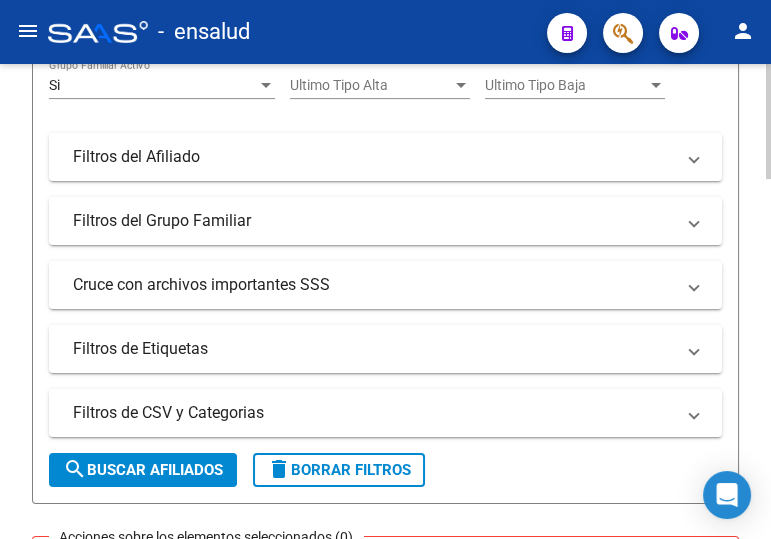 type on "20319794779" 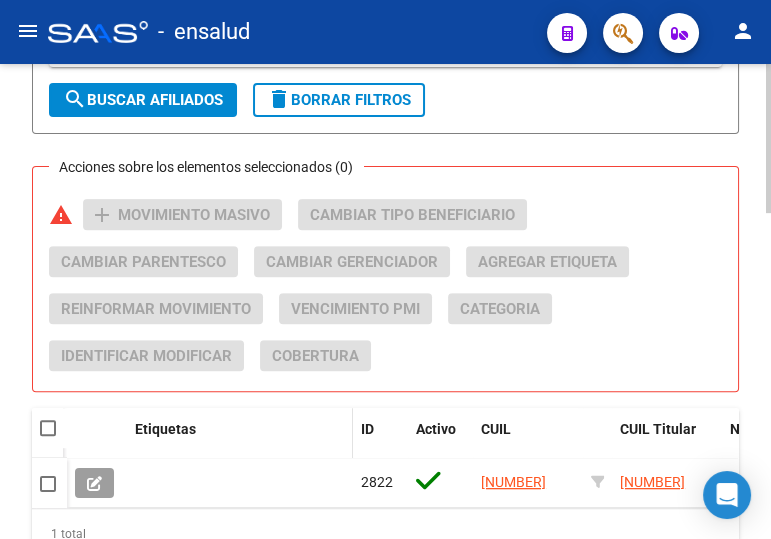 scroll, scrollTop: 1040, scrollLeft: 0, axis: vertical 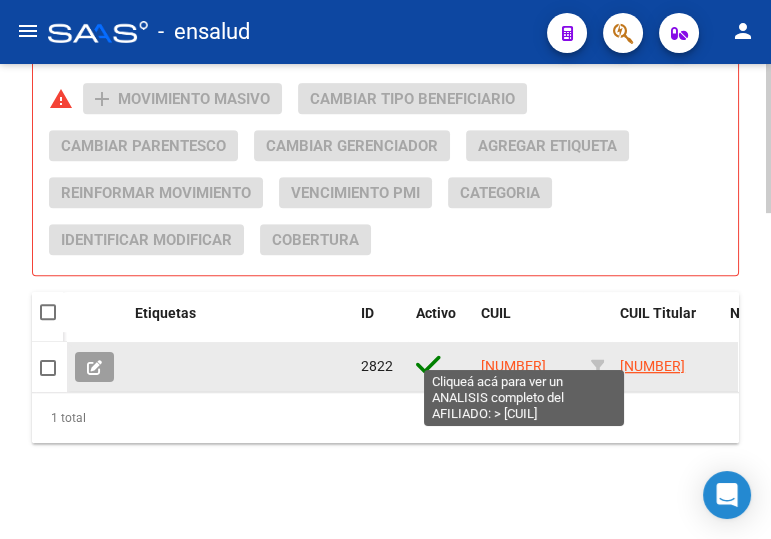 click on "20319794779" 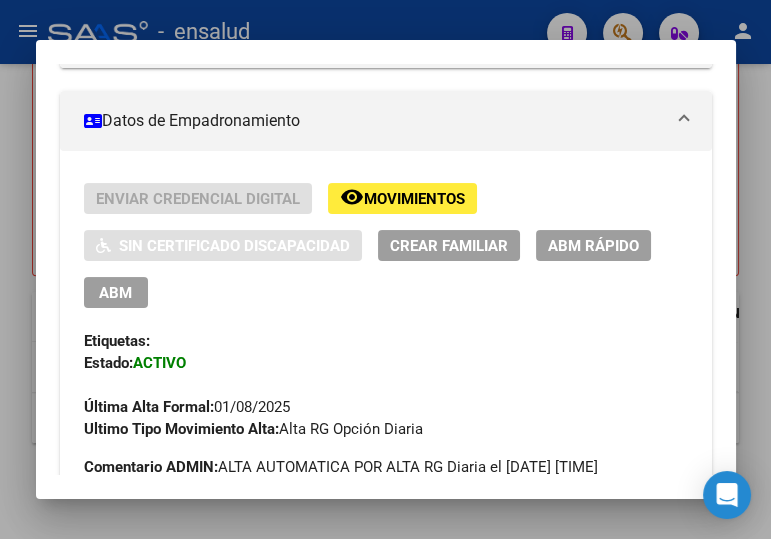scroll, scrollTop: 363, scrollLeft: 0, axis: vertical 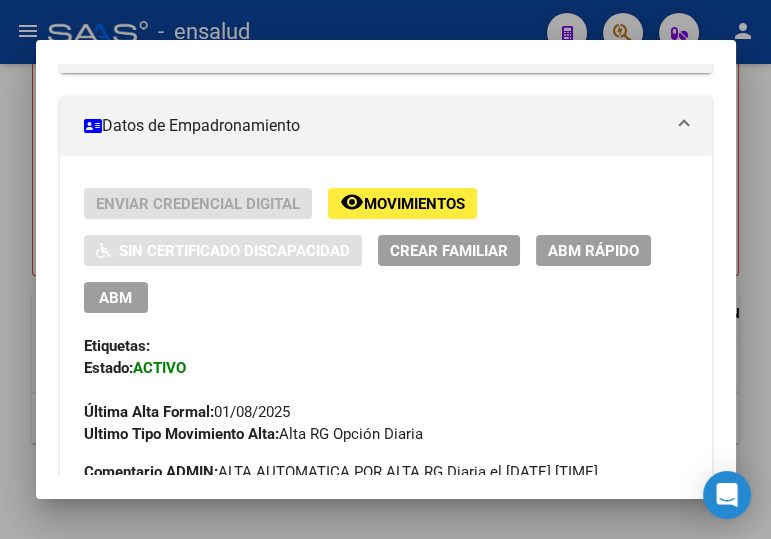 click on "ABM" at bounding box center (115, 298) 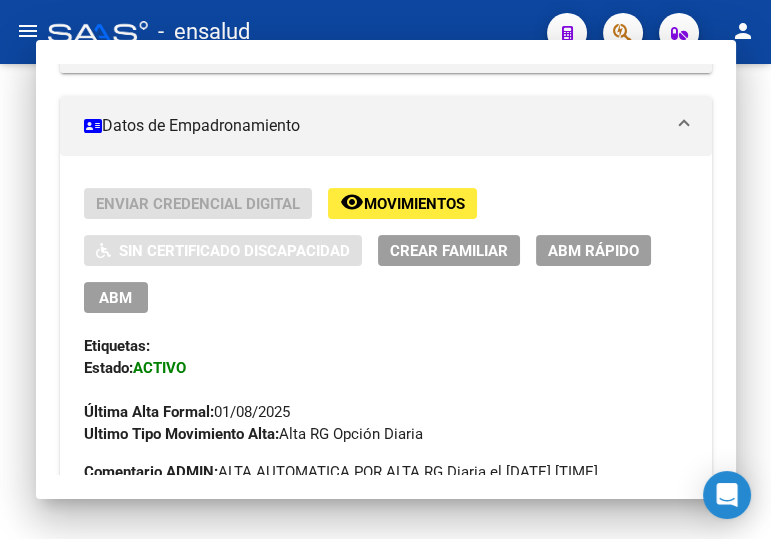 scroll, scrollTop: 0, scrollLeft: 0, axis: both 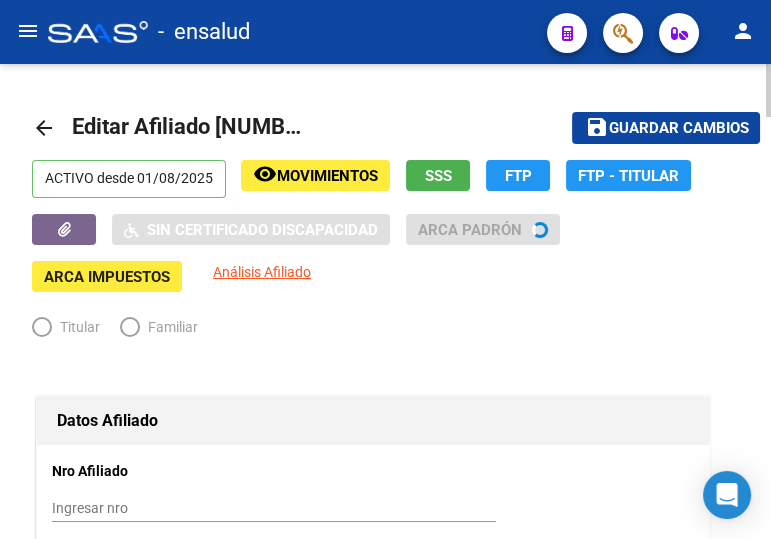 radio on "true" 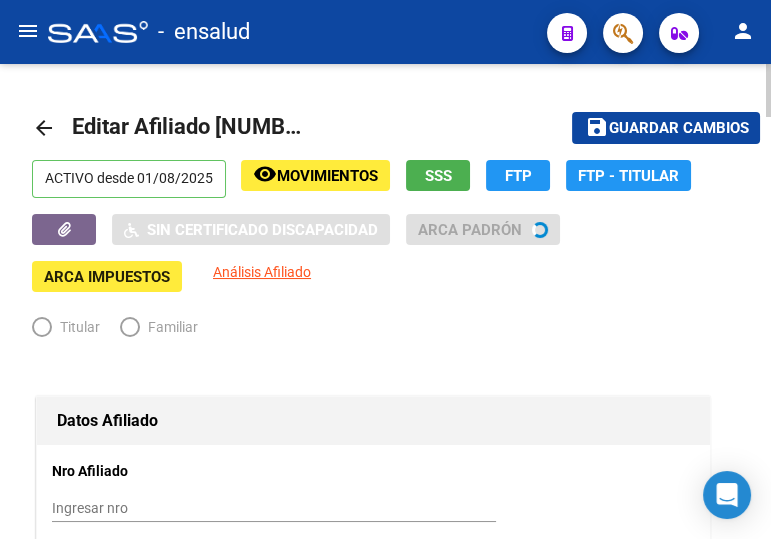 type on "[PHONE]" 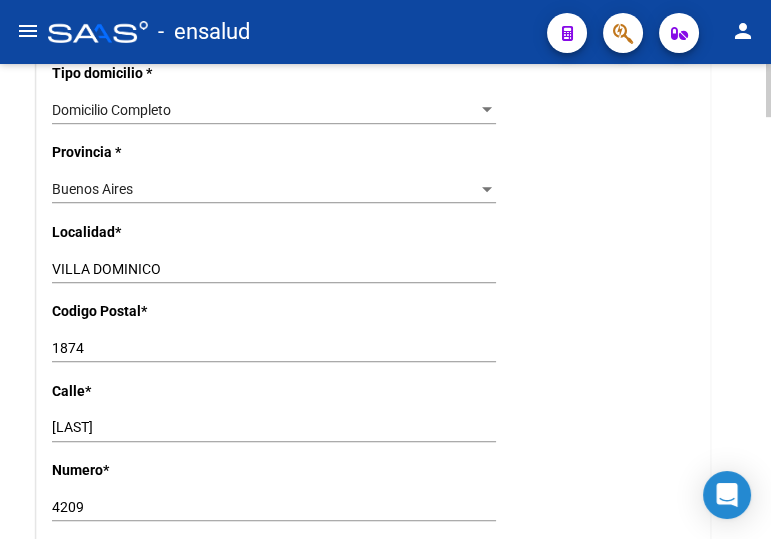 scroll, scrollTop: 1545, scrollLeft: 0, axis: vertical 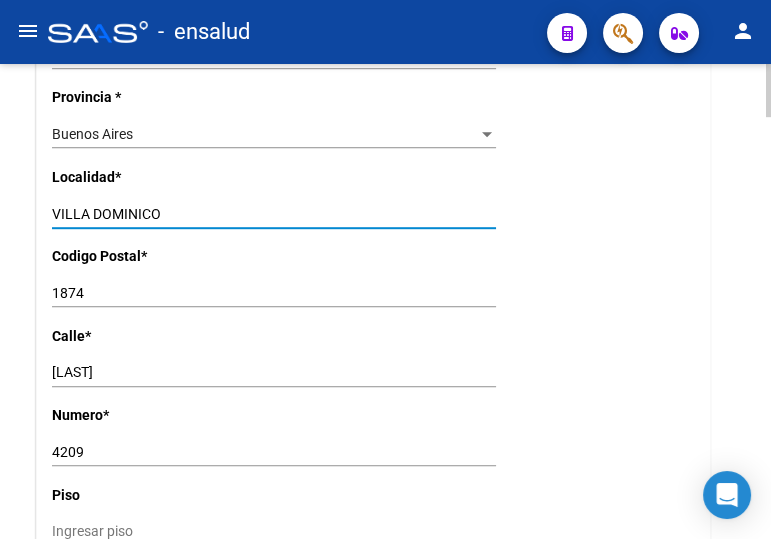 drag, startPoint x: 208, startPoint y: 208, endPoint x: 27, endPoint y: 200, distance: 181.17671 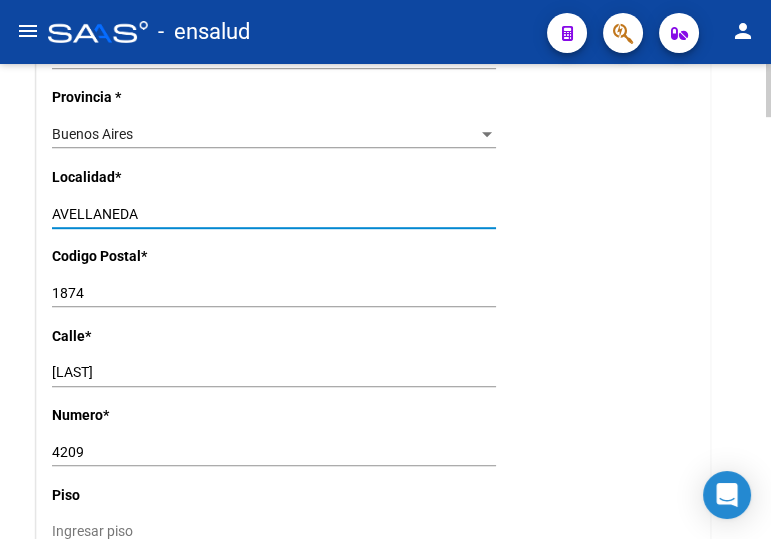 type on "AVELLANEDA" 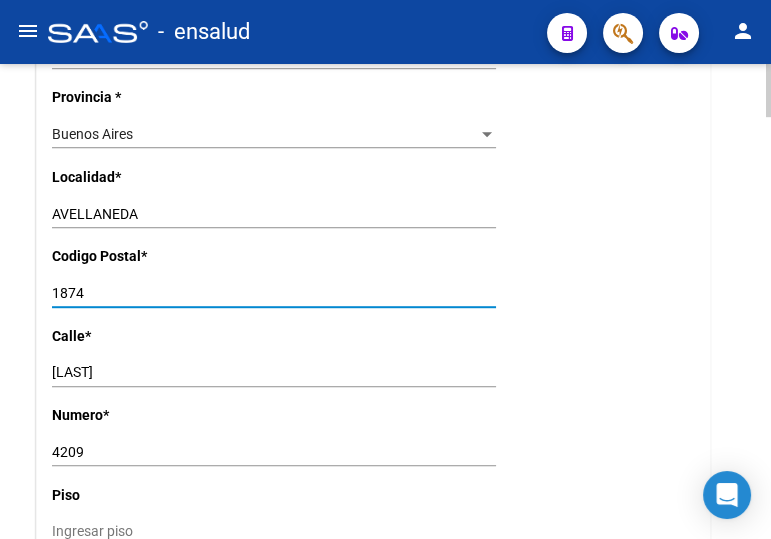 drag, startPoint x: 104, startPoint y: 283, endPoint x: 76, endPoint y: 290, distance: 28.86174 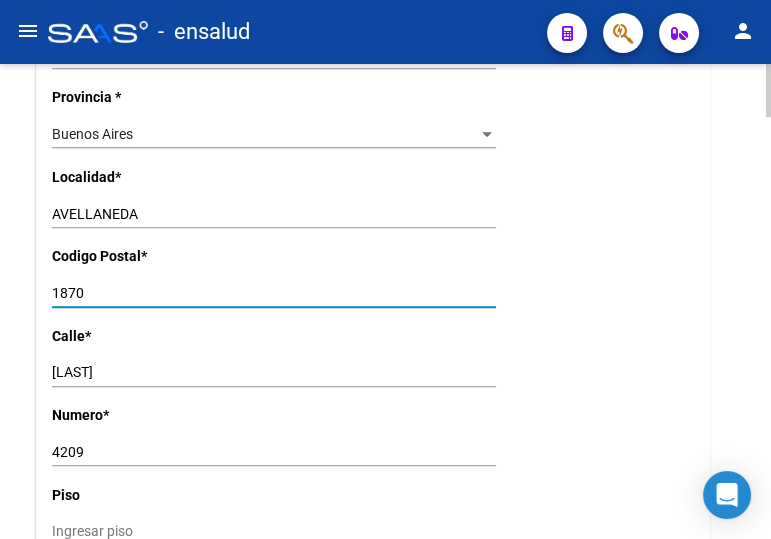 type on "1870" 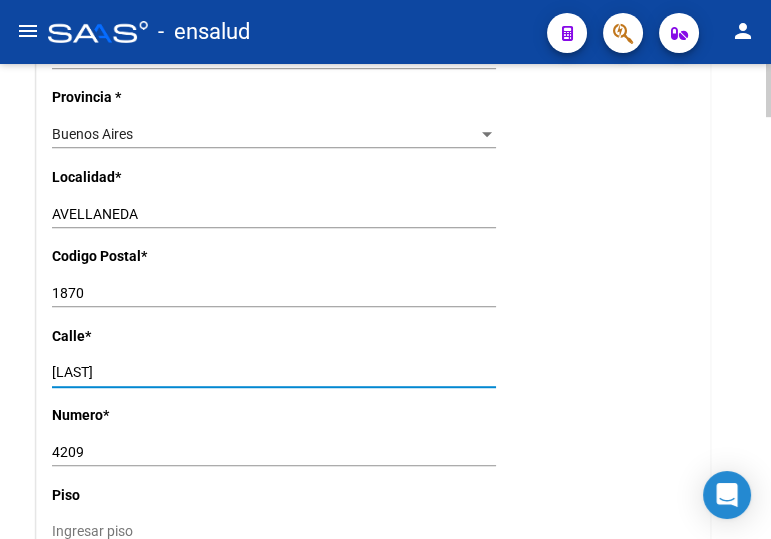 drag, startPoint x: 160, startPoint y: 372, endPoint x: 27, endPoint y: 360, distance: 133.54025 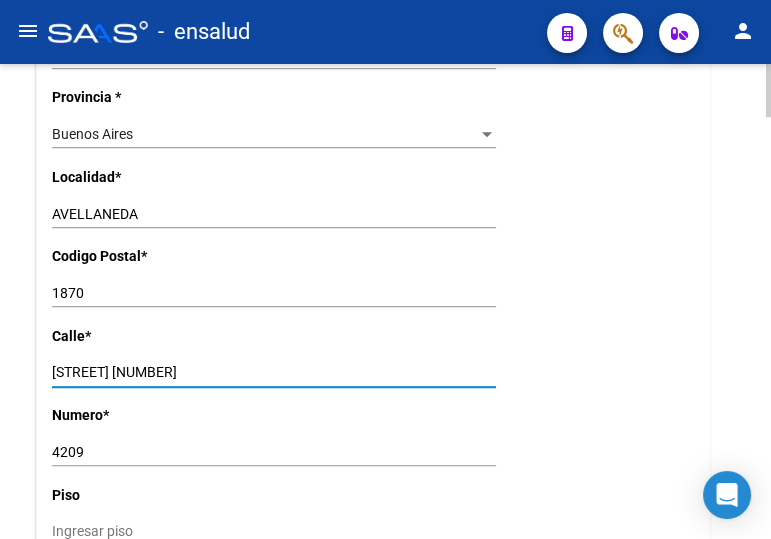 drag, startPoint x: 145, startPoint y: 369, endPoint x: 110, endPoint y: 366, distance: 35.128338 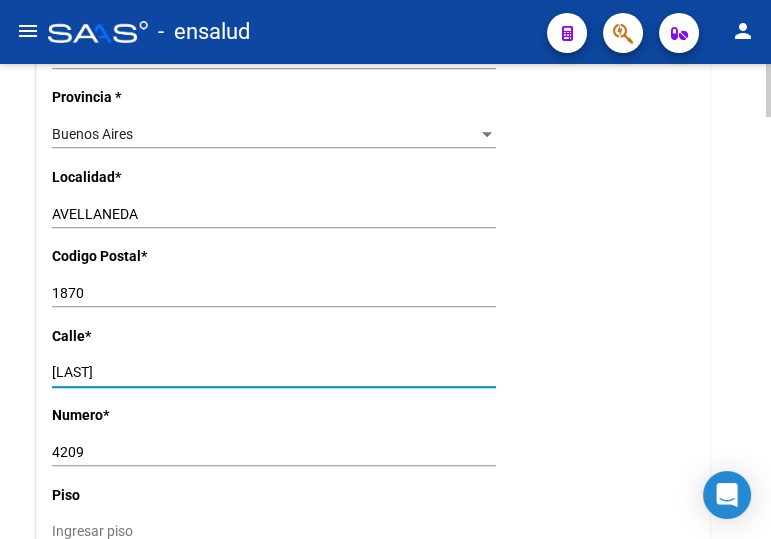 type on "BEAZLEY" 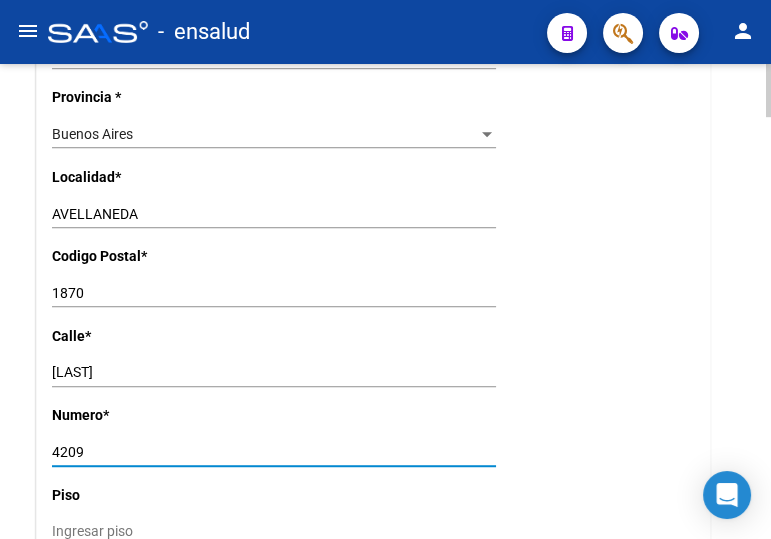 drag, startPoint x: 93, startPoint y: 447, endPoint x: 27, endPoint y: 443, distance: 66.1211 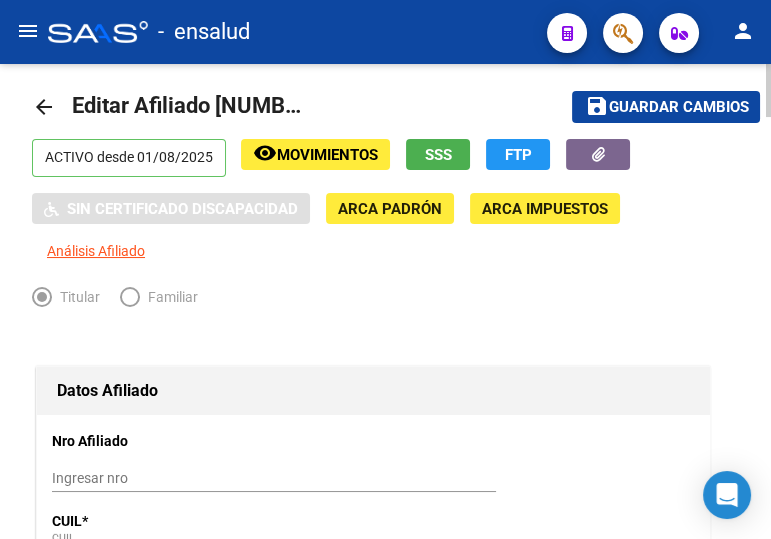 scroll, scrollTop: 0, scrollLeft: 0, axis: both 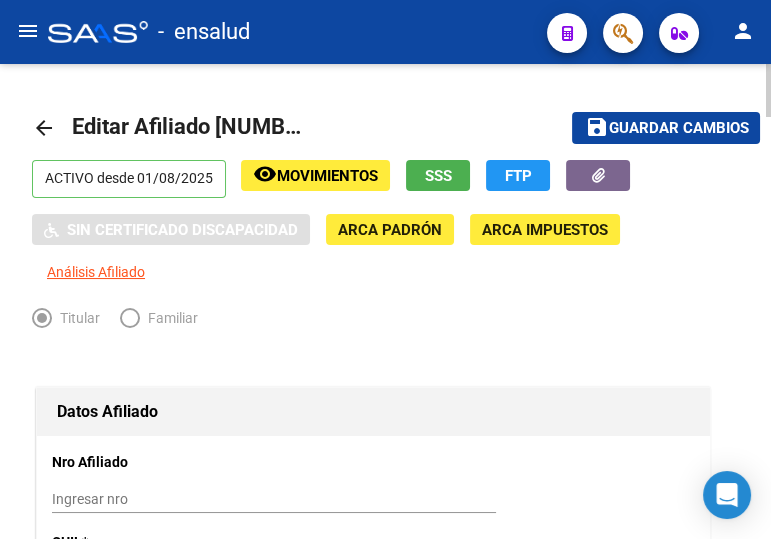 type on "4221" 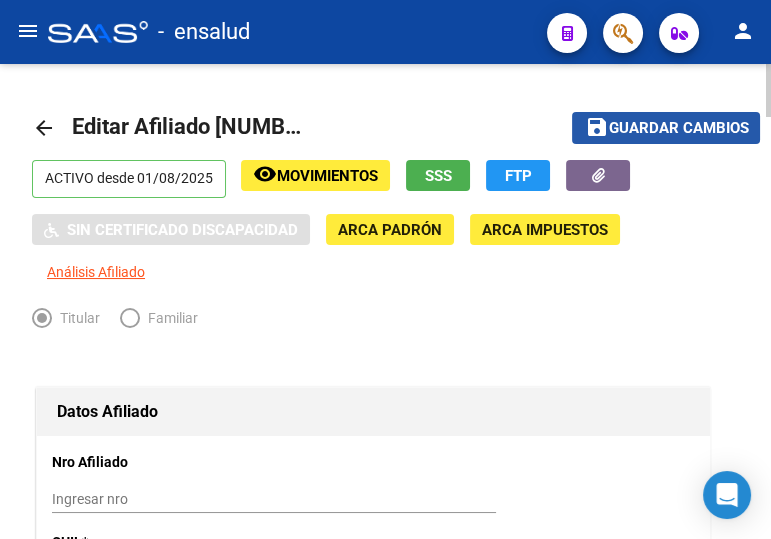 click on "Guardar cambios" 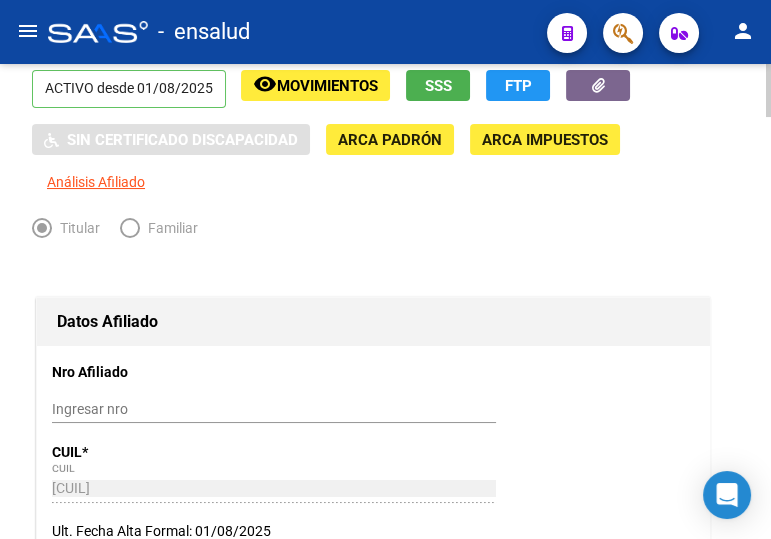 scroll, scrollTop: 0, scrollLeft: 0, axis: both 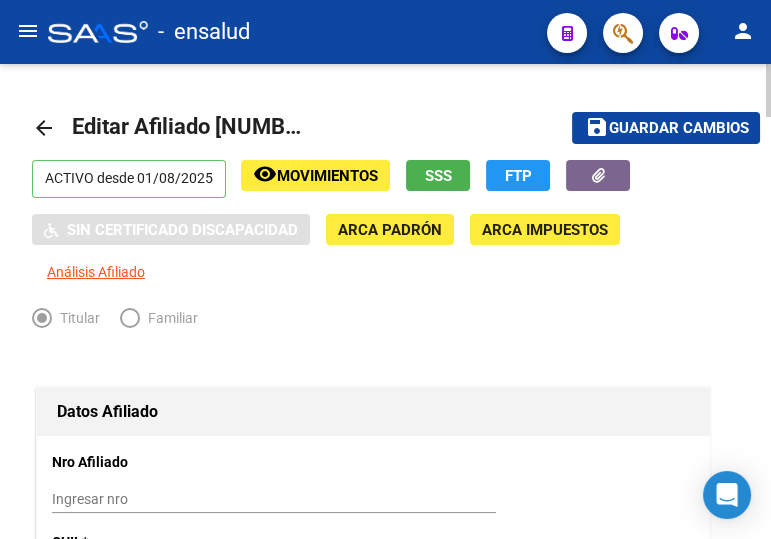 click on "arrow_back" 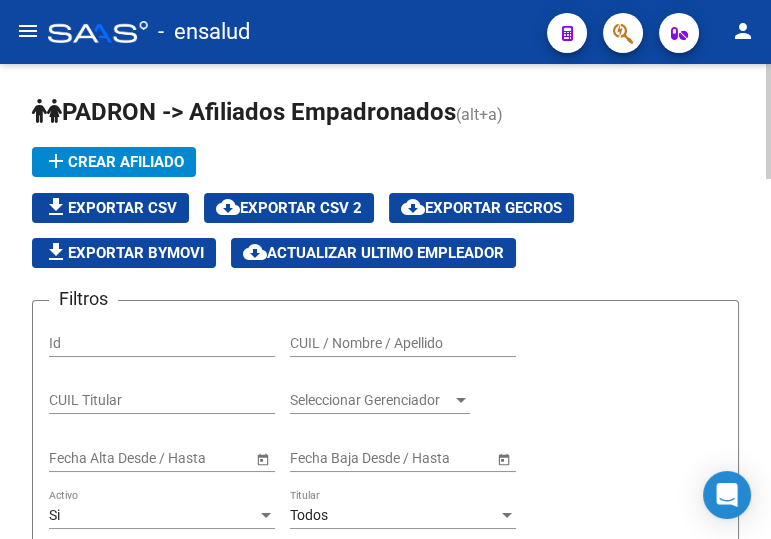 click on "CUIL / Nombre / Apellido" at bounding box center [403, 343] 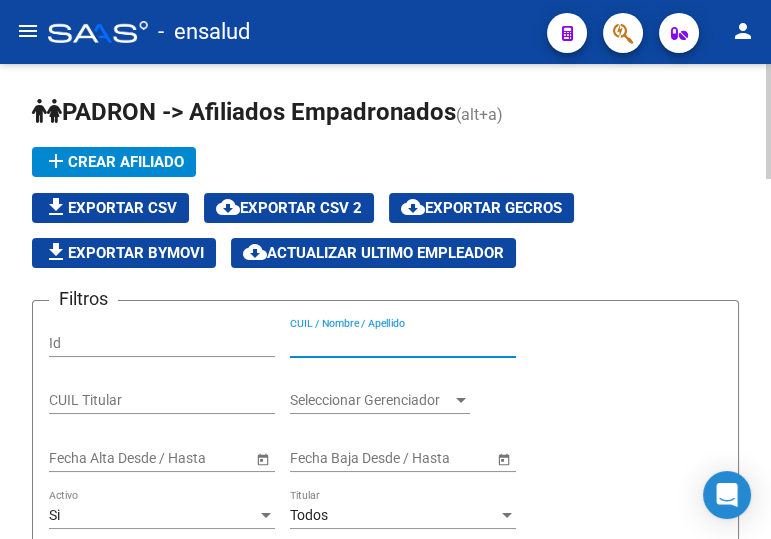 paste on "27230980905" 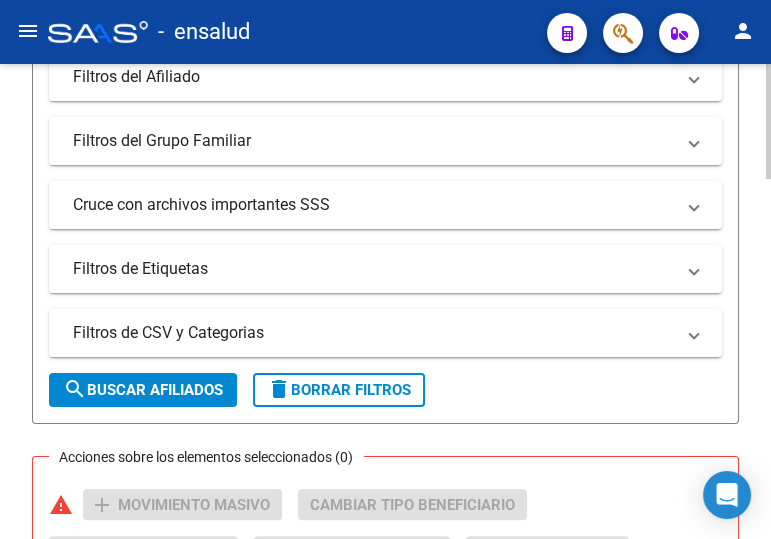 scroll, scrollTop: 818, scrollLeft: 0, axis: vertical 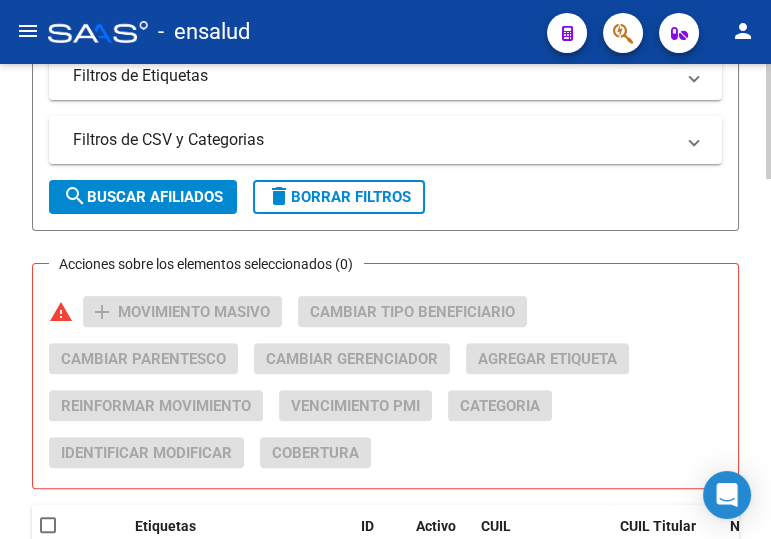 type on "27230980905" 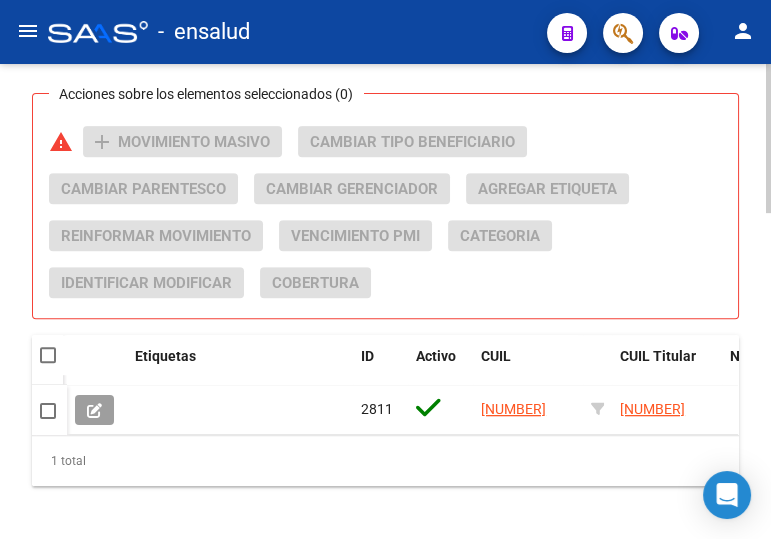 scroll, scrollTop: 1040, scrollLeft: 0, axis: vertical 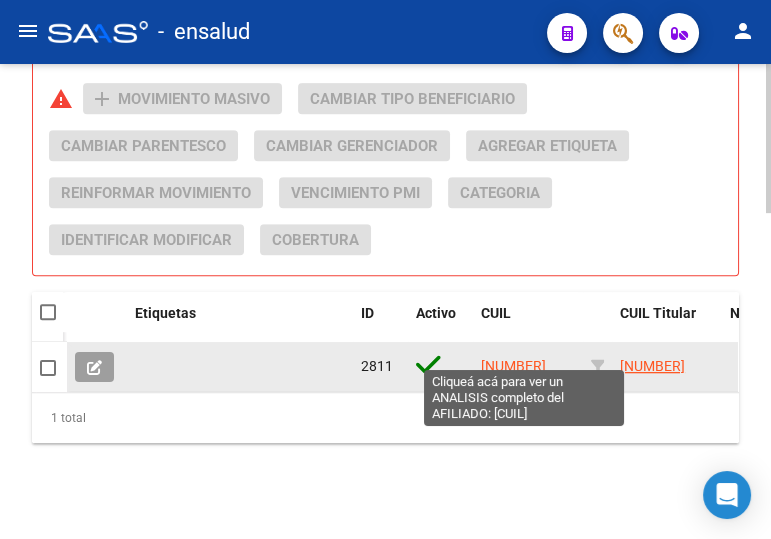 click on "27230980905" 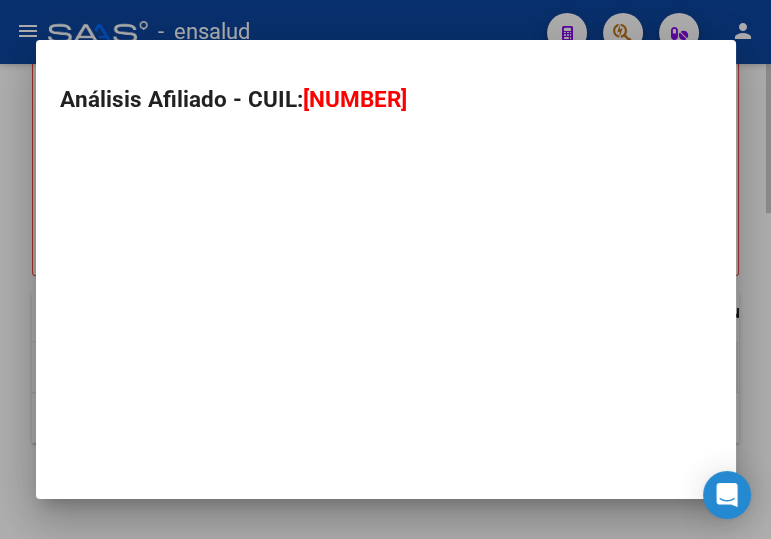 type on "27230980905" 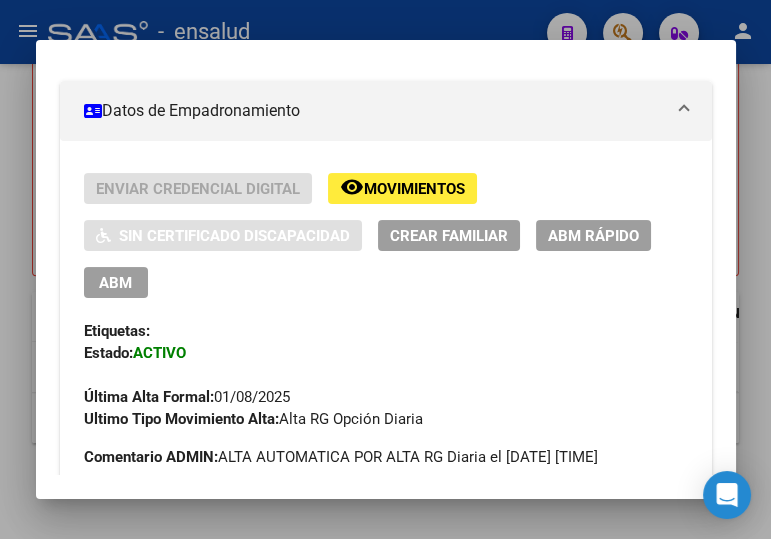 scroll, scrollTop: 363, scrollLeft: 0, axis: vertical 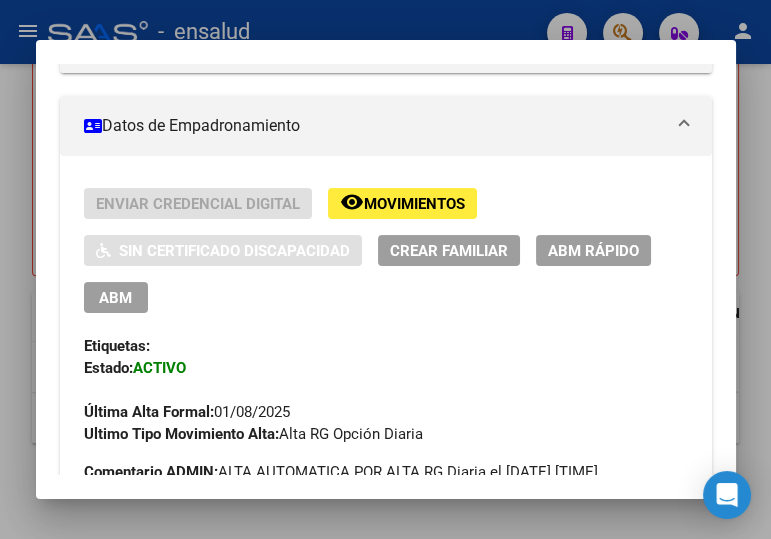 click on "ABM" at bounding box center (115, 298) 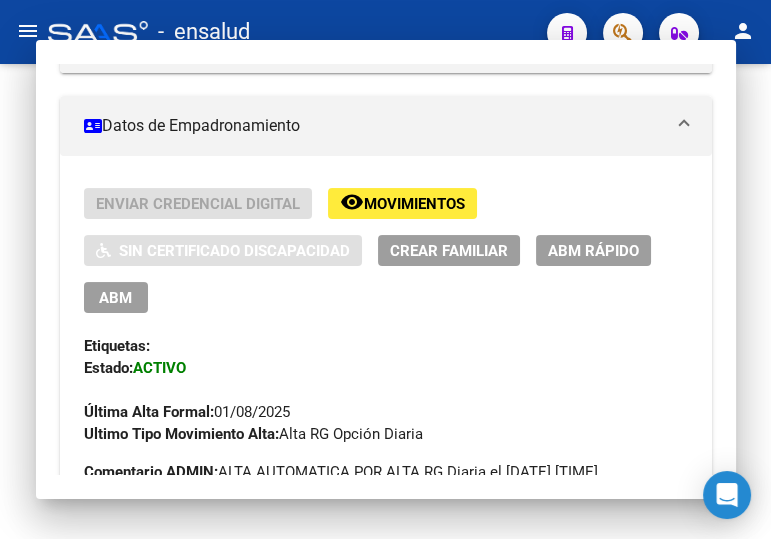 scroll, scrollTop: 0, scrollLeft: 0, axis: both 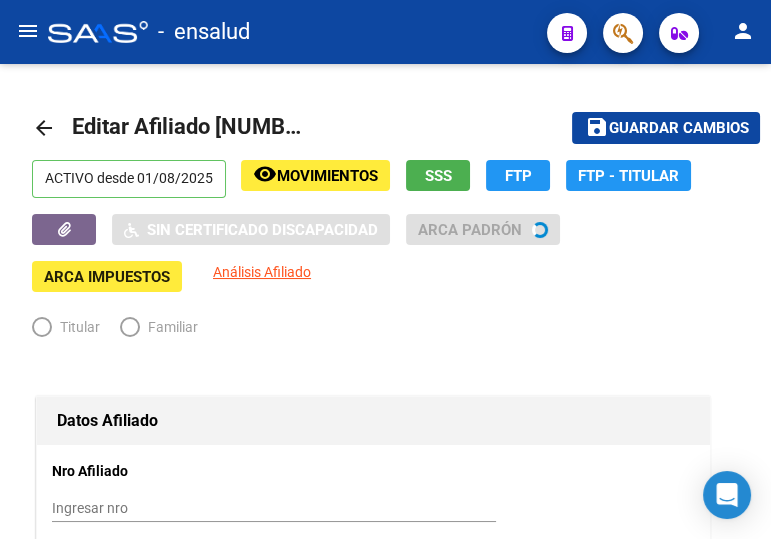 radio on "true" 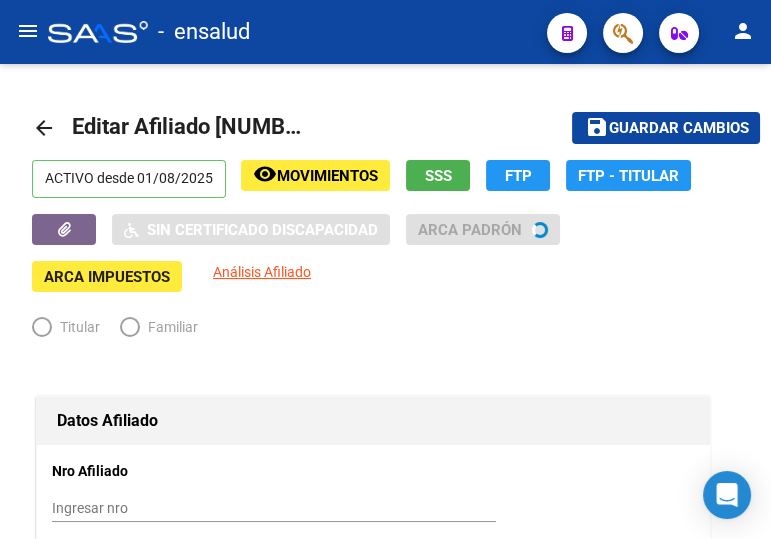 type on "30-62841139-1" 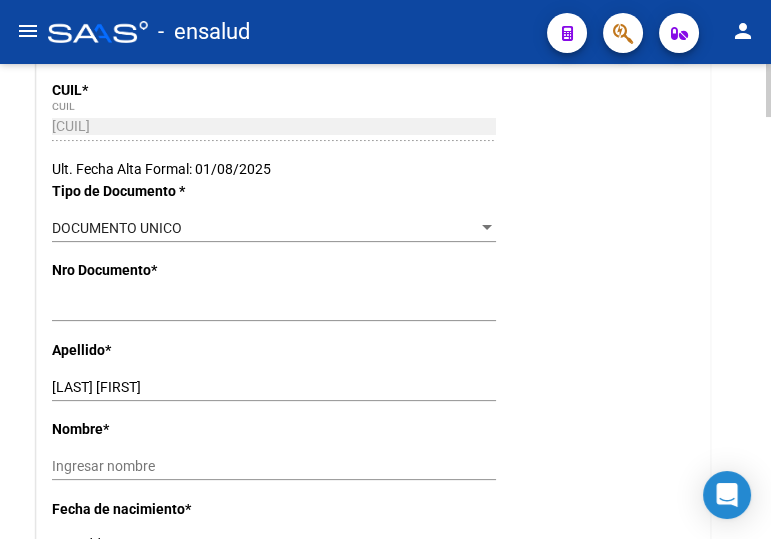 scroll, scrollTop: 454, scrollLeft: 0, axis: vertical 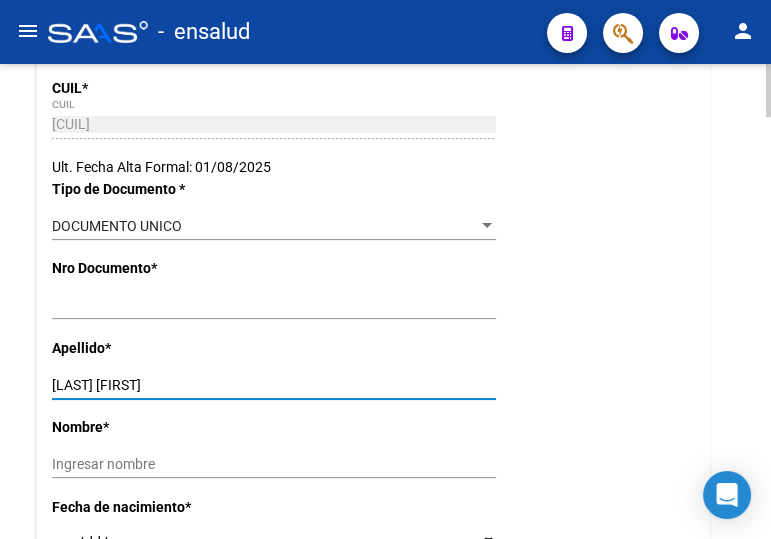 drag, startPoint x: 105, startPoint y: 380, endPoint x: 244, endPoint y: 383, distance: 139.03236 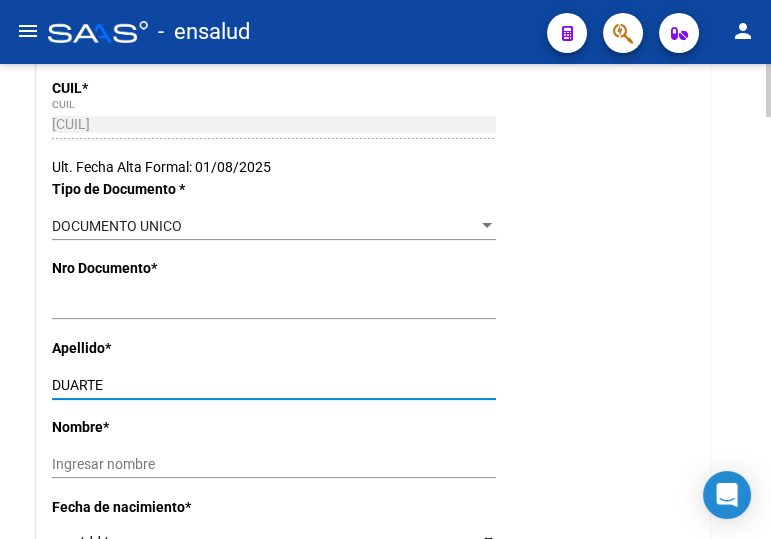 type on "DUARTE" 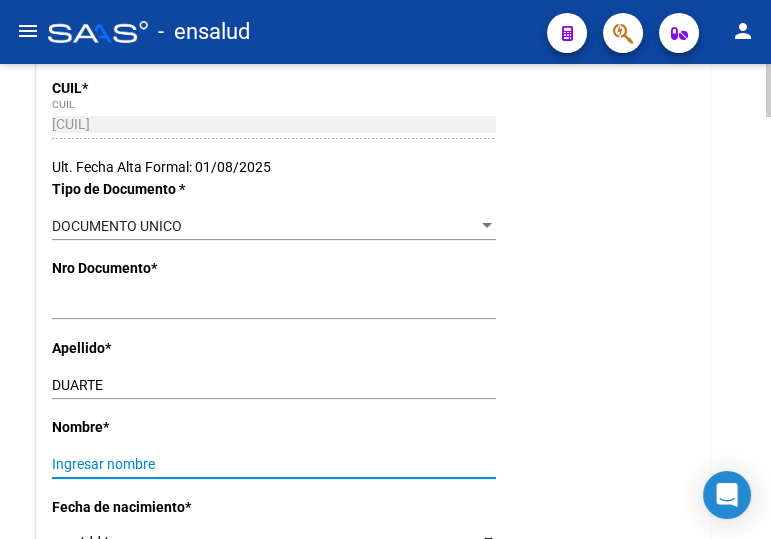 paste on "ELSA DEL CARMEN" 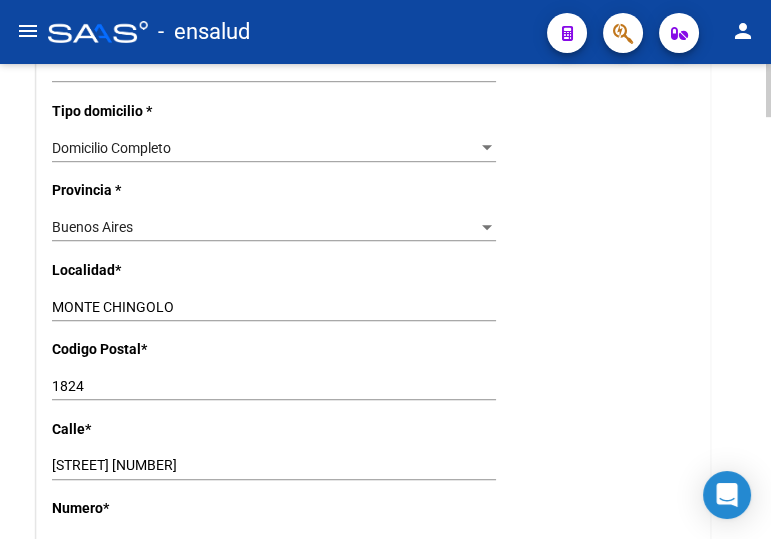 scroll, scrollTop: 1454, scrollLeft: 0, axis: vertical 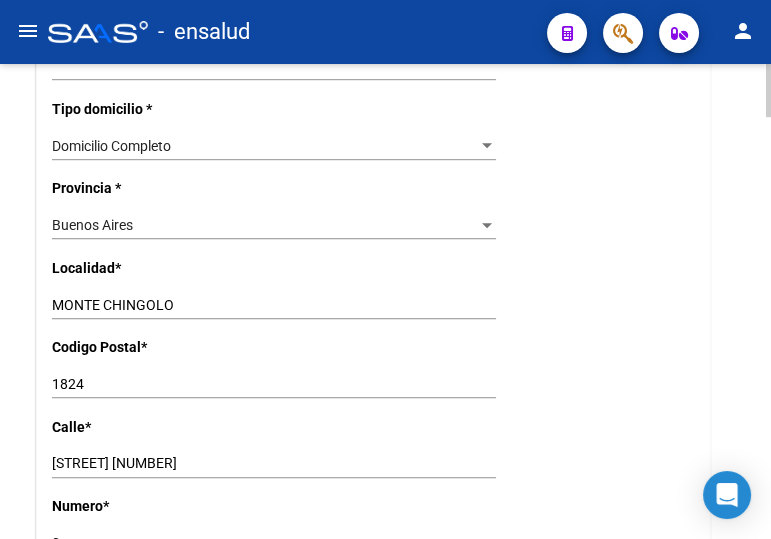 type on "ELSA DEL CARMEN" 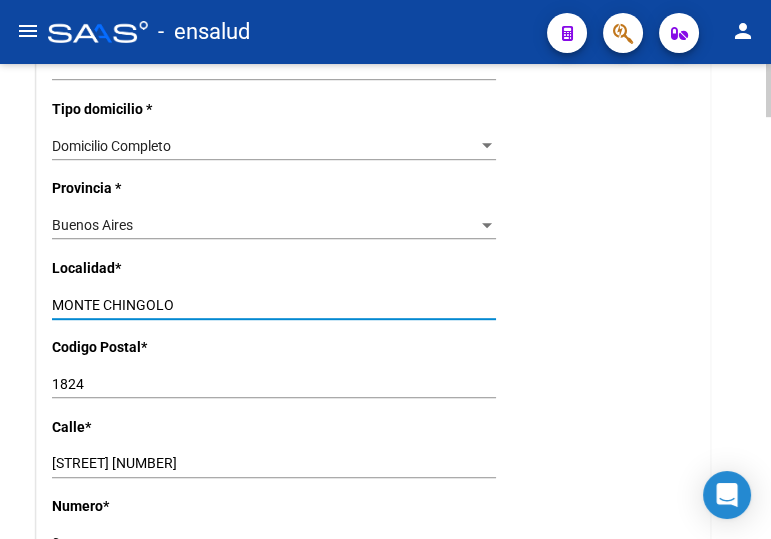 drag, startPoint x: 34, startPoint y: 294, endPoint x: 27, endPoint y: 304, distance: 12.206555 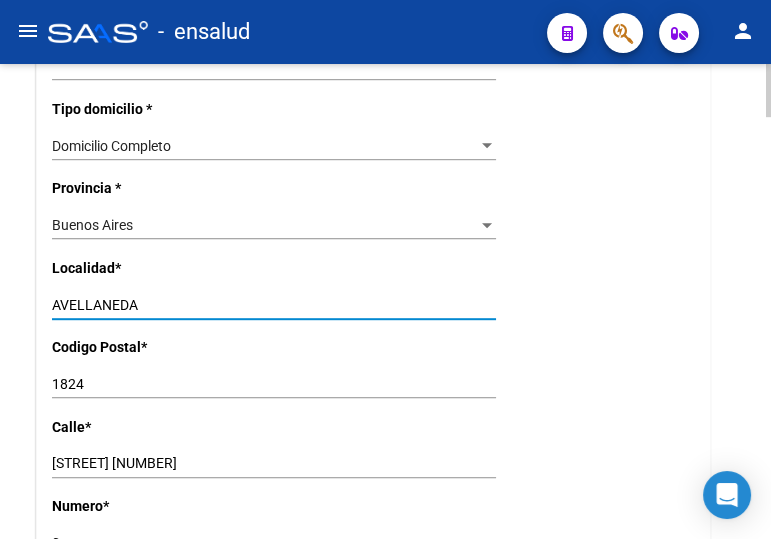 type on "AVELLANEDA" 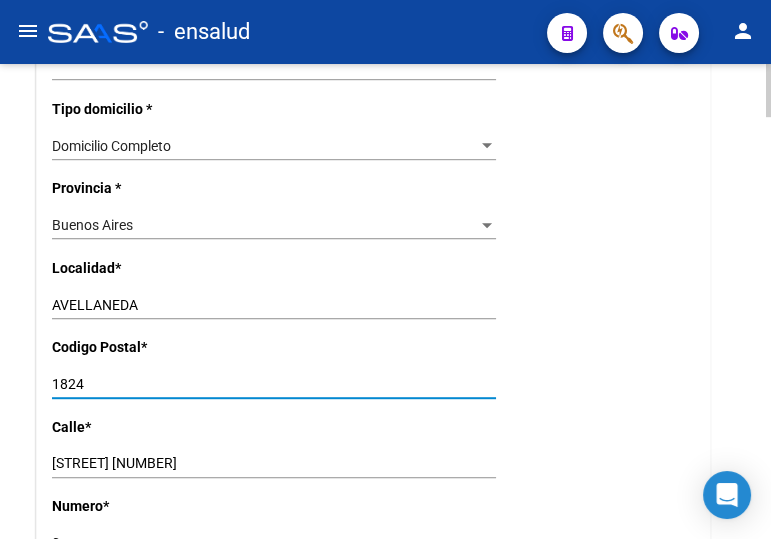 drag, startPoint x: 85, startPoint y: 380, endPoint x: 74, endPoint y: 378, distance: 11.18034 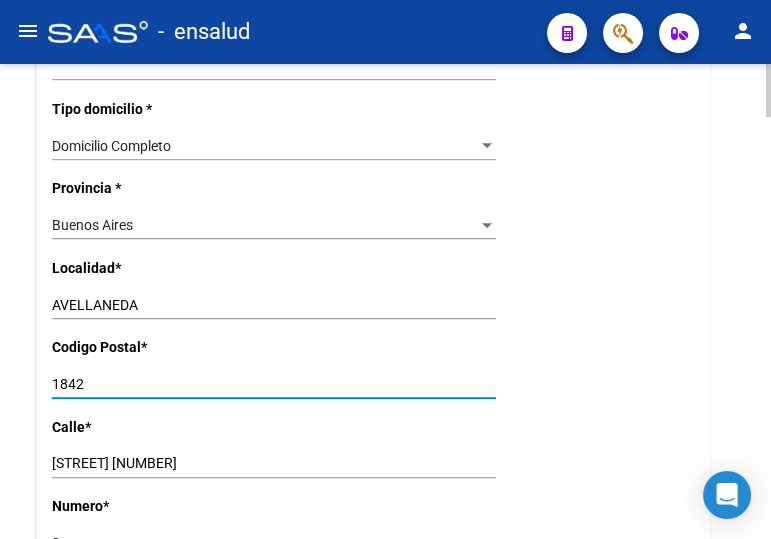 drag, startPoint x: 96, startPoint y: 380, endPoint x: 69, endPoint y: 377, distance: 27.166155 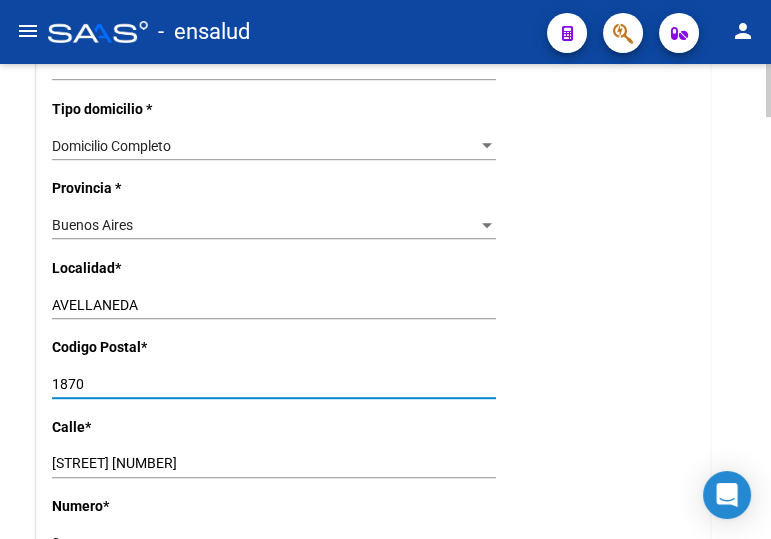 type on "1870" 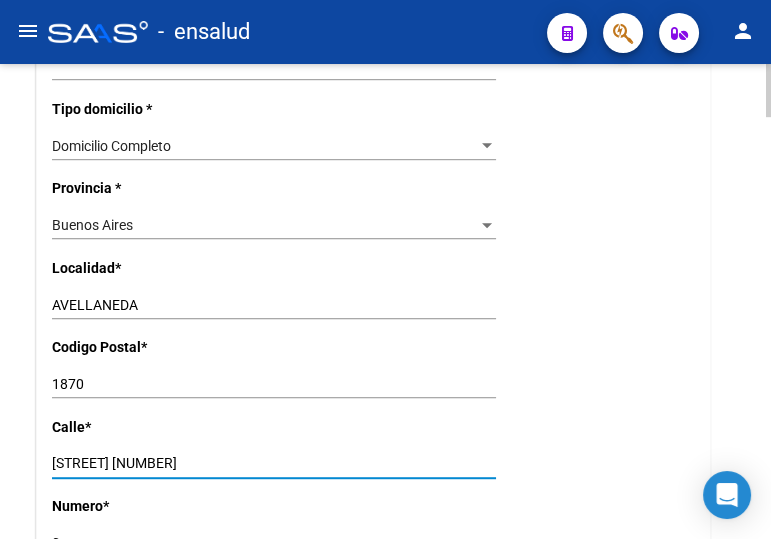 drag, startPoint x: 40, startPoint y: 449, endPoint x: 27, endPoint y: 448, distance: 13.038404 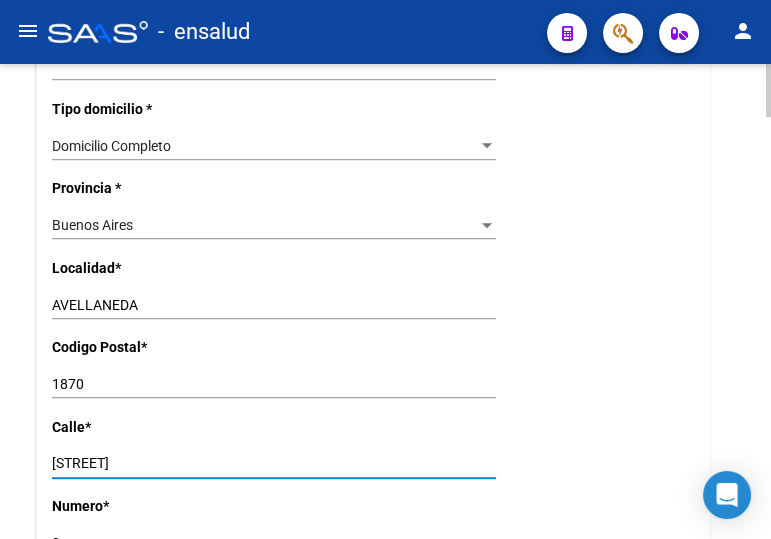 type on "CARAXAVILLE" 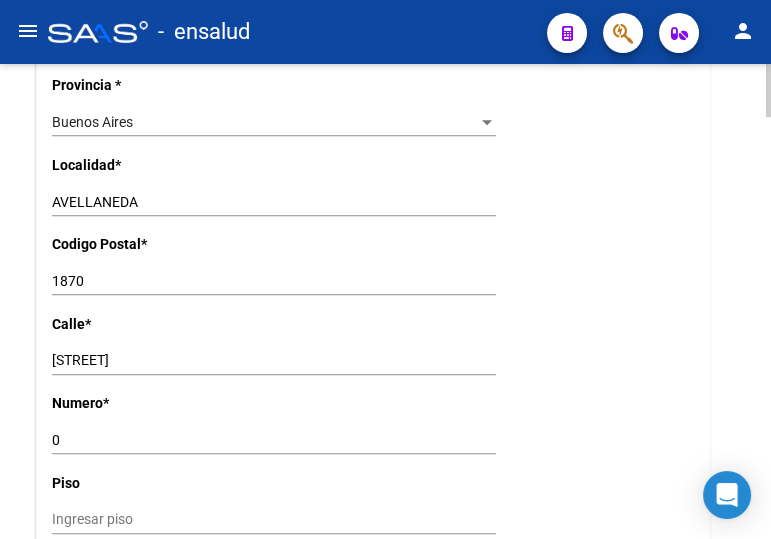 scroll, scrollTop: 1636, scrollLeft: 0, axis: vertical 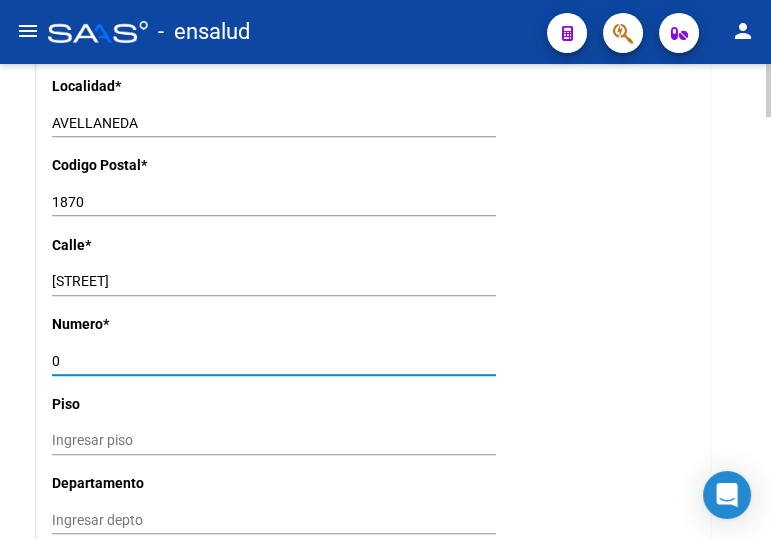 drag, startPoint x: 65, startPoint y: 354, endPoint x: 27, endPoint y: 354, distance: 38 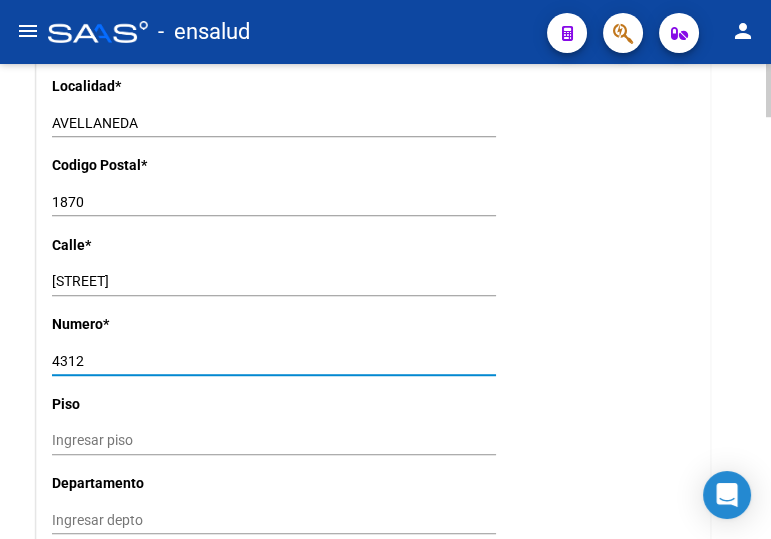 type on "4312" 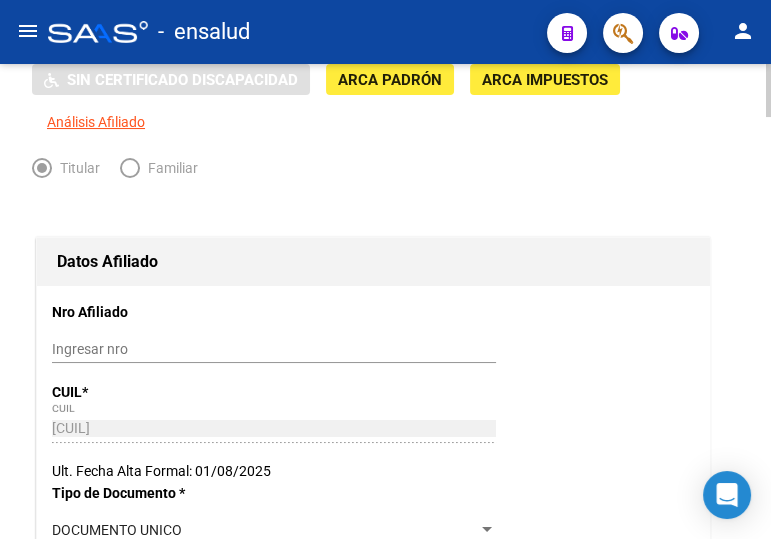 scroll, scrollTop: 0, scrollLeft: 0, axis: both 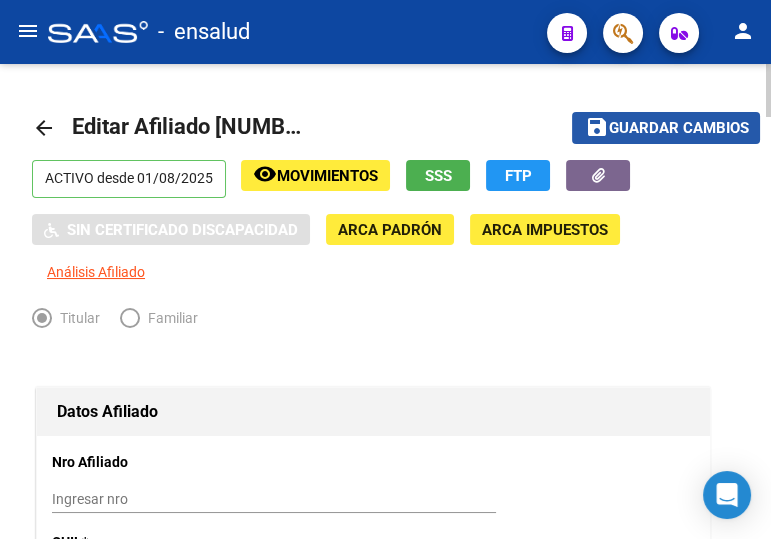 click on "Guardar cambios" 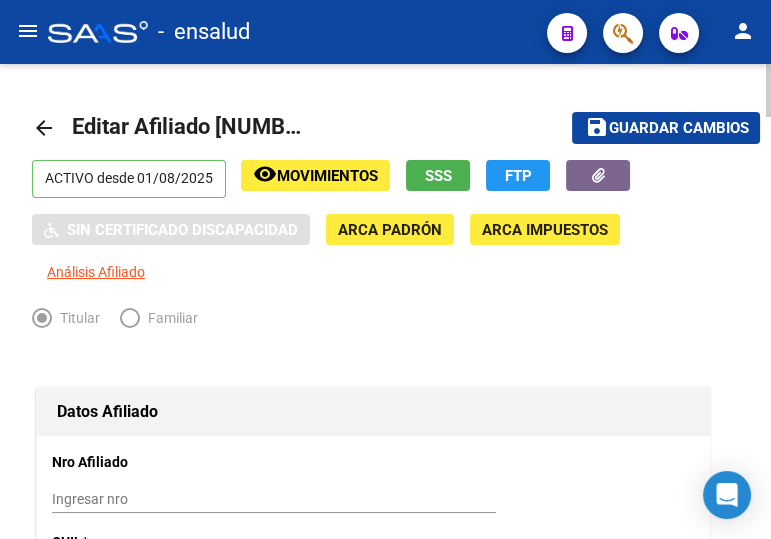 click on "arrow_back" 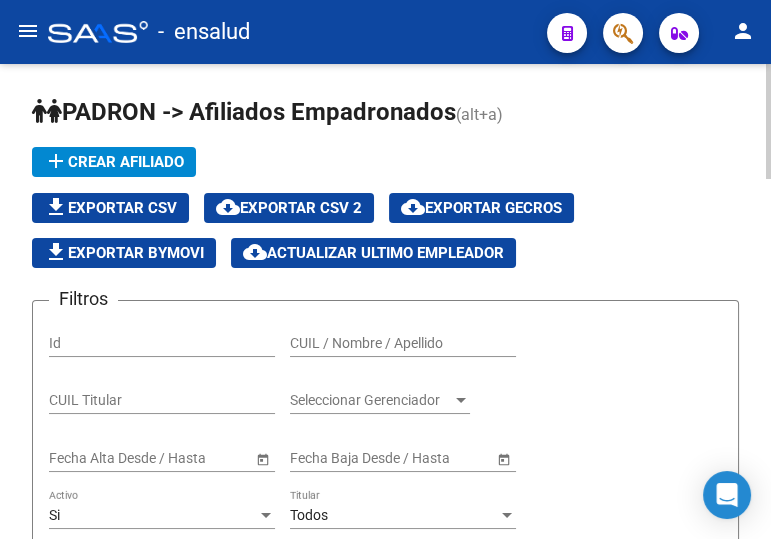 click on "CUIL / Nombre / Apellido" at bounding box center (403, 343) 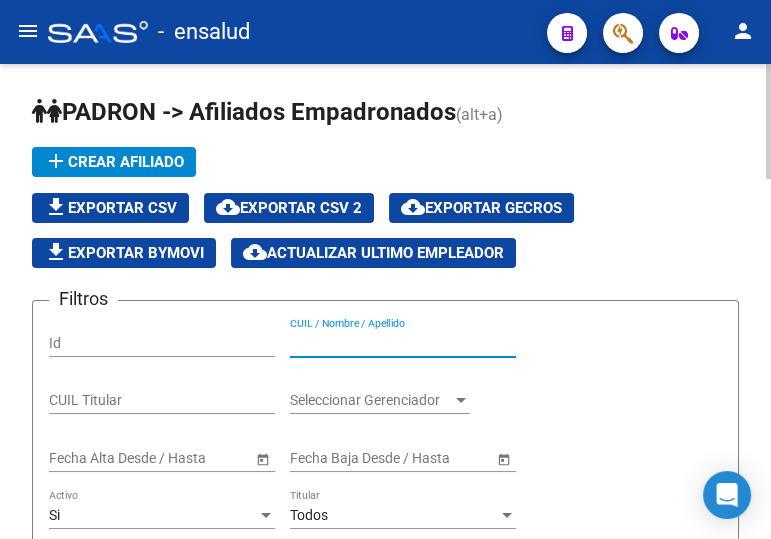 paste on "20387351486" 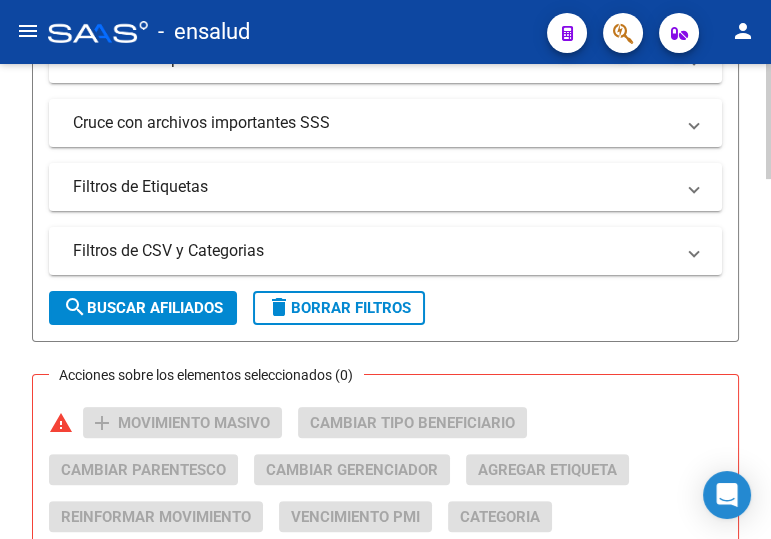 scroll, scrollTop: 727, scrollLeft: 0, axis: vertical 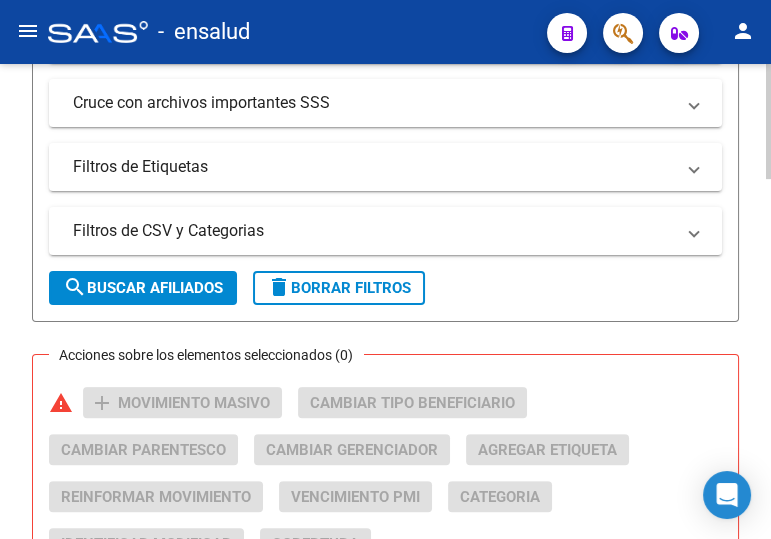 type on "20387351486" 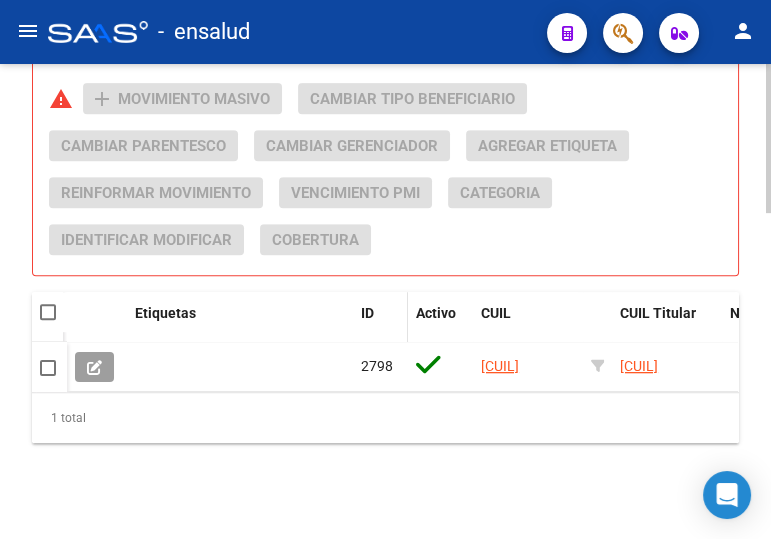 scroll, scrollTop: 1040, scrollLeft: 0, axis: vertical 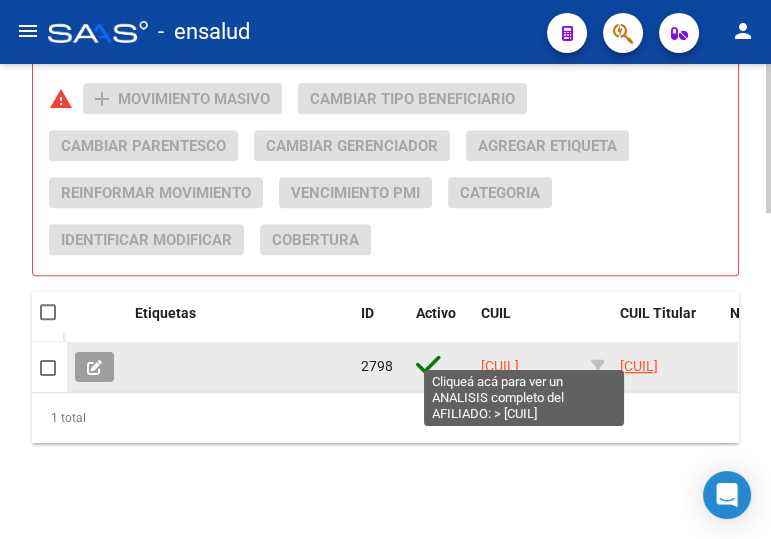 click on "20387351486" 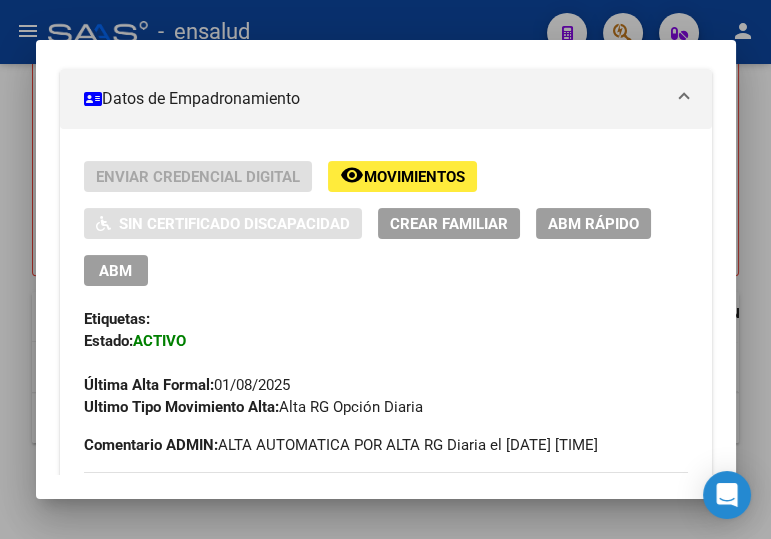 scroll, scrollTop: 363, scrollLeft: 0, axis: vertical 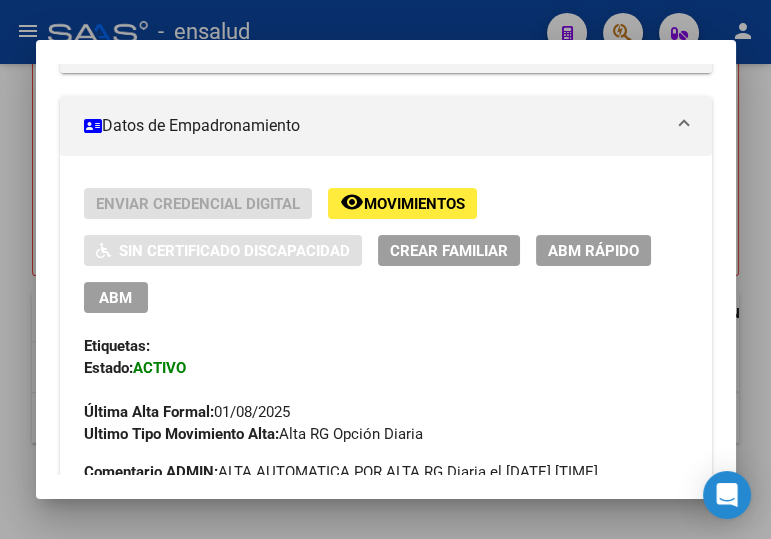 drag, startPoint x: 105, startPoint y: 286, endPoint x: 577, endPoint y: 304, distance: 472.3431 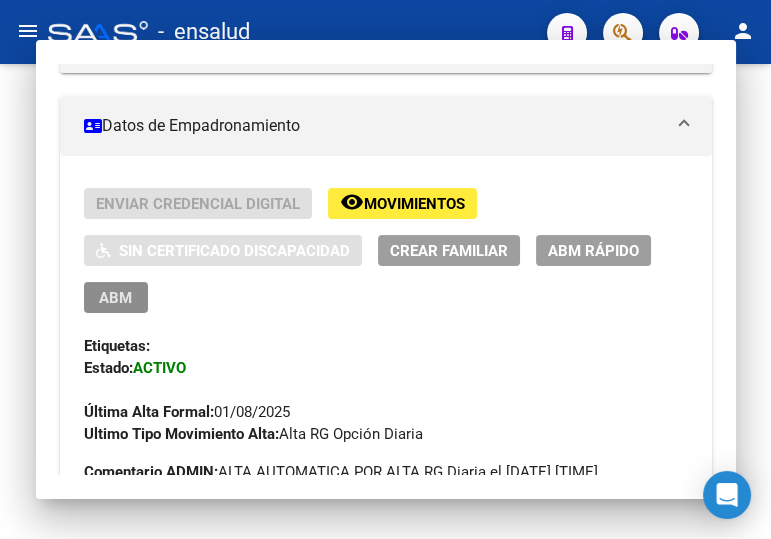 scroll, scrollTop: 0, scrollLeft: 0, axis: both 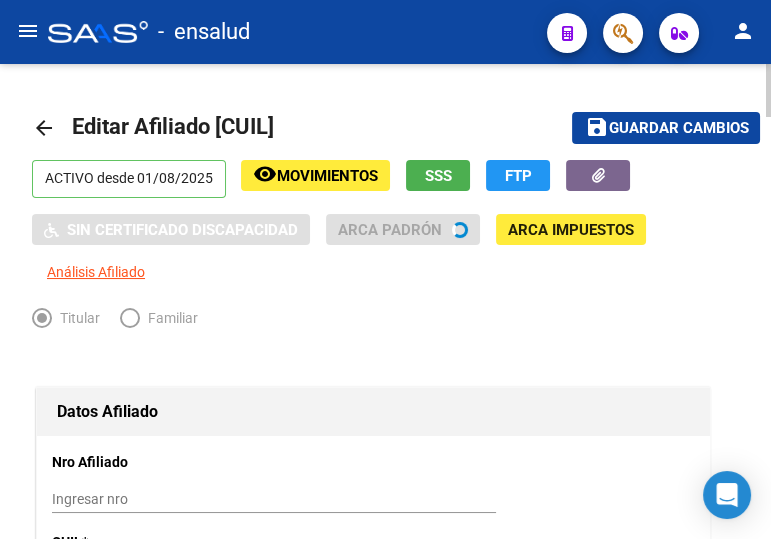 radio on "true" 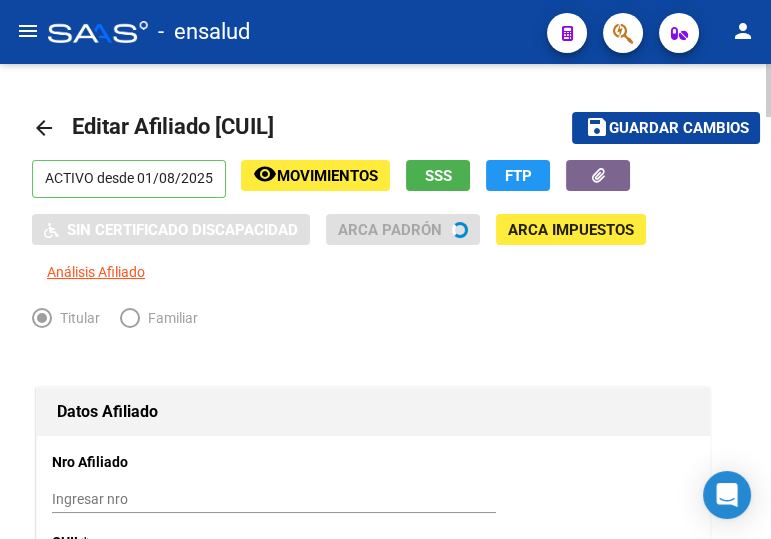 type on "30-71703551-4" 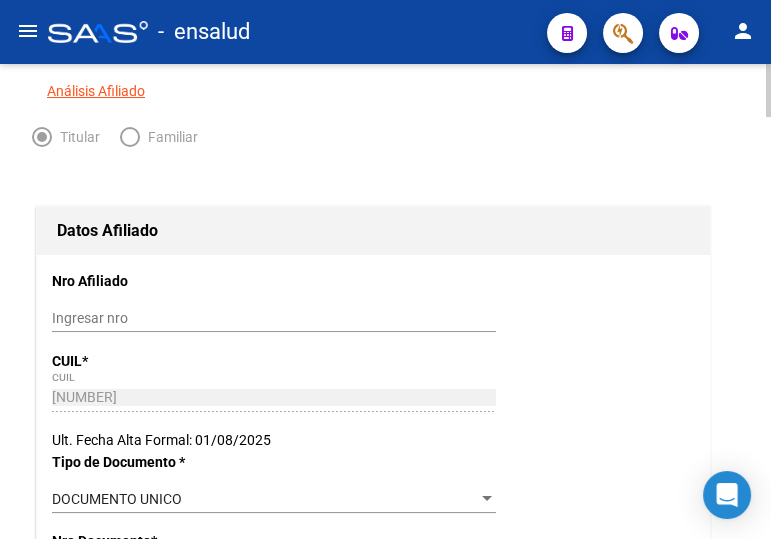 scroll, scrollTop: 0, scrollLeft: 0, axis: both 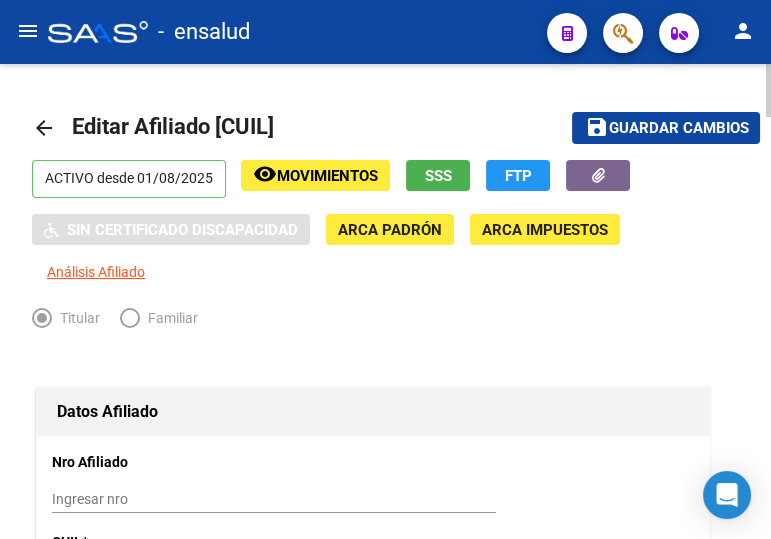 drag, startPoint x: 45, startPoint y: 125, endPoint x: 769, endPoint y: 433, distance: 786.79095 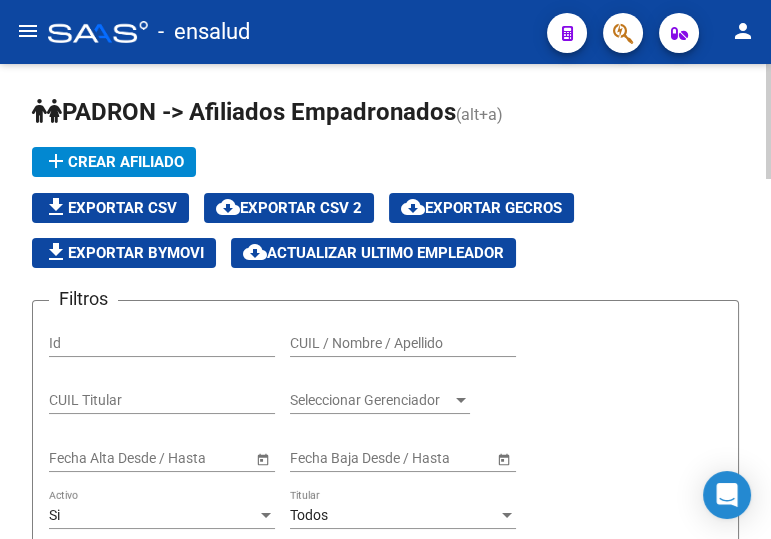 click on "CUIL / Nombre / Apellido" at bounding box center [403, 343] 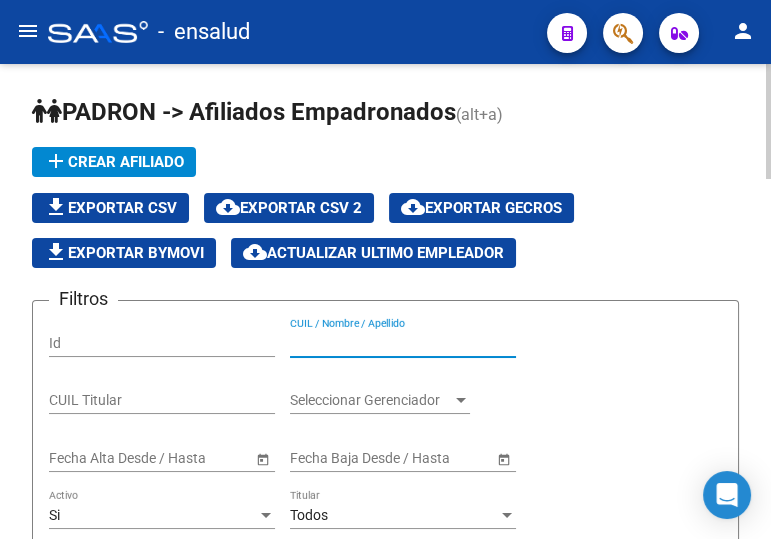 paste on "20378779120" 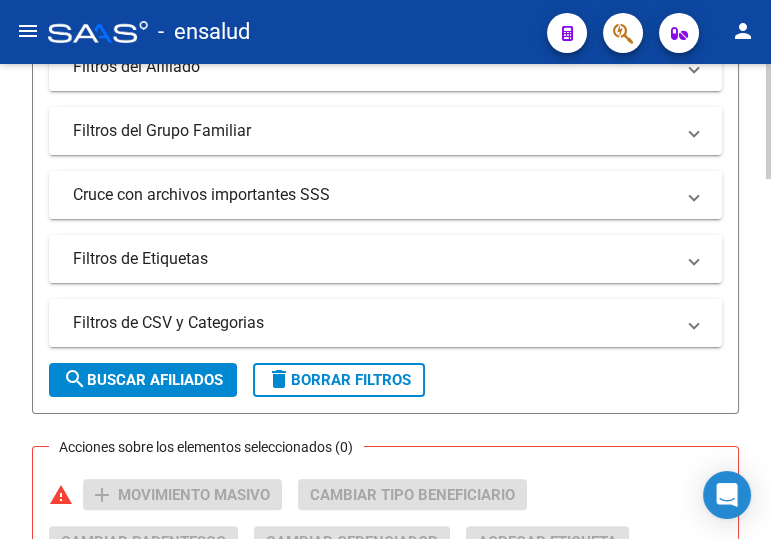 scroll, scrollTop: 636, scrollLeft: 0, axis: vertical 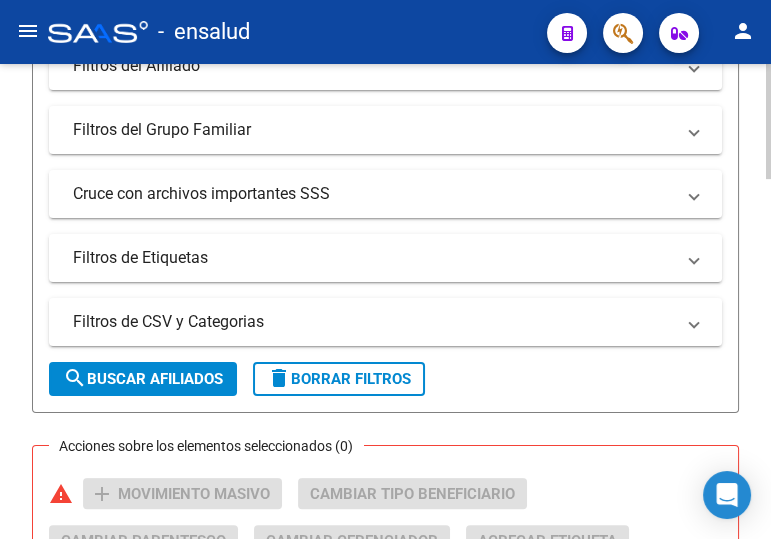 type on "20378779120" 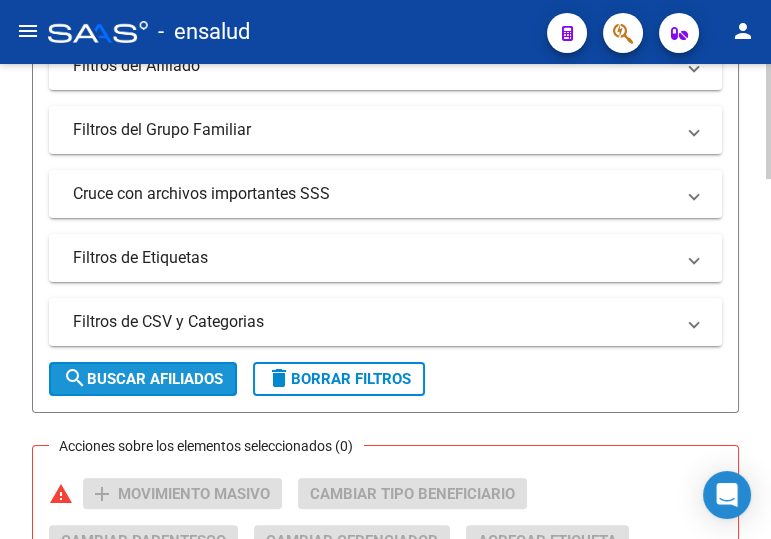 click on "search  Buscar Afiliados" 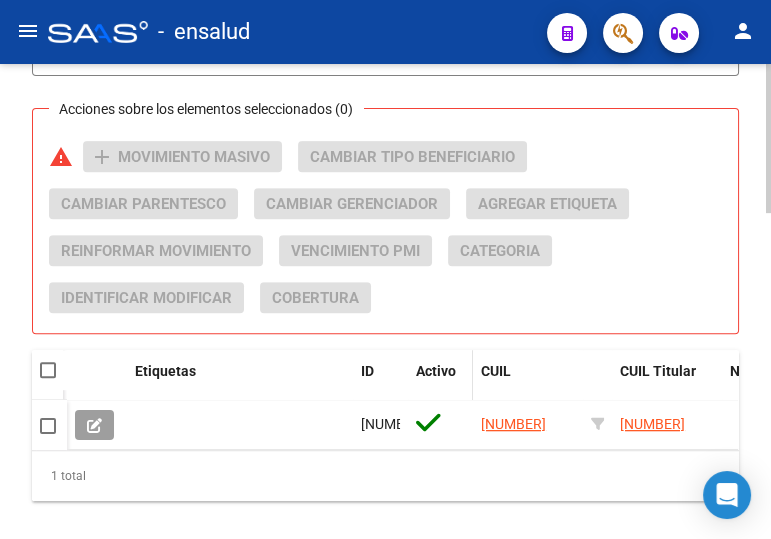 scroll, scrollTop: 1000, scrollLeft: 0, axis: vertical 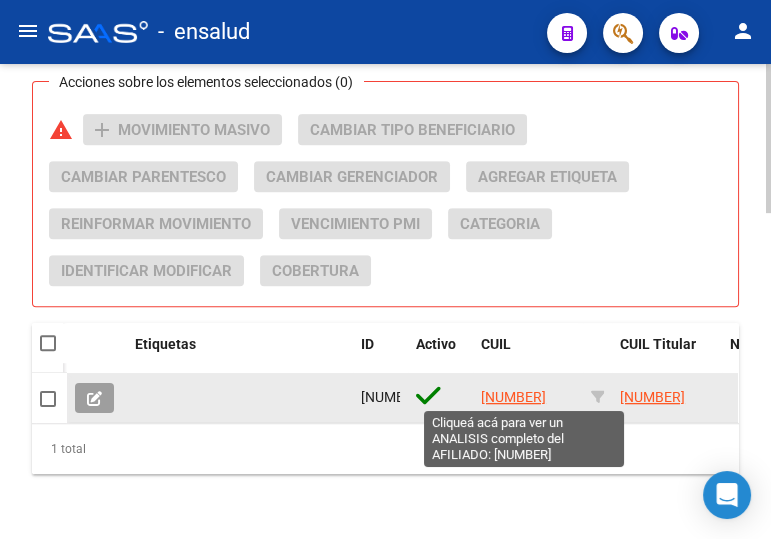 click on "20378779120" 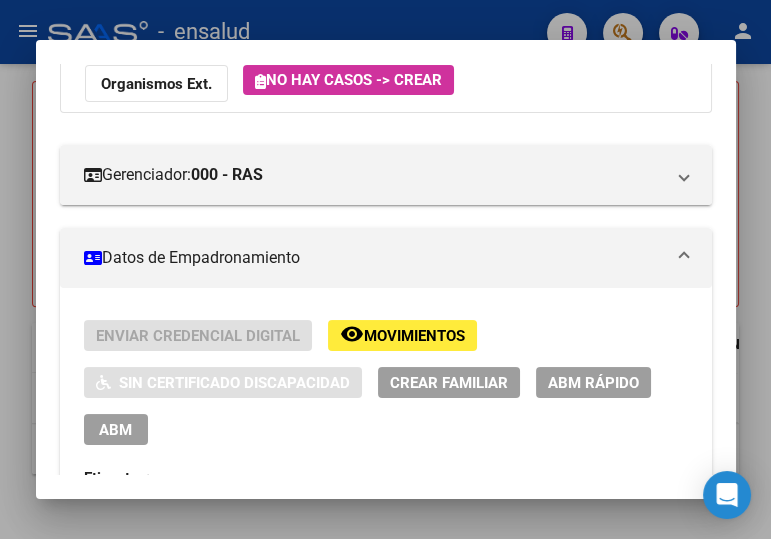scroll, scrollTop: 272, scrollLeft: 0, axis: vertical 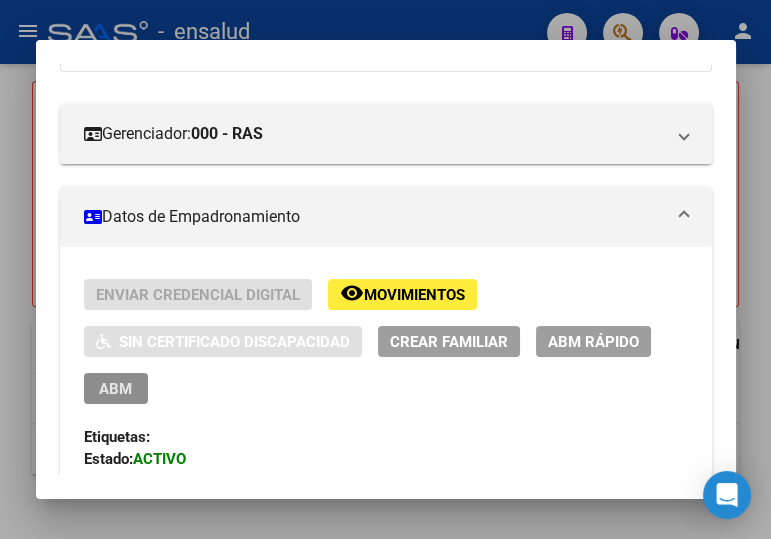 click on "ABM" at bounding box center [115, 389] 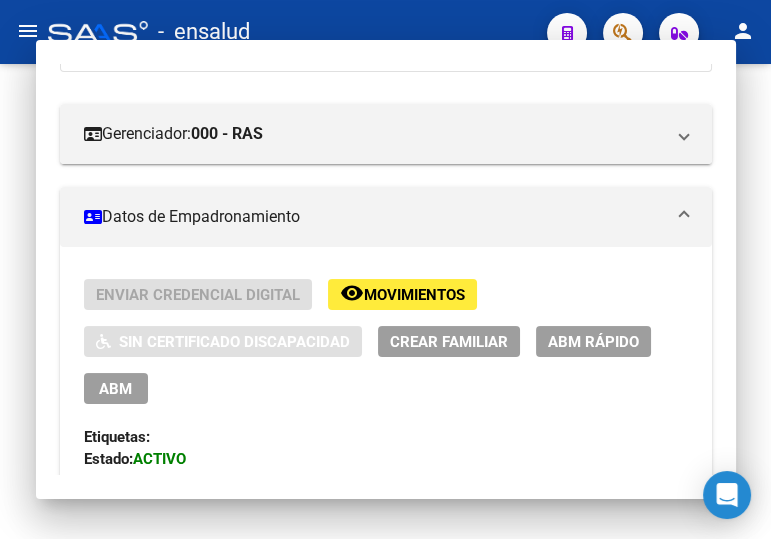 scroll, scrollTop: 0, scrollLeft: 0, axis: both 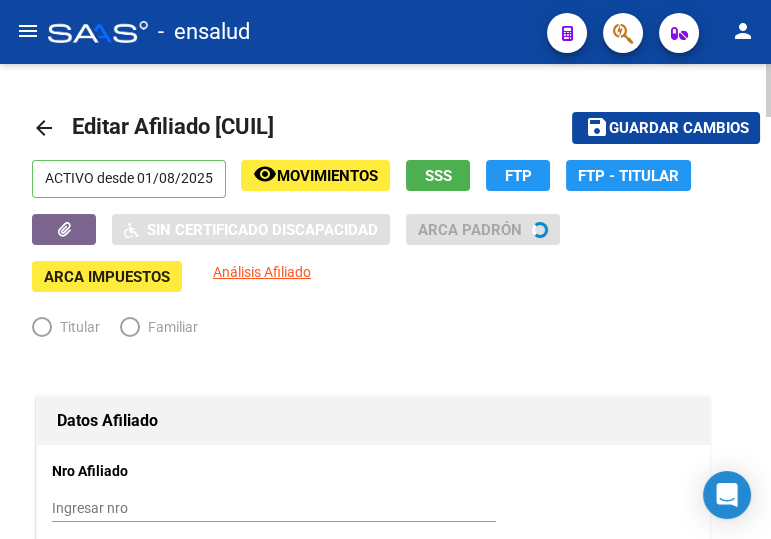 radio on "true" 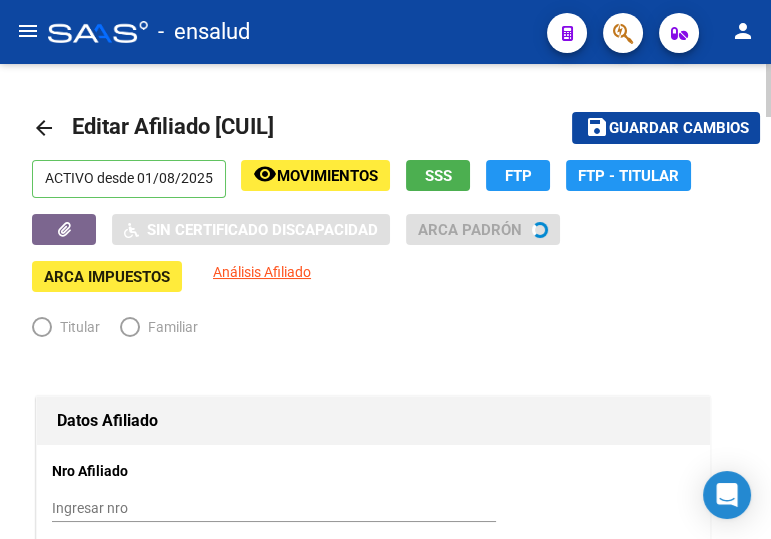 type on "30-66204961-8" 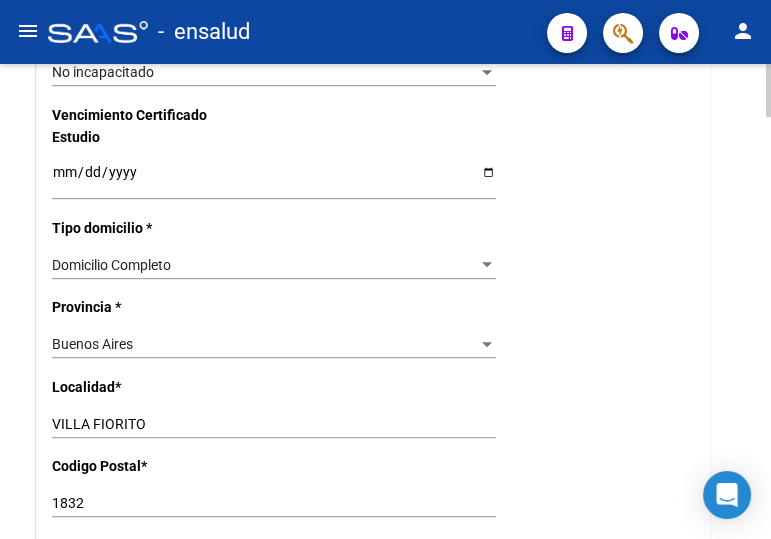 scroll, scrollTop: 1363, scrollLeft: 0, axis: vertical 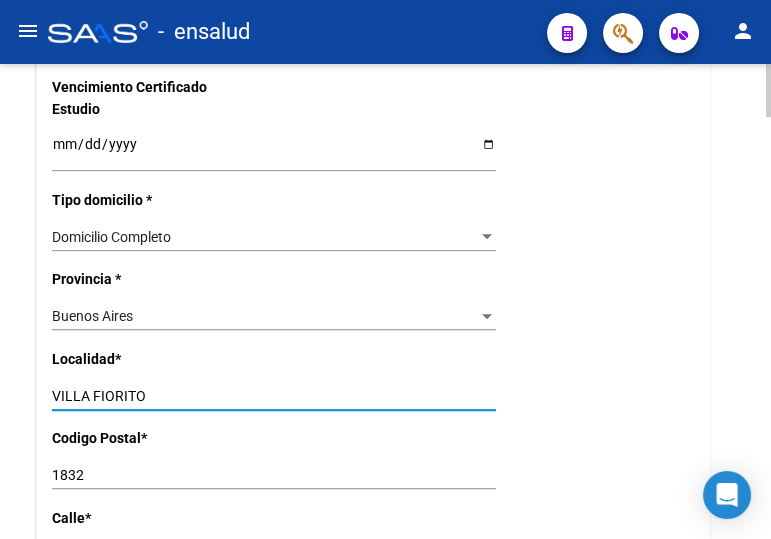 click on "arrow_back Editar Afiliado 20378779120    save Guardar cambios  ACTIVO desde 01/08/2025  remove_red_eye Movimientos SSS FTP    Sin Certificado Discapacidad ARCA Padrón ARCA Impuestos Análisis Afiliado   Titular   Familiar Datos Afiliado Nro Afiliado    Ingresar nro  CUIL  *   20-37877912-0 CUIL  ARCA Padrón  Ult. Fecha Alta Formal: 01/08/2025  Tipo de Documento * DOCUMENTO UNICO Seleccionar tipo Nro Documento  *   37877912 Ingresar nro  Apellido  *   GALVAN Ingresar apellido  Nombre  *   OSCAR EDUARDO Ingresar nombre  Fecha de nacimiento  *   1993-11-16 Ingresar fecha   Parentesco * Titular Seleccionar parentesco  Estado Civil * Soltero Seleccionar tipo  Sexo * Masculino Seleccionar sexo  Nacionalidad * ARGENTINA Seleccionar tipo  Discapacitado * No incapacitado Seleccionar tipo Vencimiento Certificado Estudio    Ingresar fecha   Tipo domicilio * Domicilio Completo Seleccionar tipo domicilio  Provincia * Buenos Aires Seleccionar provincia Localidad  *   VILLA FIORITO Ingresar el nombre  Codigo Postal" 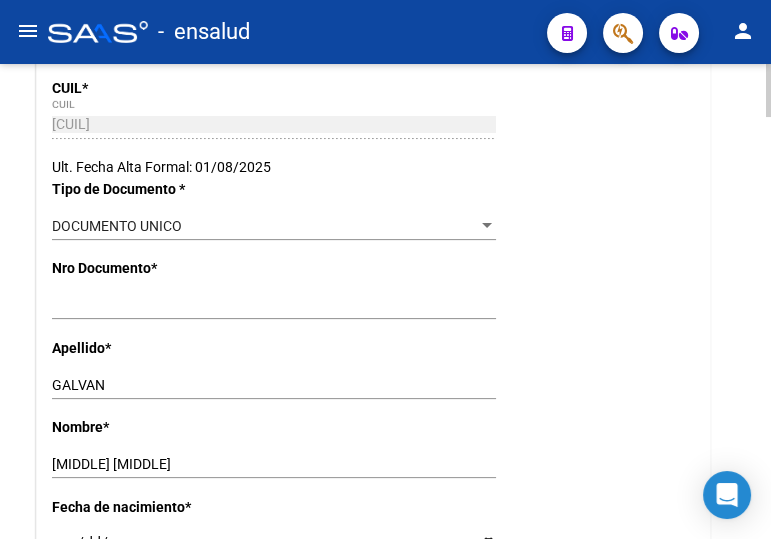 scroll, scrollTop: 0, scrollLeft: 0, axis: both 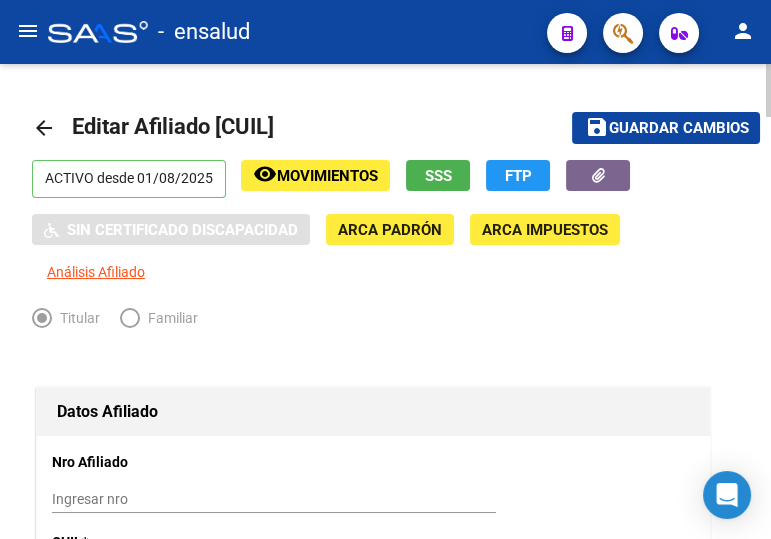 type on "LOMAS DE ZAMORA" 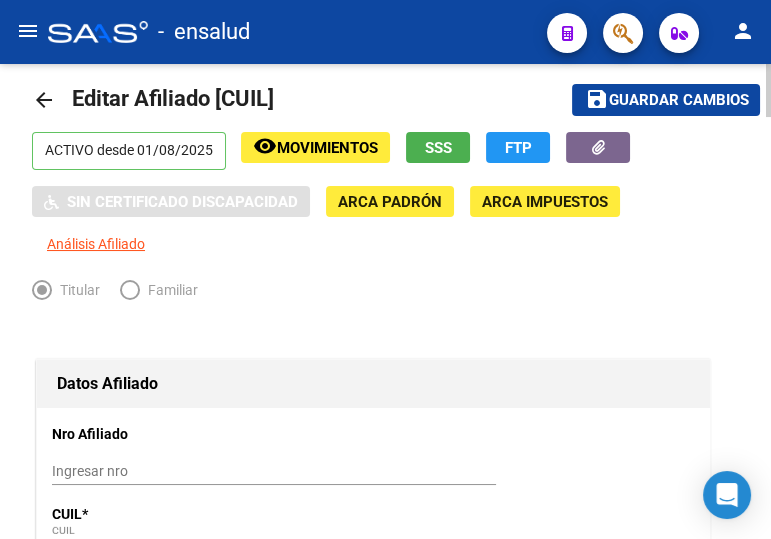 scroll, scrollTop: 0, scrollLeft: 0, axis: both 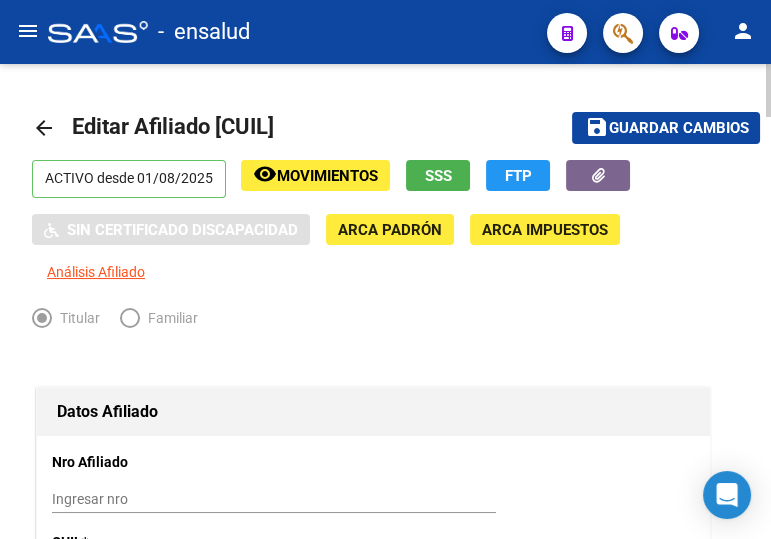 click on "save" 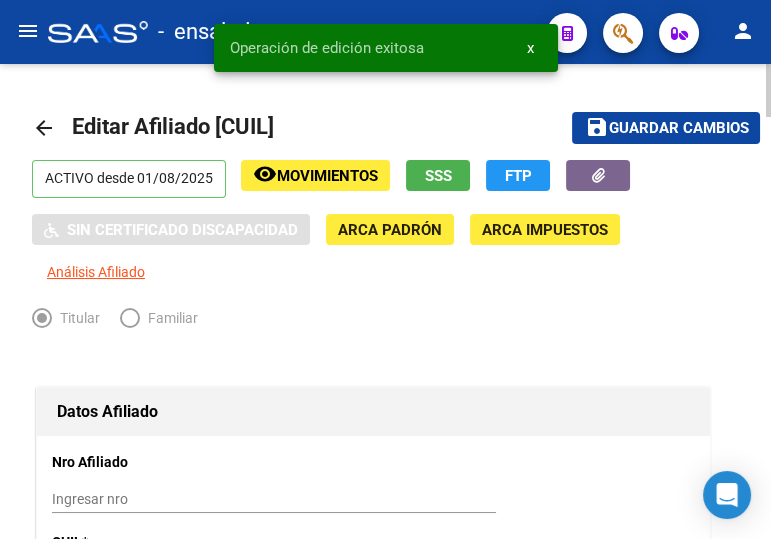 click on "arrow_back" 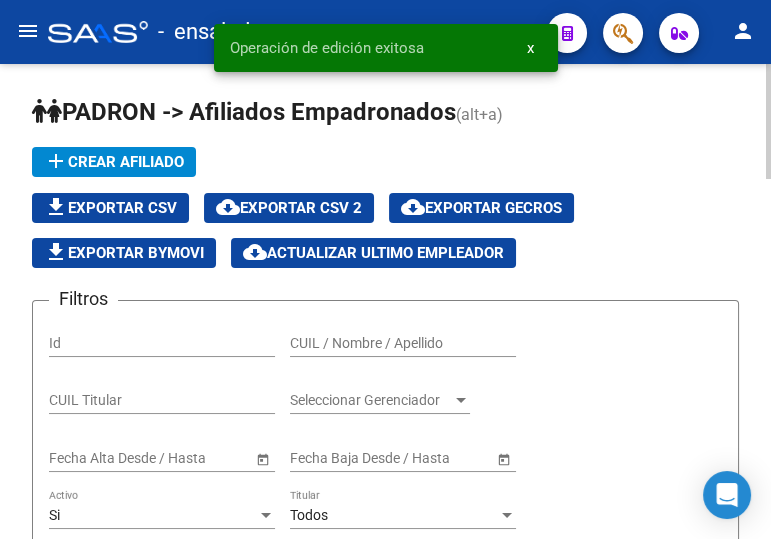 click on "CUIL / Nombre / Apellido" at bounding box center [403, 343] 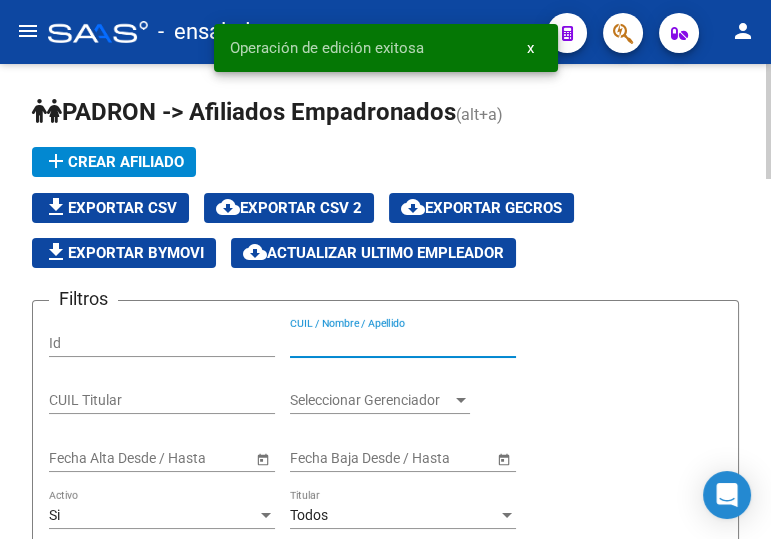 paste on "[CUIL]" 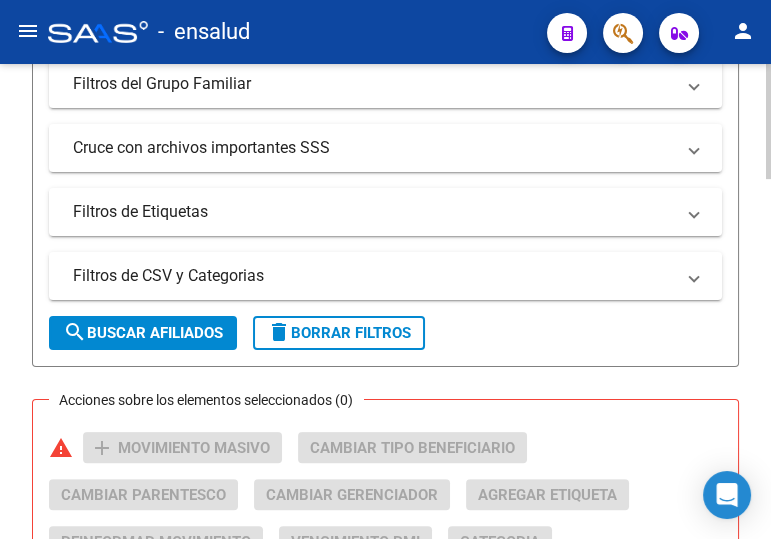 scroll, scrollTop: 727, scrollLeft: 0, axis: vertical 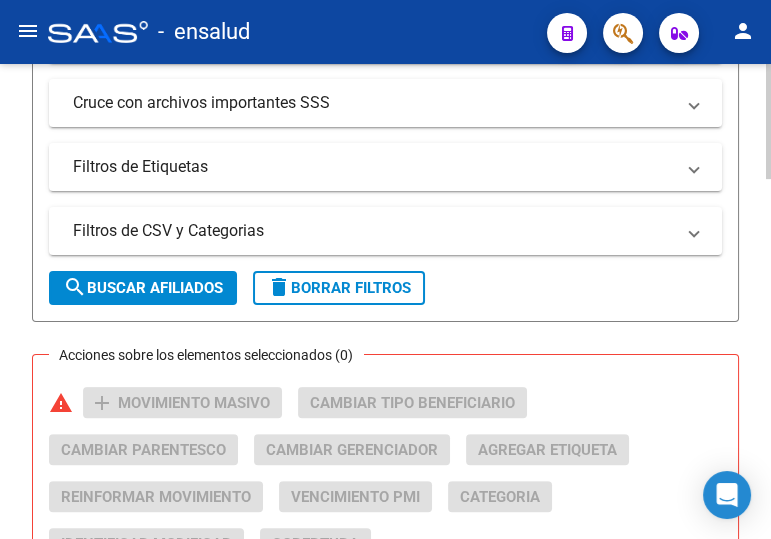 type on "[CUIL]" 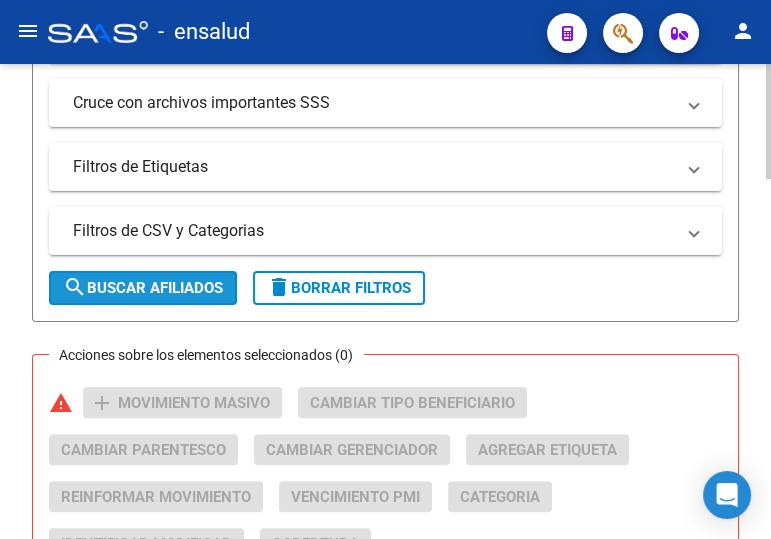 click on "search  Buscar Afiliados" 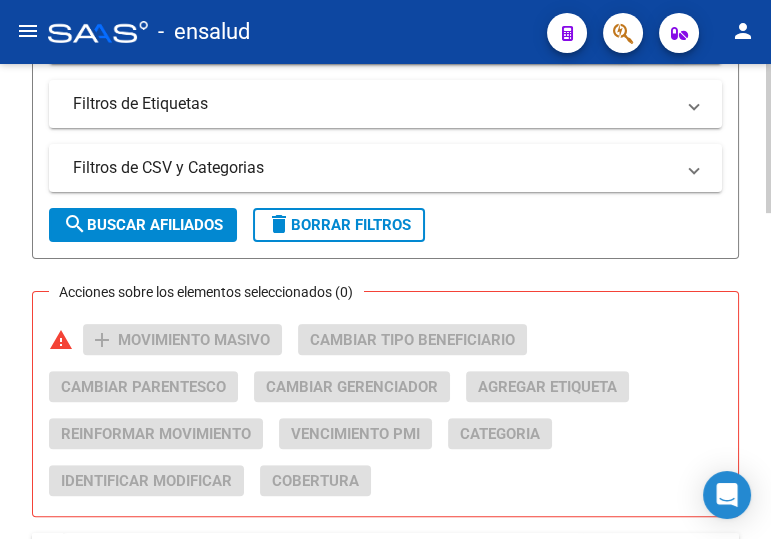 scroll, scrollTop: 1040, scrollLeft: 0, axis: vertical 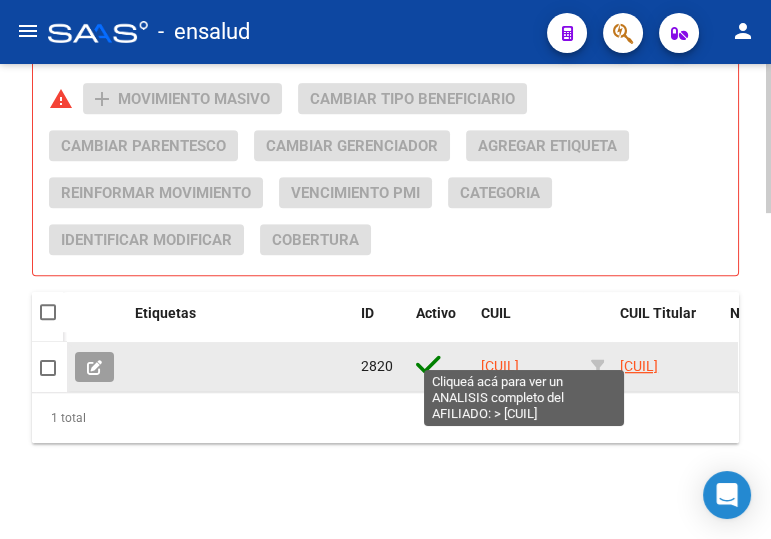 click on "[CUIL]" 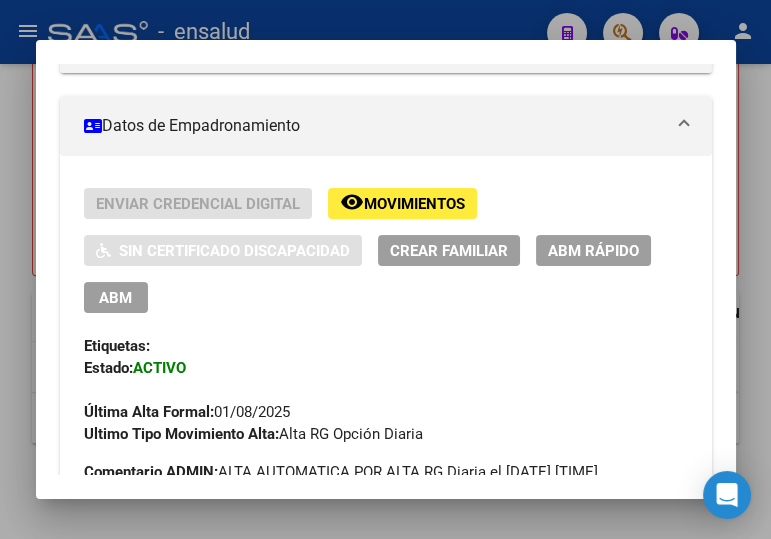 scroll, scrollTop: 454, scrollLeft: 0, axis: vertical 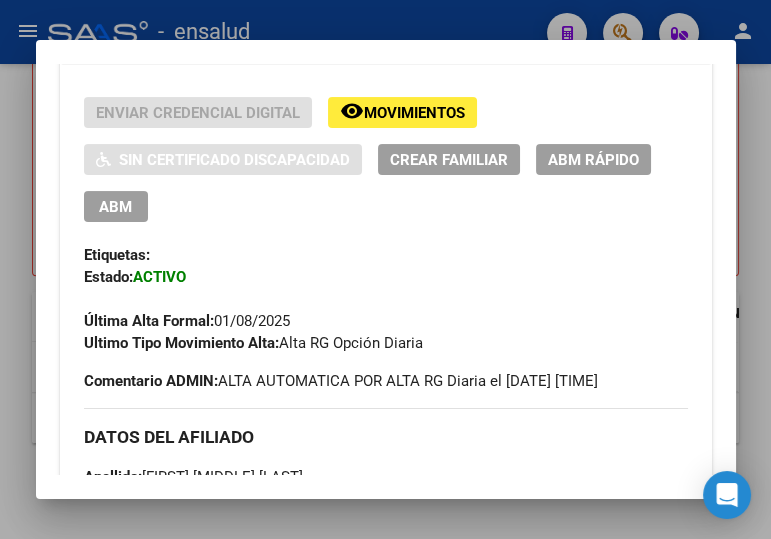 click on "ABM" at bounding box center (115, 207) 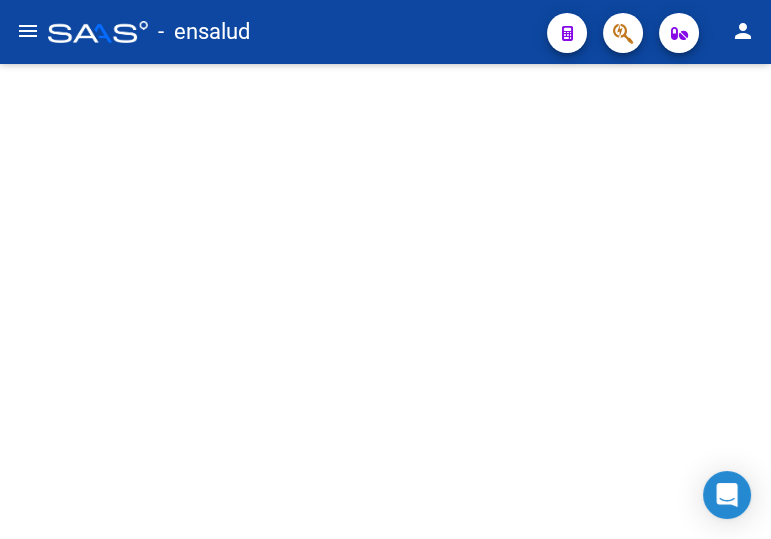 scroll, scrollTop: 0, scrollLeft: 0, axis: both 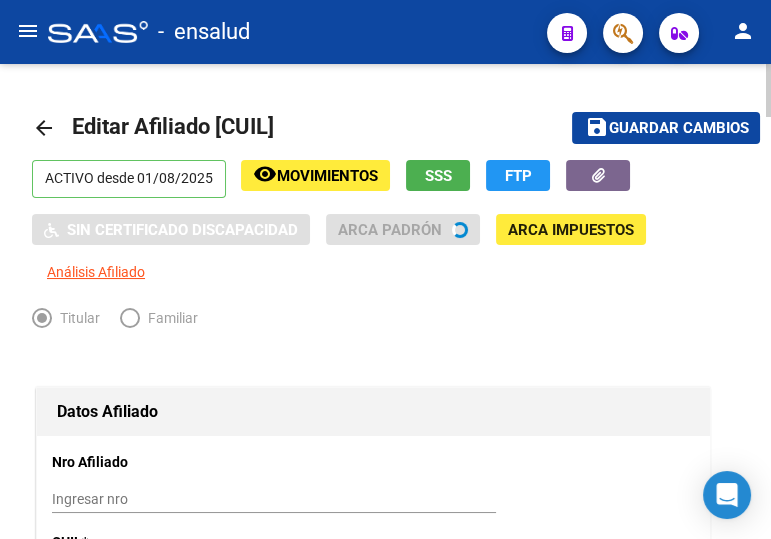 radio on "true" 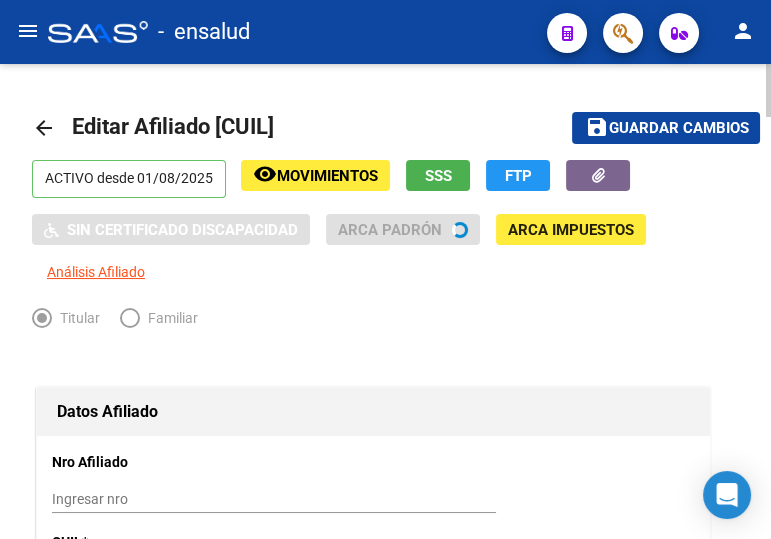 type on "[PHONE]" 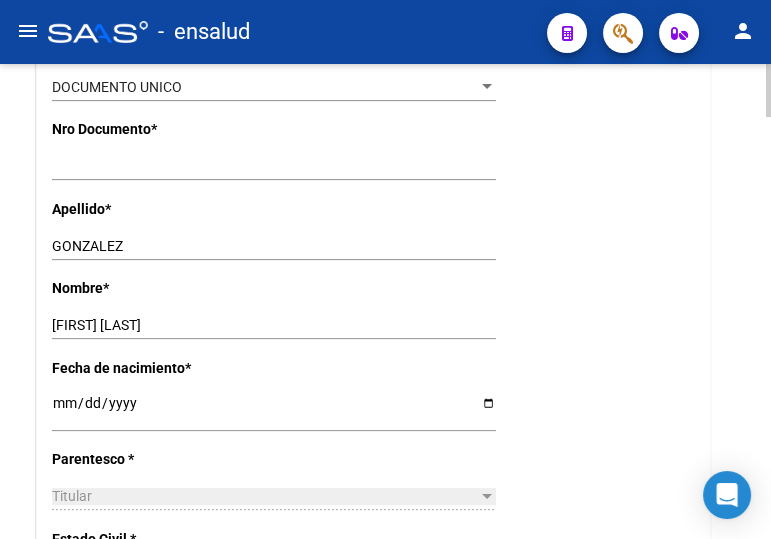 scroll, scrollTop: 636, scrollLeft: 0, axis: vertical 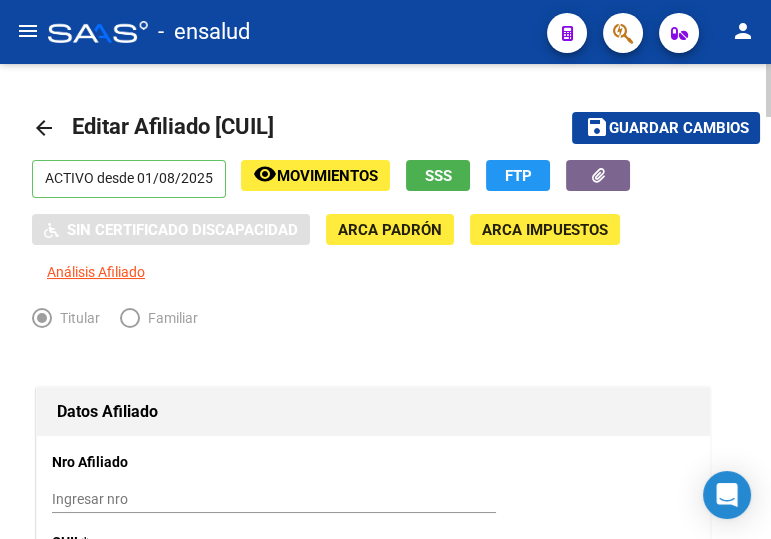 click on "save Guardar cambios" 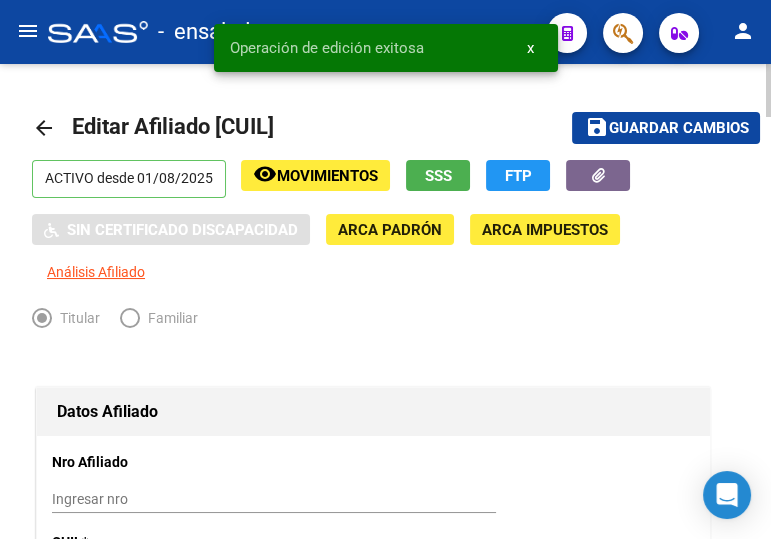 drag, startPoint x: 44, startPoint y: 126, endPoint x: 757, endPoint y: 413, distance: 768.59485 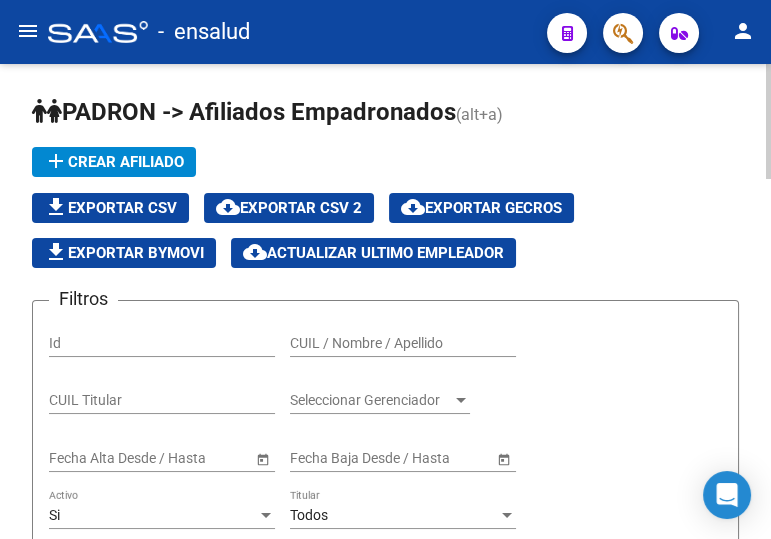 click on "CUIL / Nombre / Apellido" at bounding box center [403, 343] 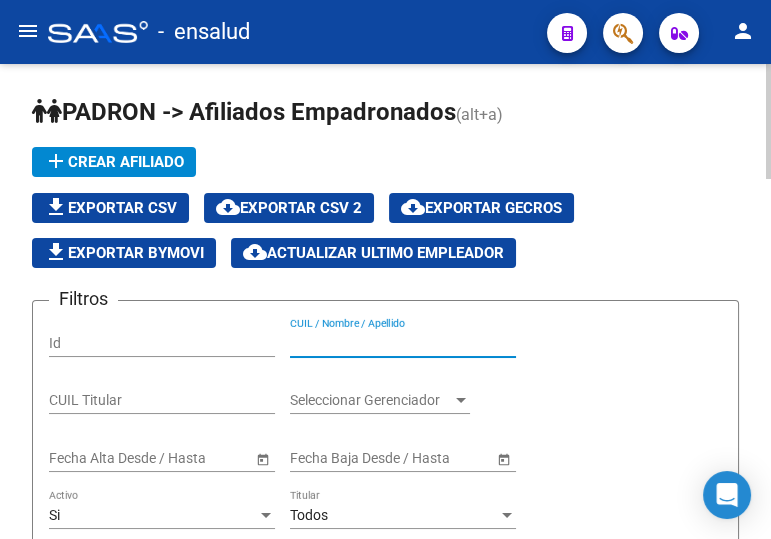 paste on "[CUIL]" 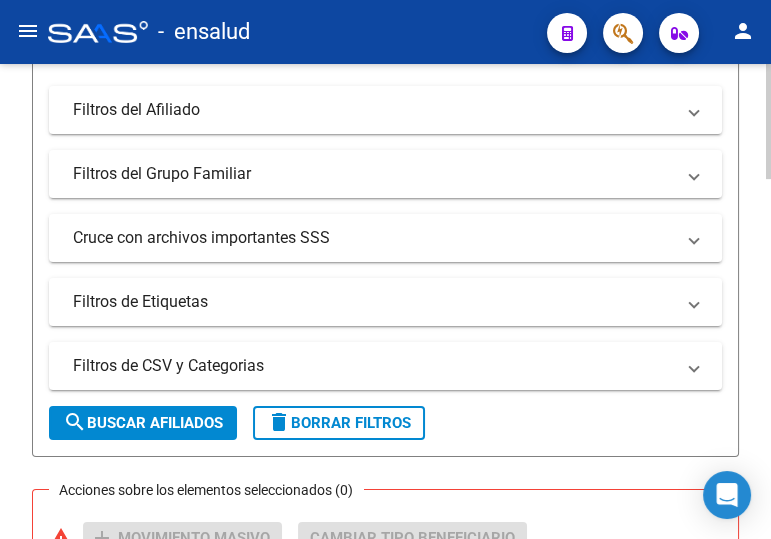 scroll, scrollTop: 636, scrollLeft: 0, axis: vertical 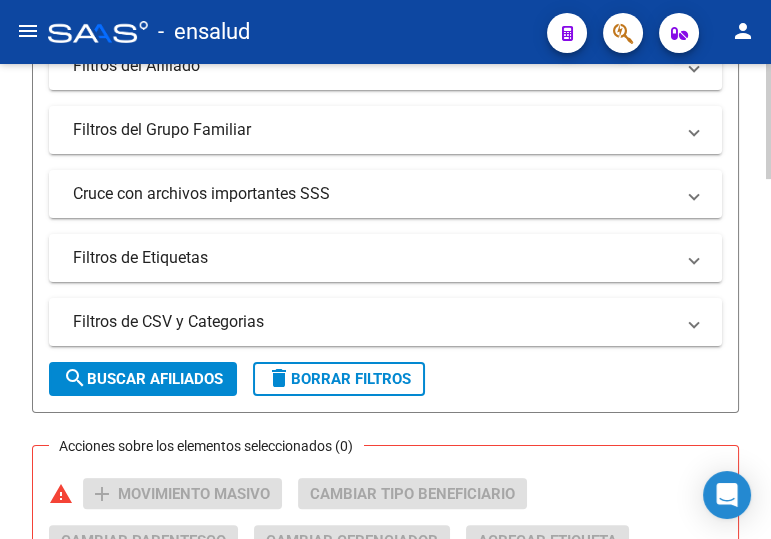 type on "[CUIL]" 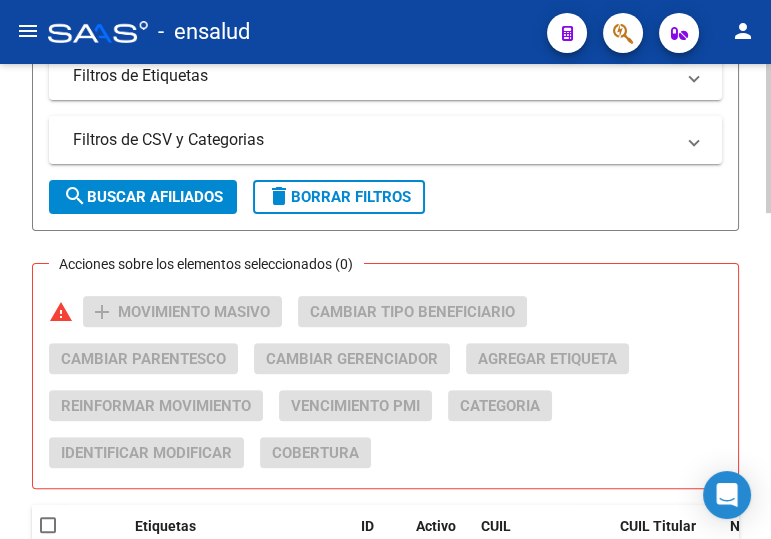 scroll, scrollTop: 1040, scrollLeft: 0, axis: vertical 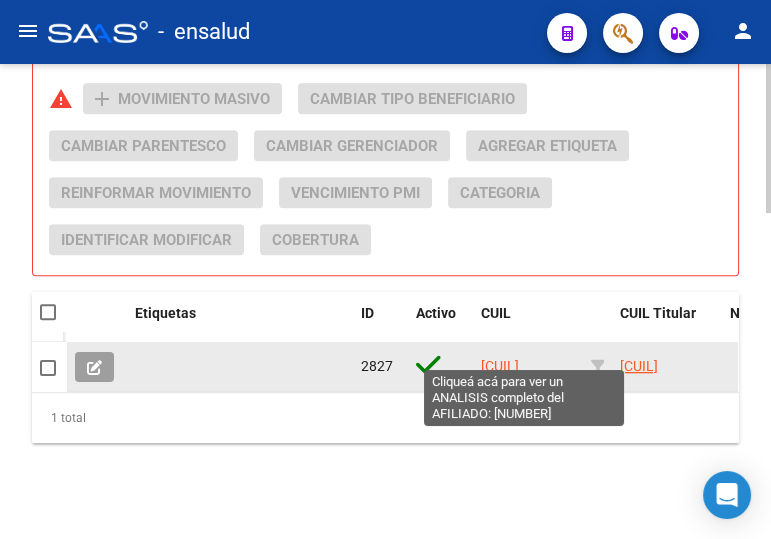 click on "[CUIL]" 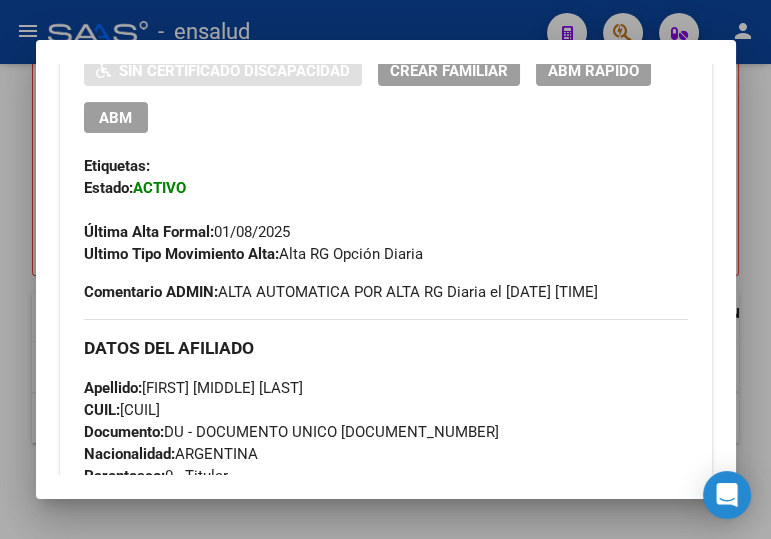 scroll, scrollTop: 545, scrollLeft: 0, axis: vertical 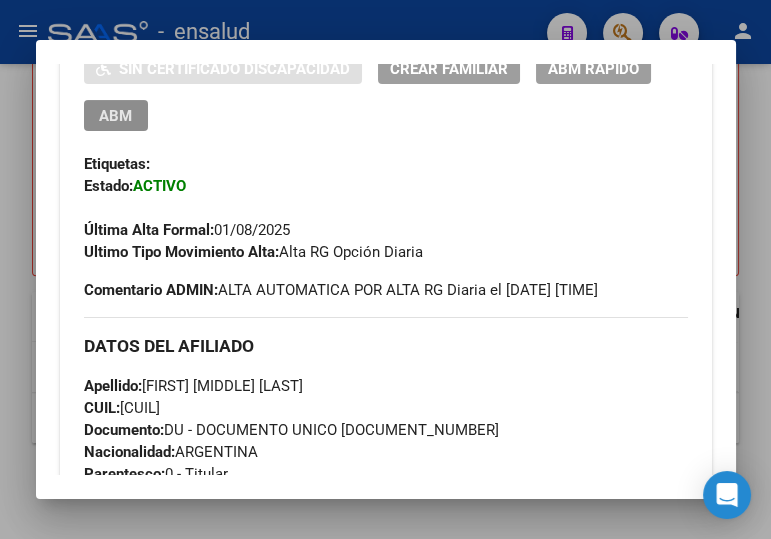 drag, startPoint x: 109, startPoint y: 111, endPoint x: 533, endPoint y: 311, distance: 468.80273 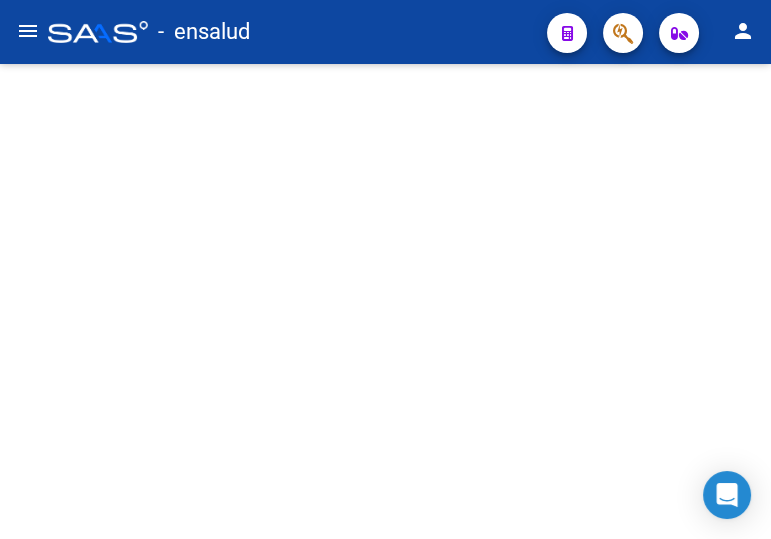 scroll, scrollTop: 0, scrollLeft: 0, axis: both 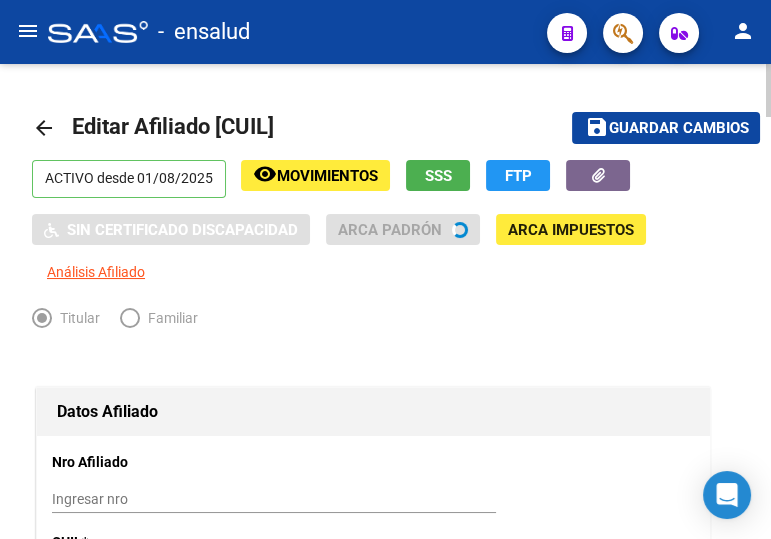 radio on "true" 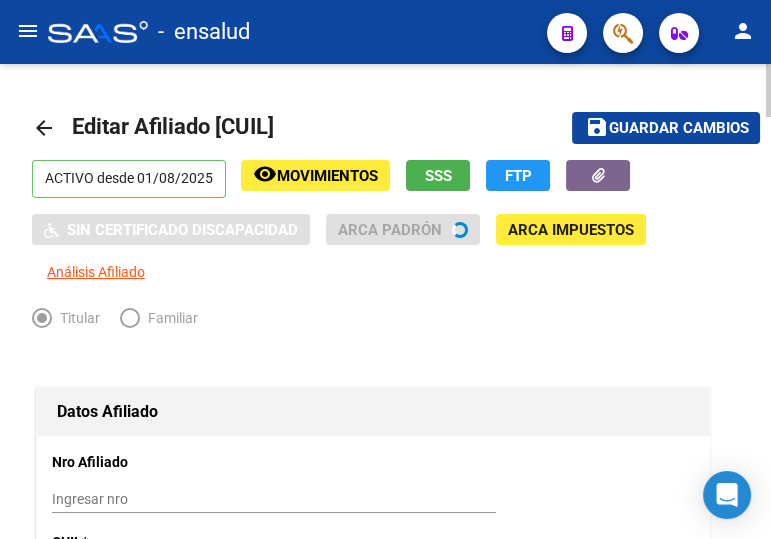 type on "[PHONE]" 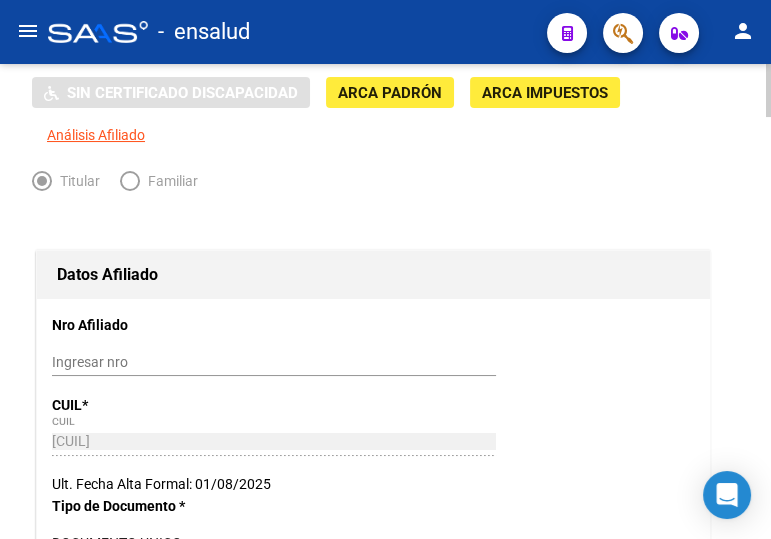 scroll, scrollTop: 0, scrollLeft: 0, axis: both 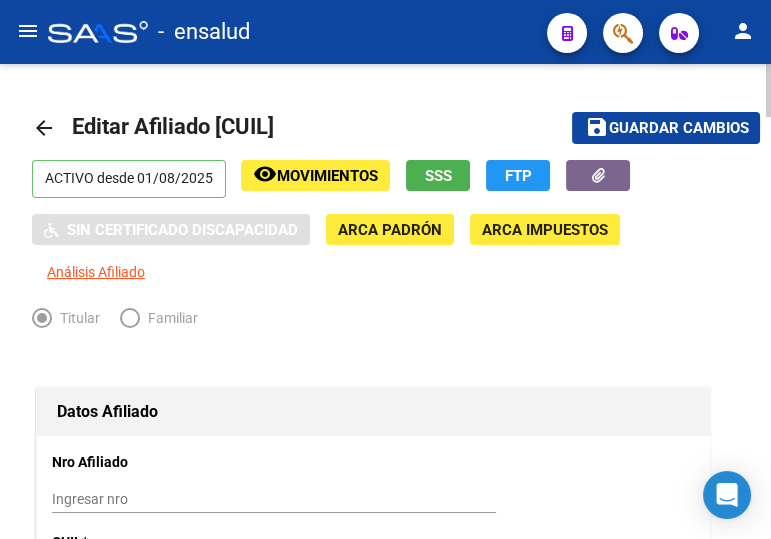 drag, startPoint x: 633, startPoint y: 119, endPoint x: 290, endPoint y: 104, distance: 343.32782 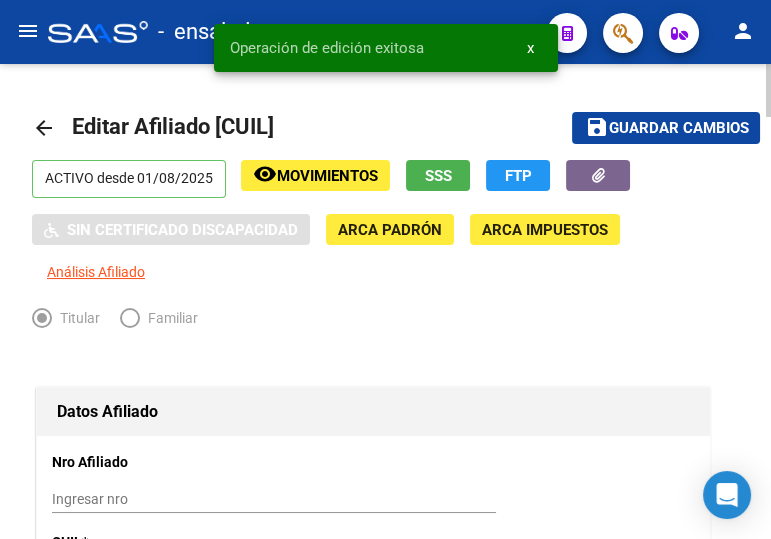 click on "arrow_back" 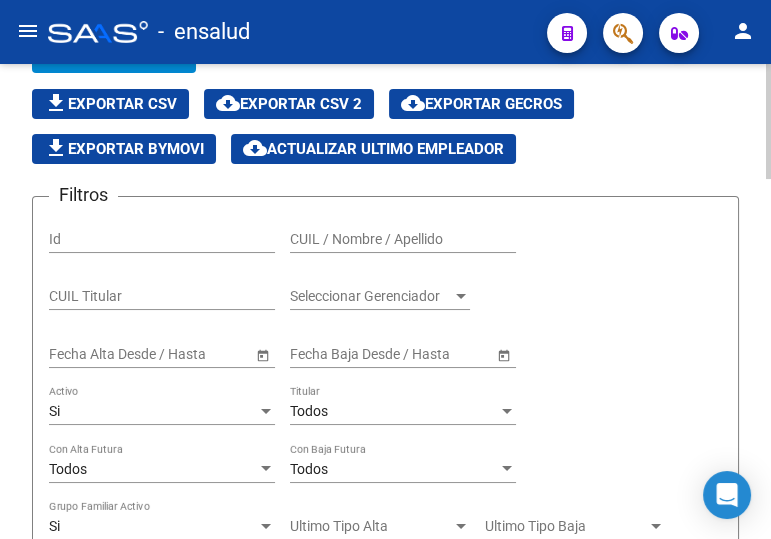 scroll, scrollTop: 90, scrollLeft: 0, axis: vertical 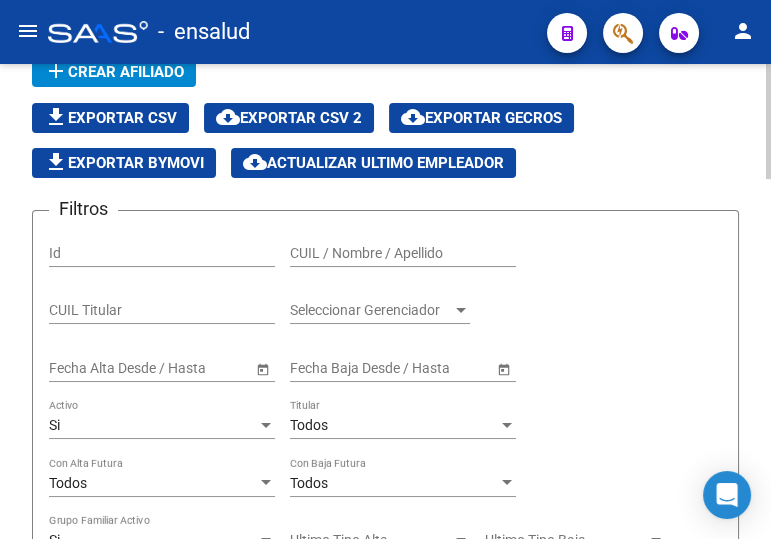 click on "CUIL / Nombre / Apellido" at bounding box center (403, 253) 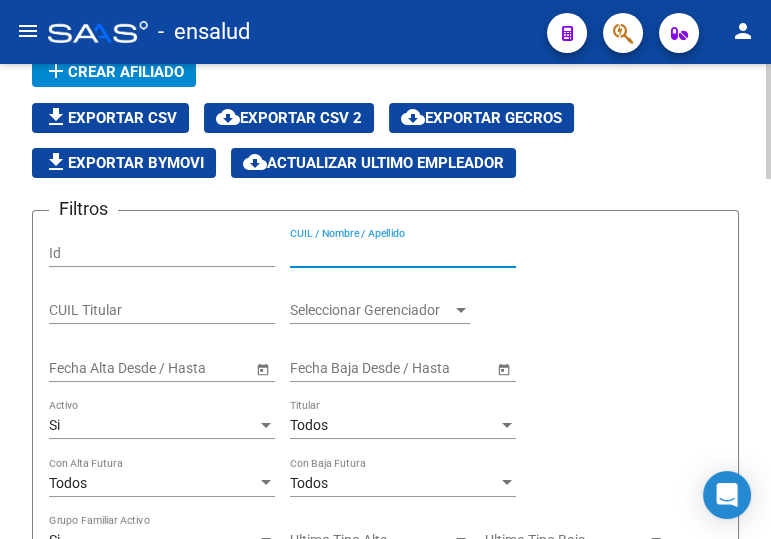 paste on "[CUIL]" 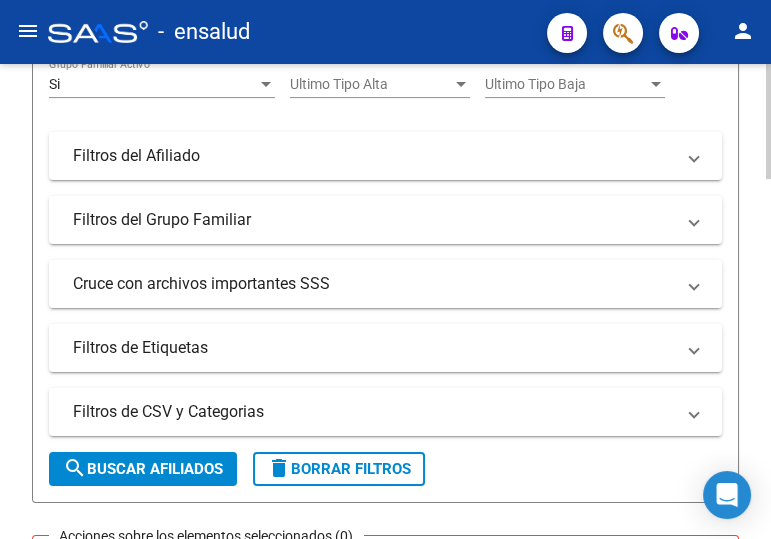 scroll, scrollTop: 636, scrollLeft: 0, axis: vertical 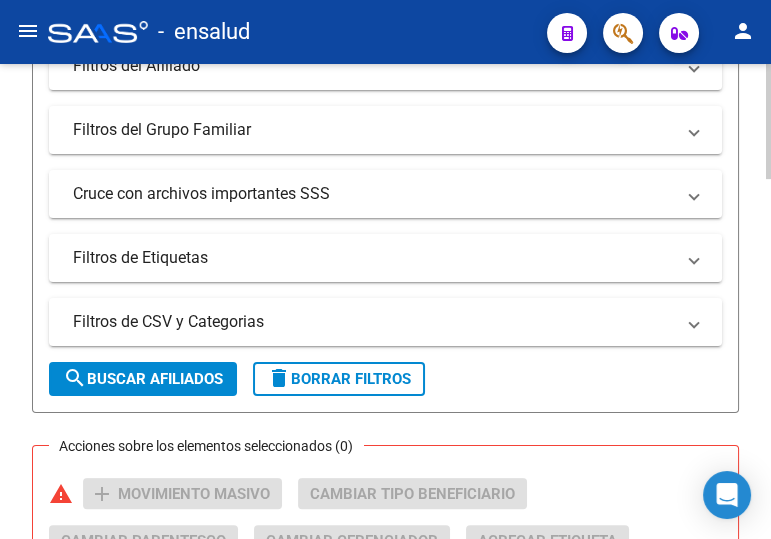 type on "[CUIL]" 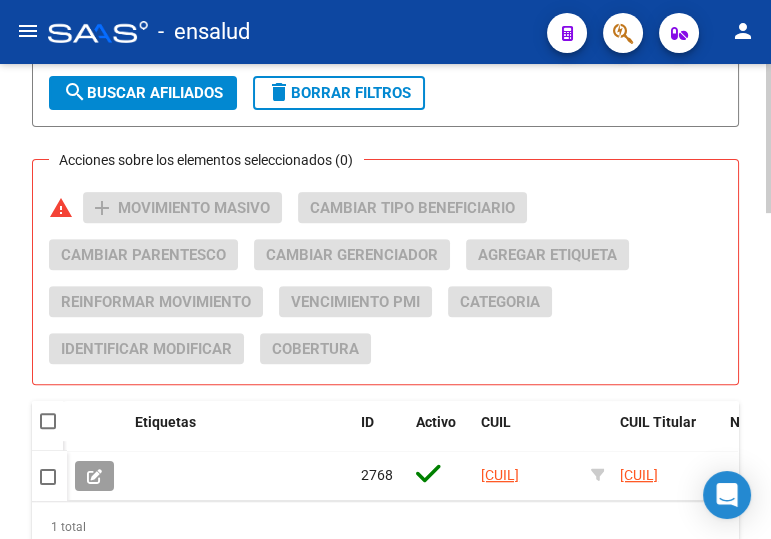 scroll, scrollTop: 1000, scrollLeft: 0, axis: vertical 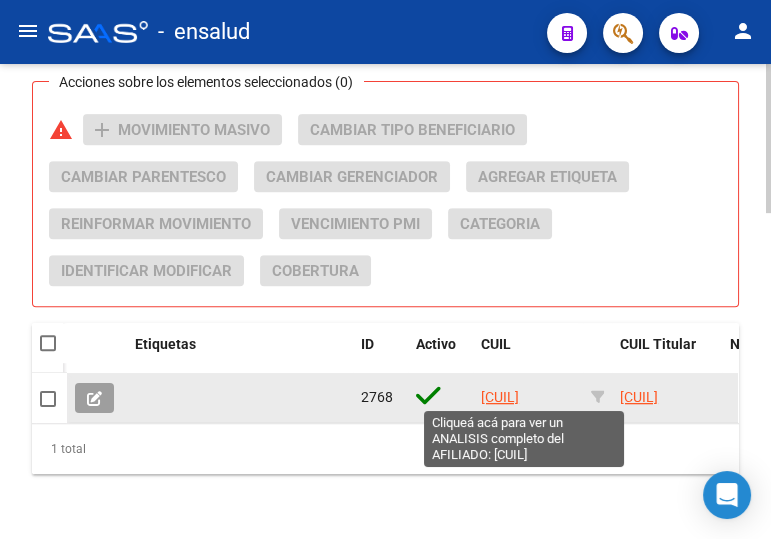 click on "[CUIL]" 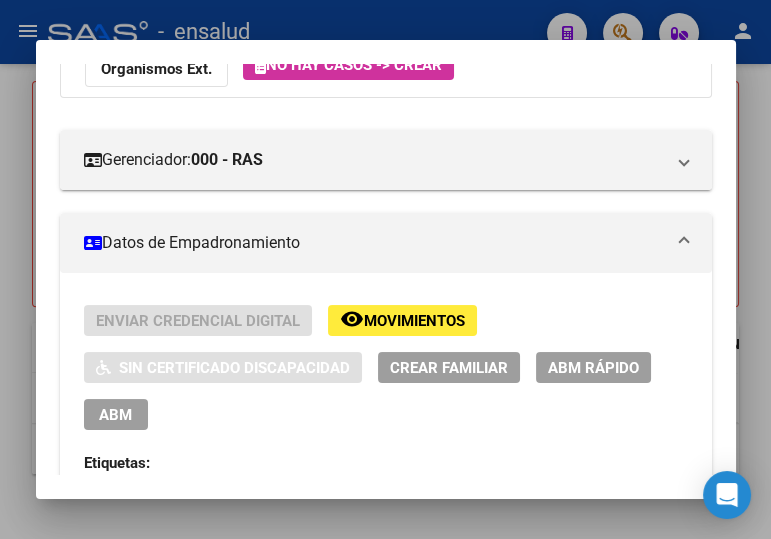 scroll, scrollTop: 272, scrollLeft: 0, axis: vertical 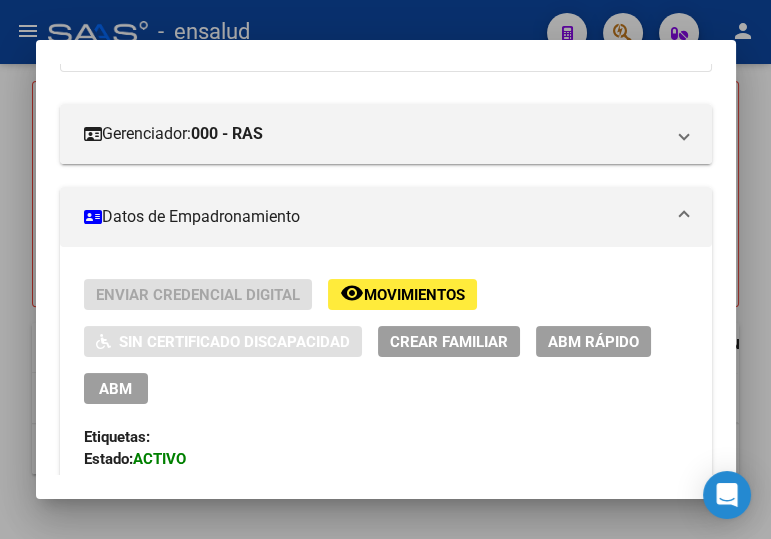click on "ABM" at bounding box center (115, 389) 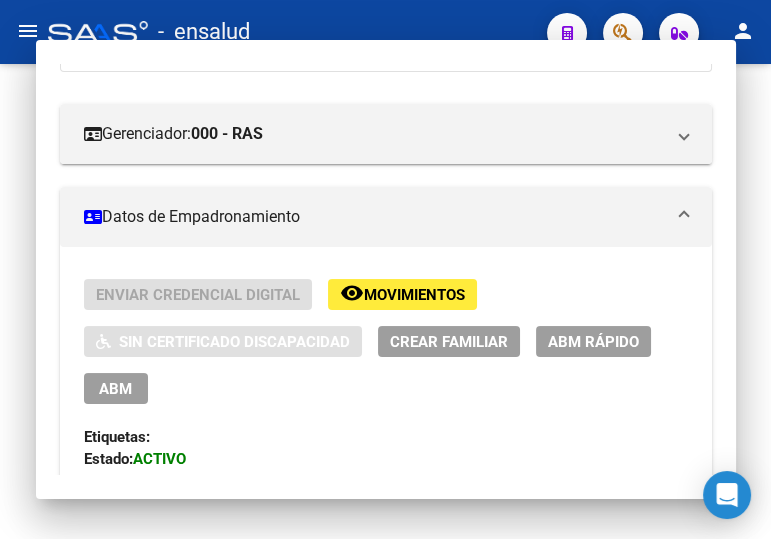 scroll, scrollTop: 0, scrollLeft: 0, axis: both 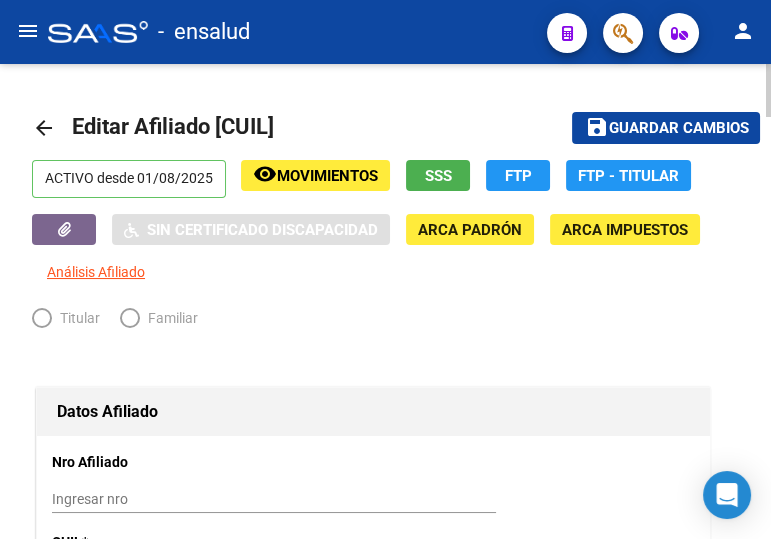 radio on "true" 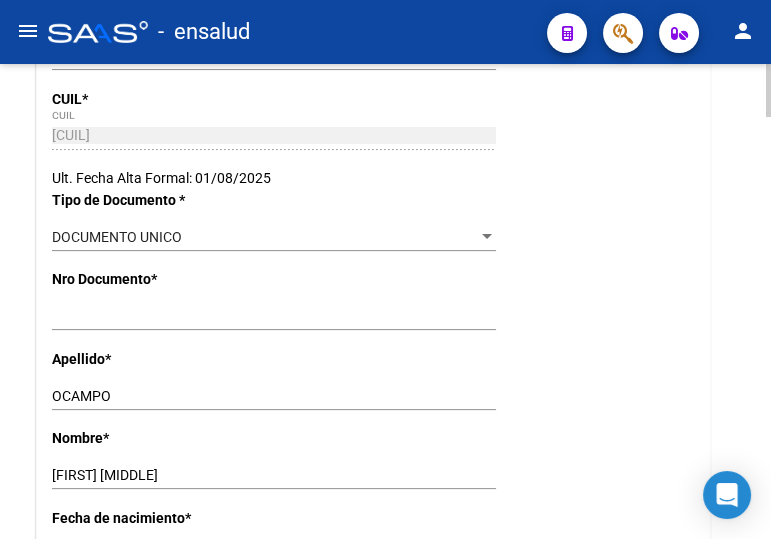 scroll, scrollTop: 454, scrollLeft: 0, axis: vertical 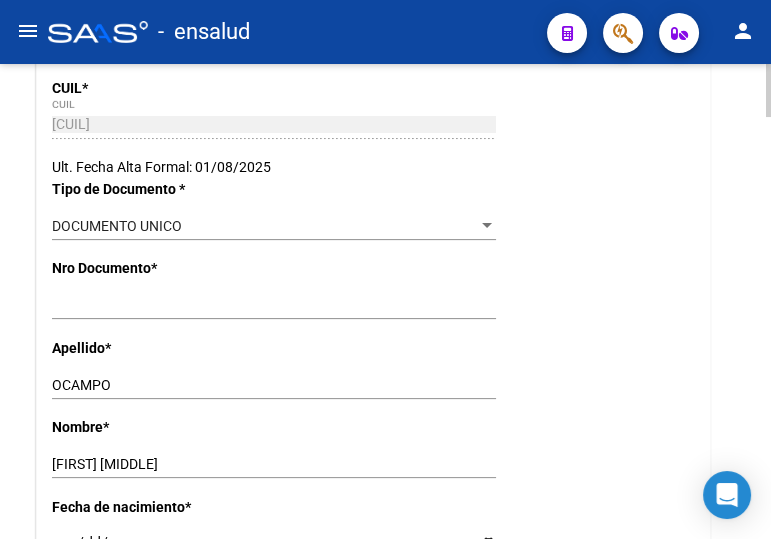 click on "[DOCUMENT_NUMBER] Ingresar nro" 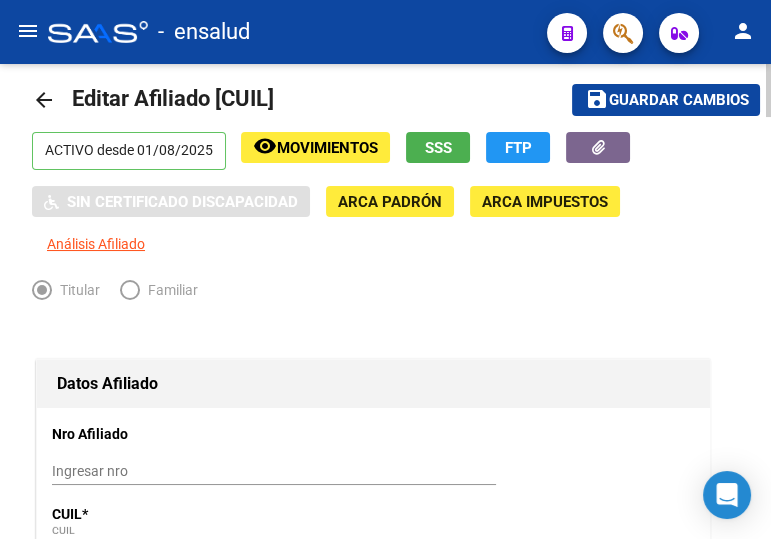 scroll, scrollTop: 0, scrollLeft: 0, axis: both 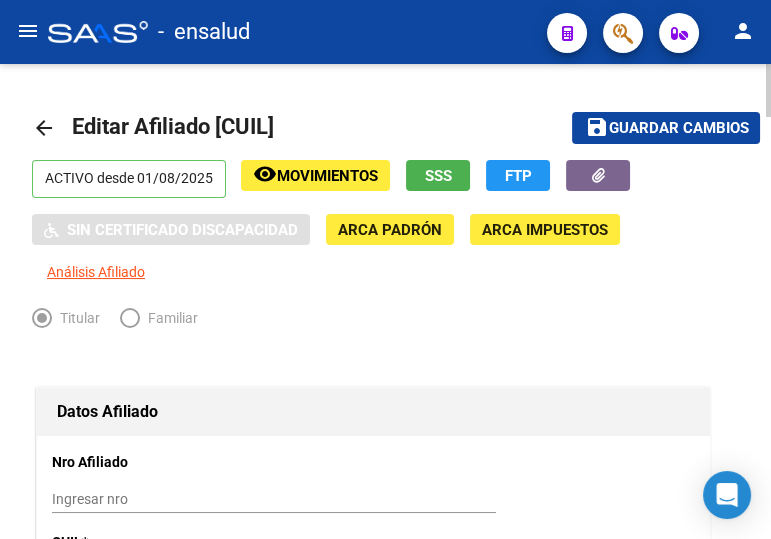 drag, startPoint x: 621, startPoint y: 116, endPoint x: 754, endPoint y: 194, distance: 154.18495 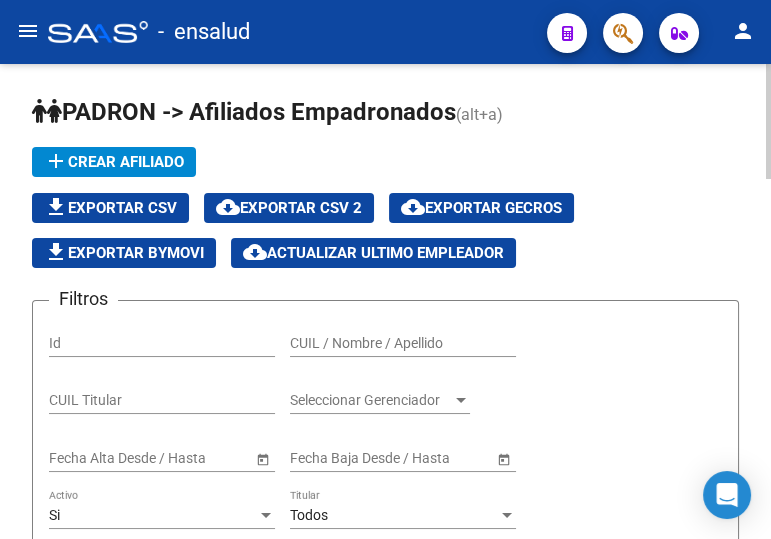 click on "CUIL / Nombre / Apellido" at bounding box center [403, 343] 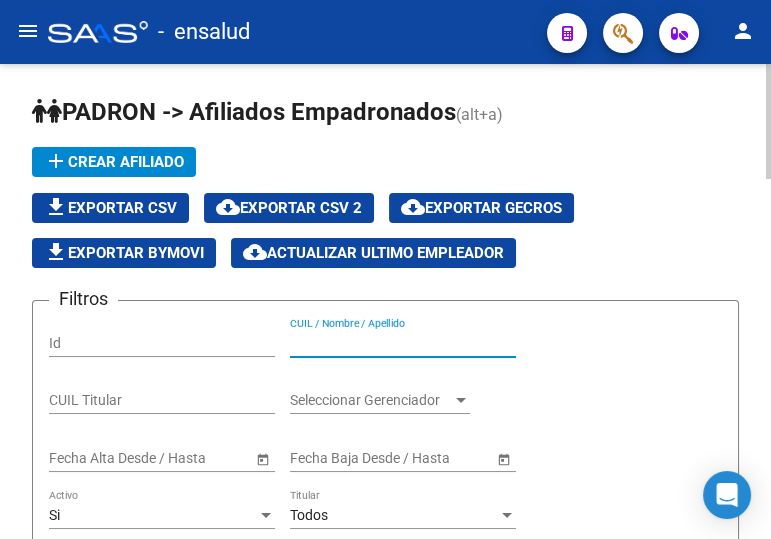 paste on "[CUIL]" 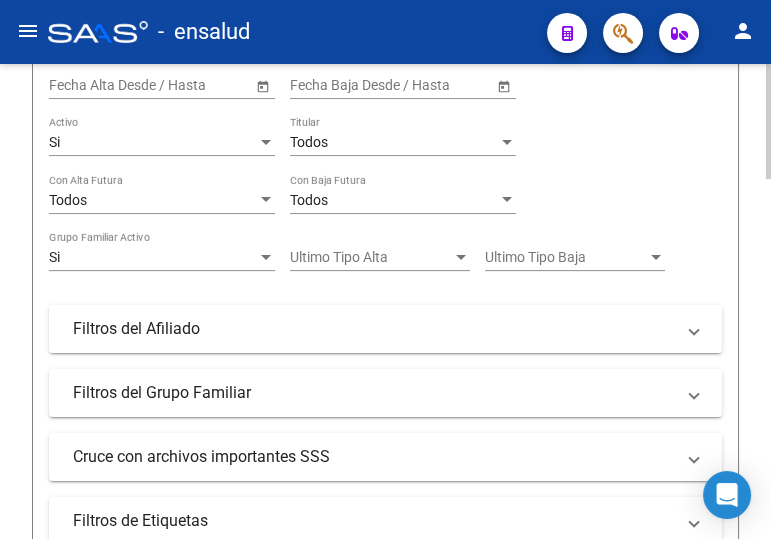 scroll, scrollTop: 545, scrollLeft: 0, axis: vertical 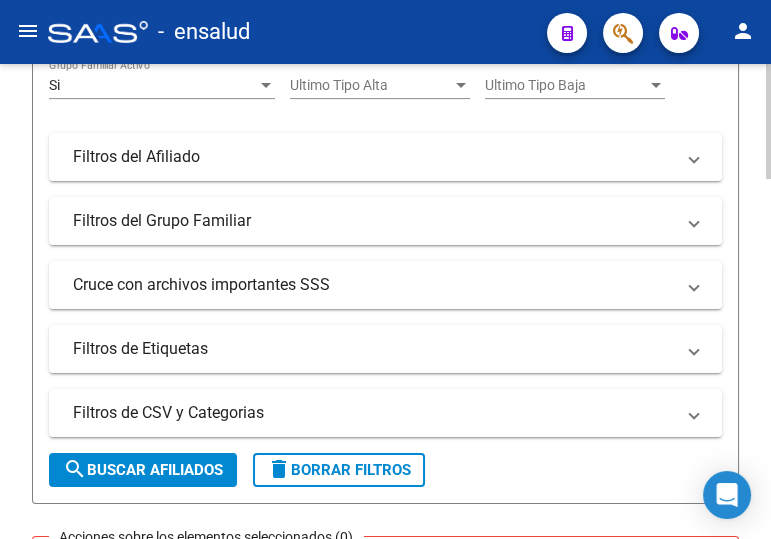 type on "[CUIL]" 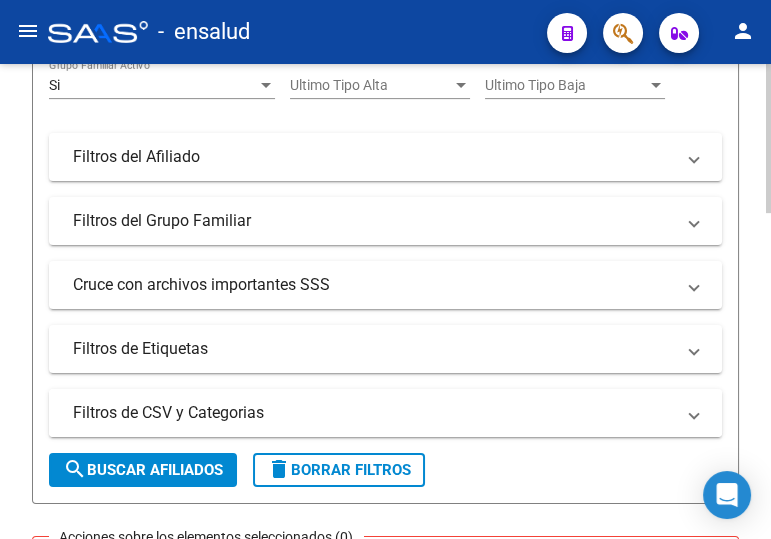 scroll, scrollTop: 909, scrollLeft: 0, axis: vertical 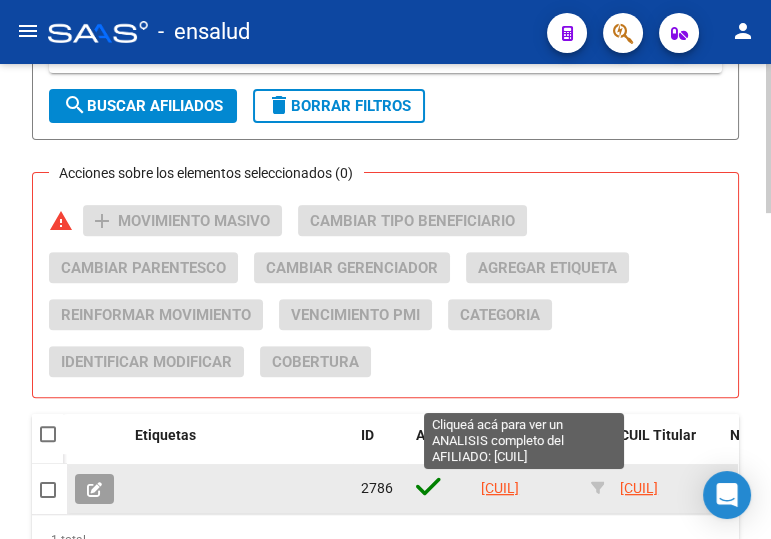 click on "[CUIL]" 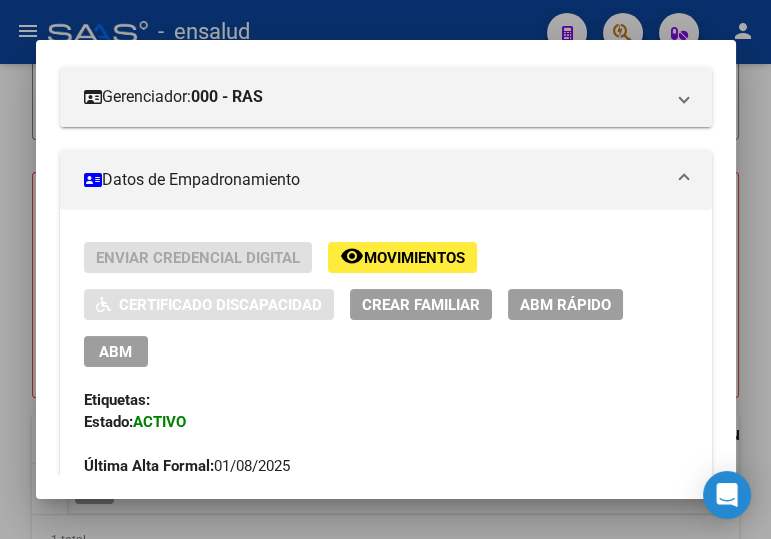 scroll, scrollTop: 363, scrollLeft: 0, axis: vertical 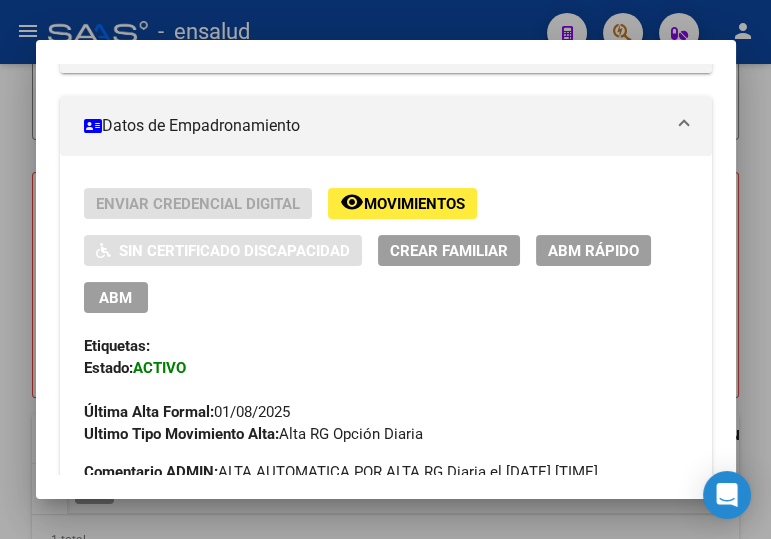 click on "ABM" at bounding box center (115, 298) 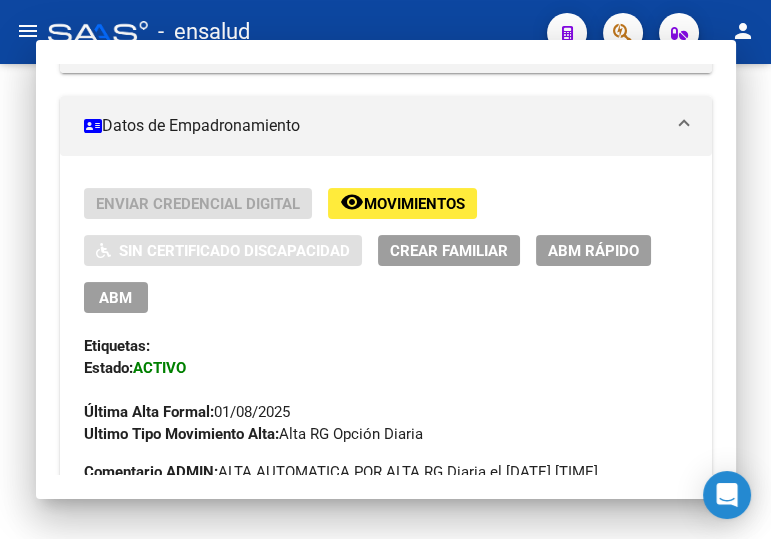 scroll, scrollTop: 0, scrollLeft: 0, axis: both 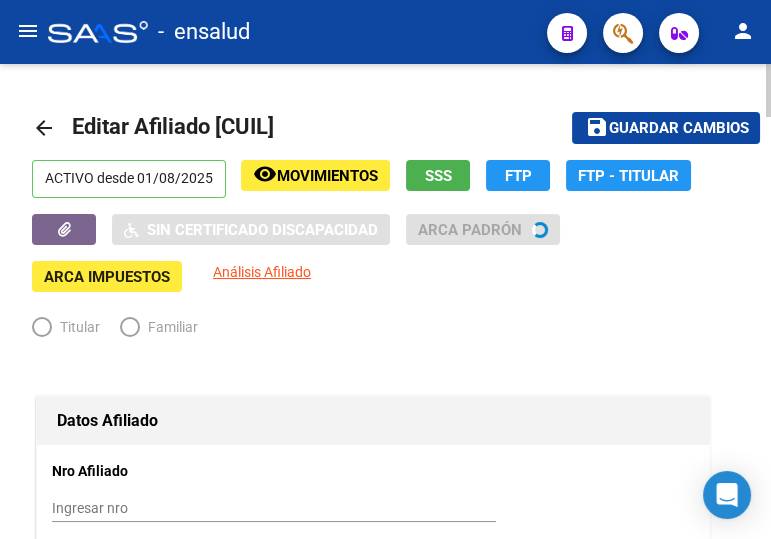 radio on "true" 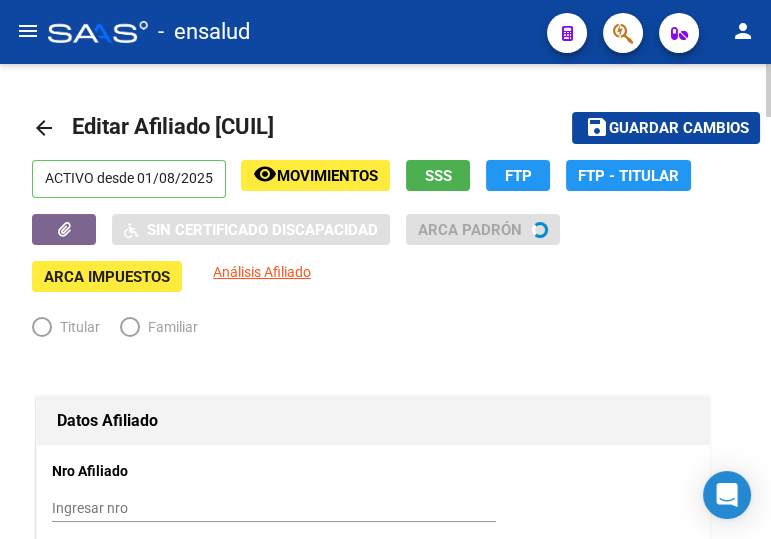 type on "[PHONE]" 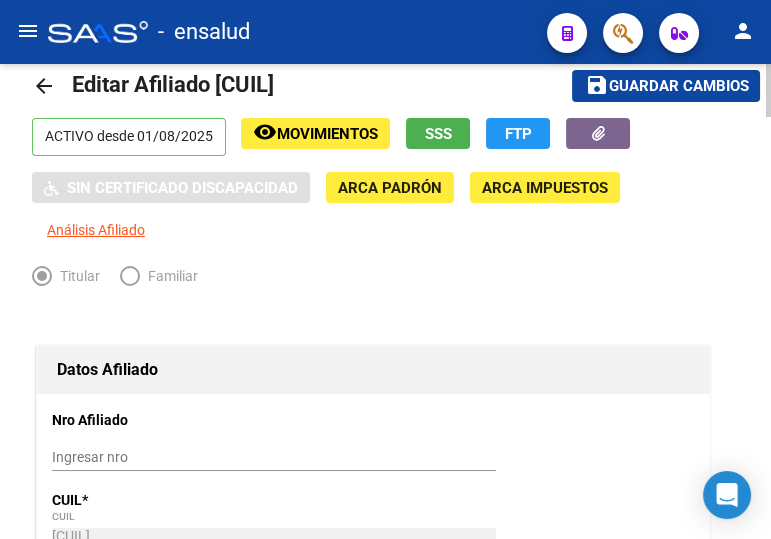 scroll, scrollTop: 0, scrollLeft: 0, axis: both 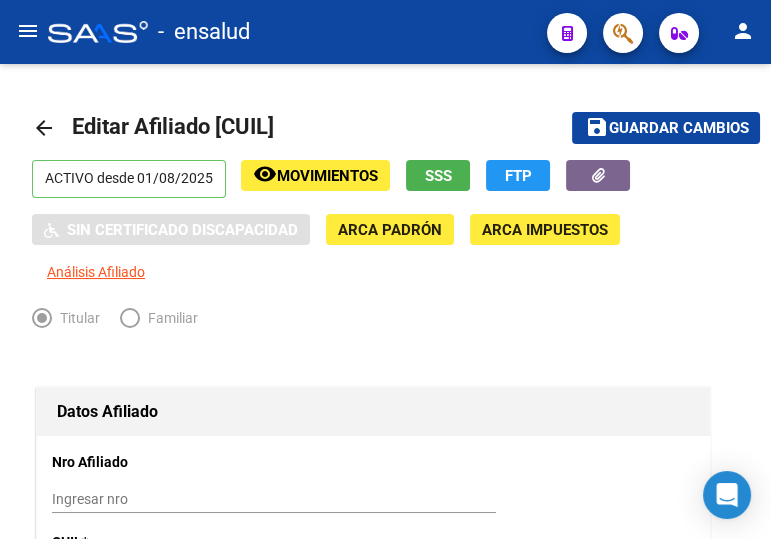 click on "Guardar cambios" 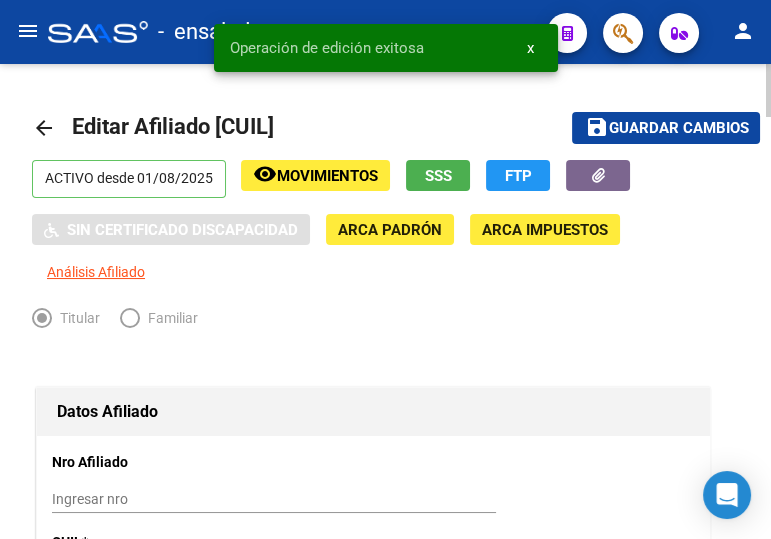 drag, startPoint x: 41, startPoint y: 122, endPoint x: 152, endPoint y: 163, distance: 118.33005 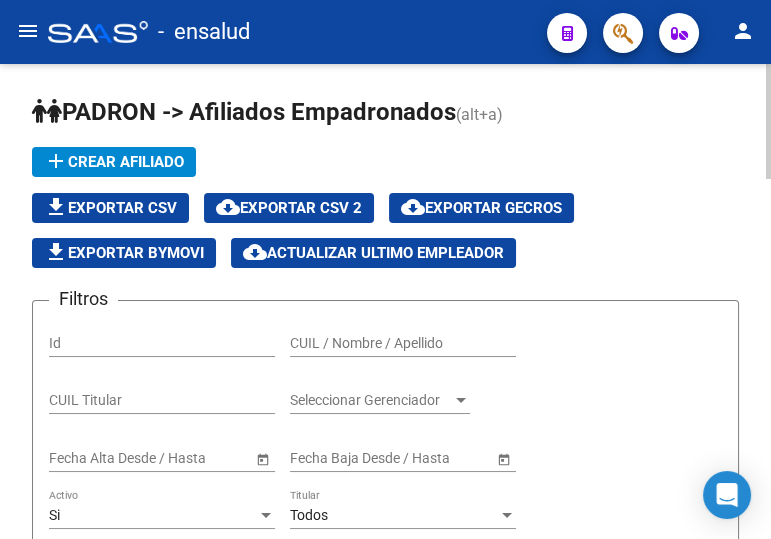 click on "CUIL / Nombre / Apellido" at bounding box center [403, 343] 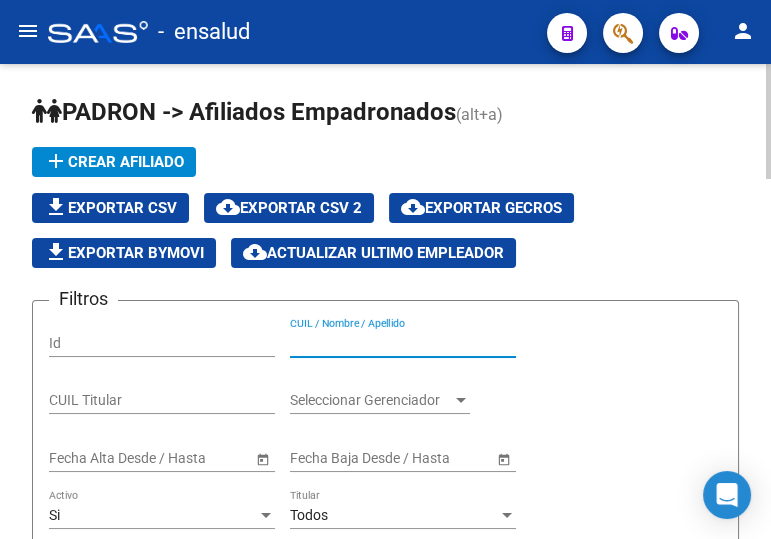 paste on "[NUMBER]" 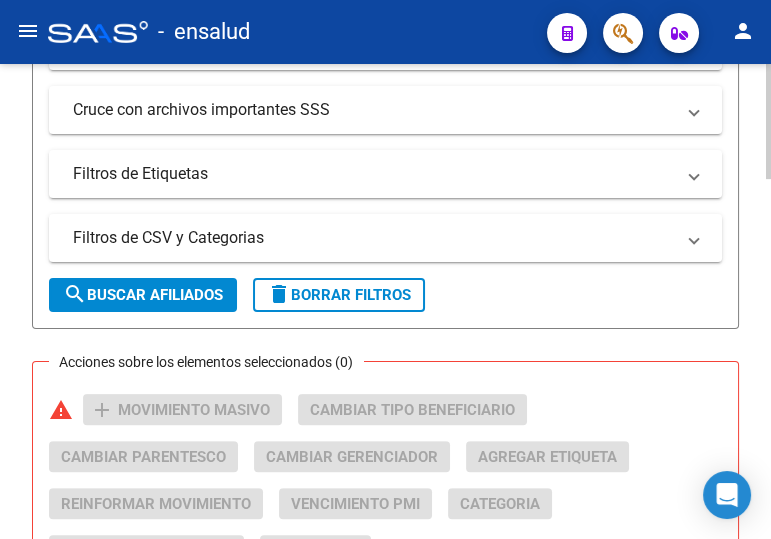 scroll, scrollTop: 727, scrollLeft: 0, axis: vertical 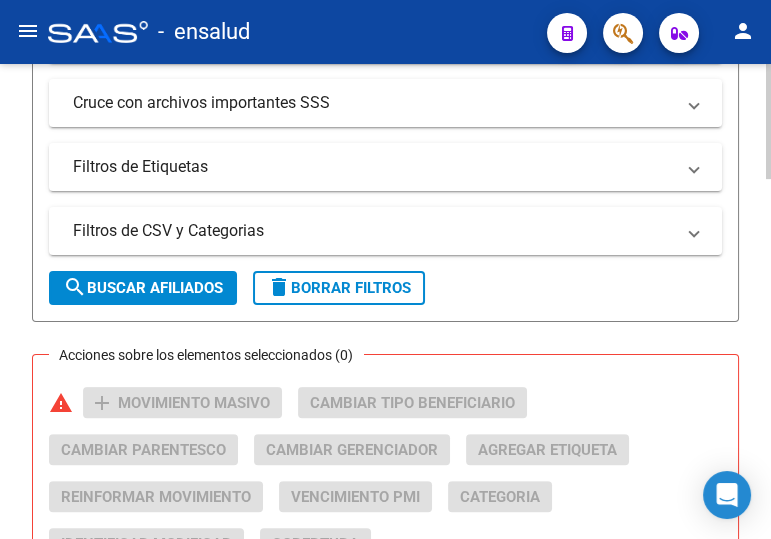 type on "[NUMBER]" 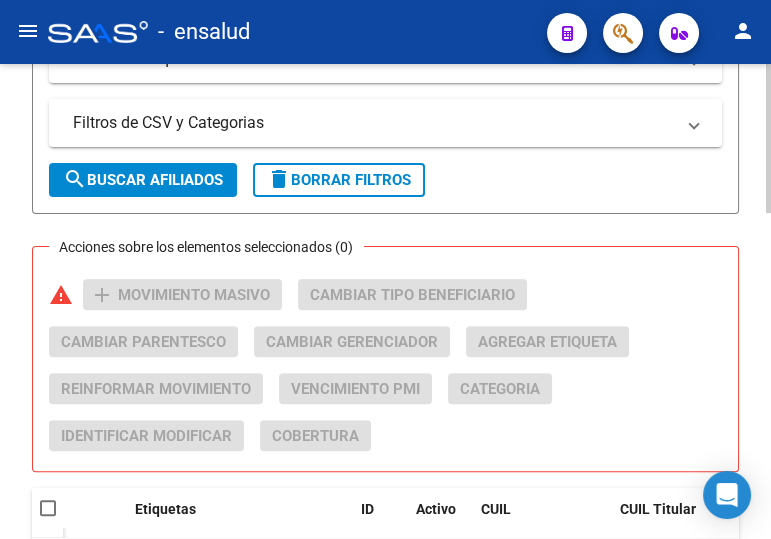 scroll, scrollTop: 1040, scrollLeft: 0, axis: vertical 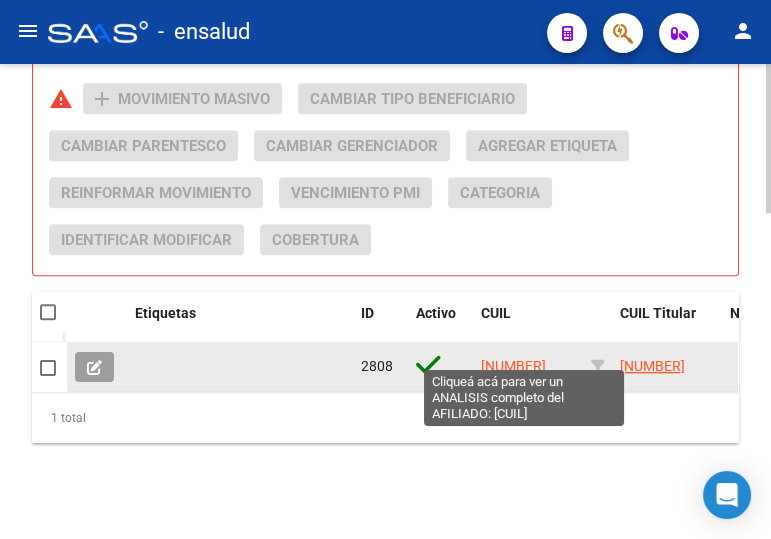 click on "[NUMBER]" 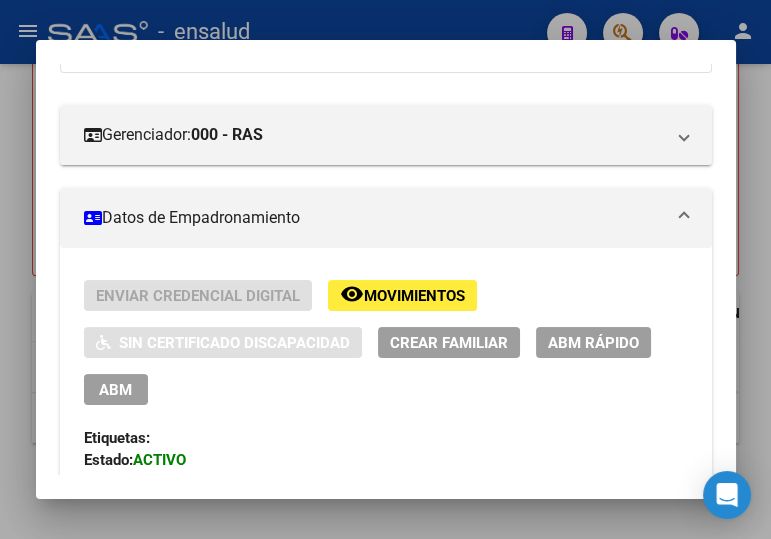 scroll, scrollTop: 272, scrollLeft: 0, axis: vertical 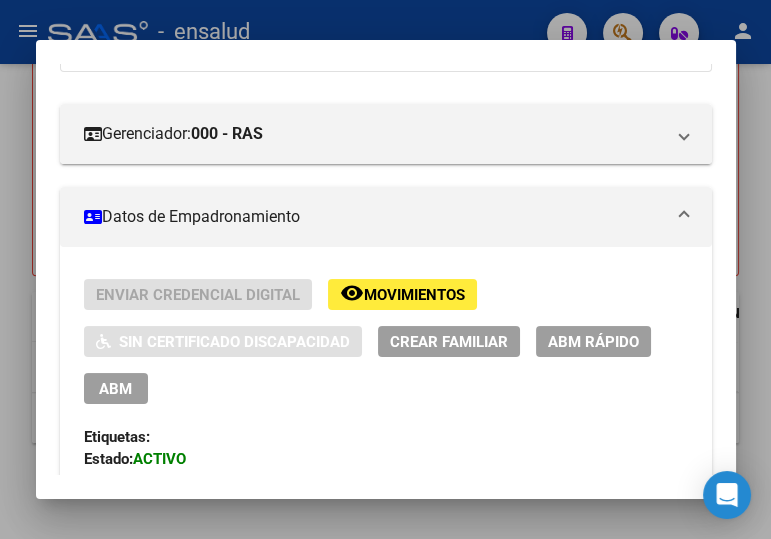 click on "ABM" at bounding box center [115, 389] 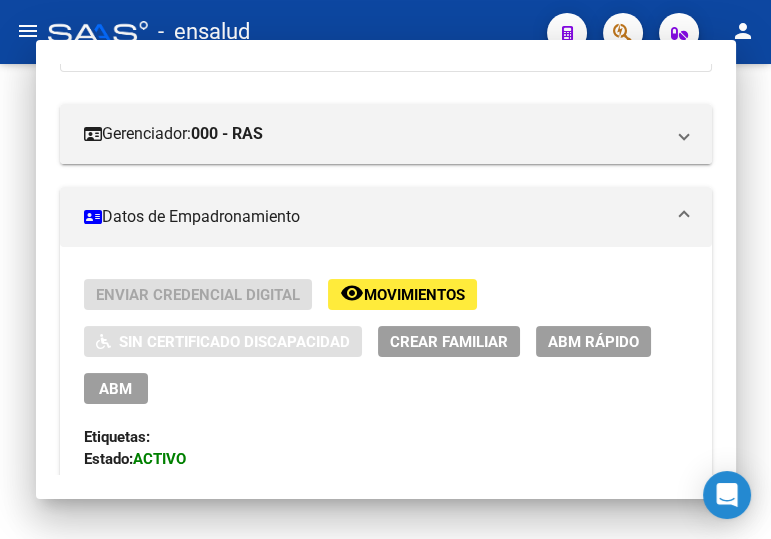 scroll, scrollTop: 0, scrollLeft: 0, axis: both 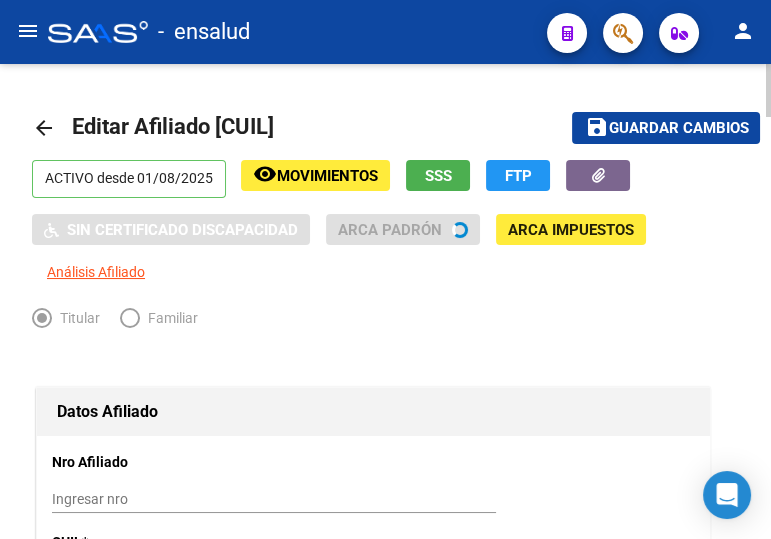radio on "true" 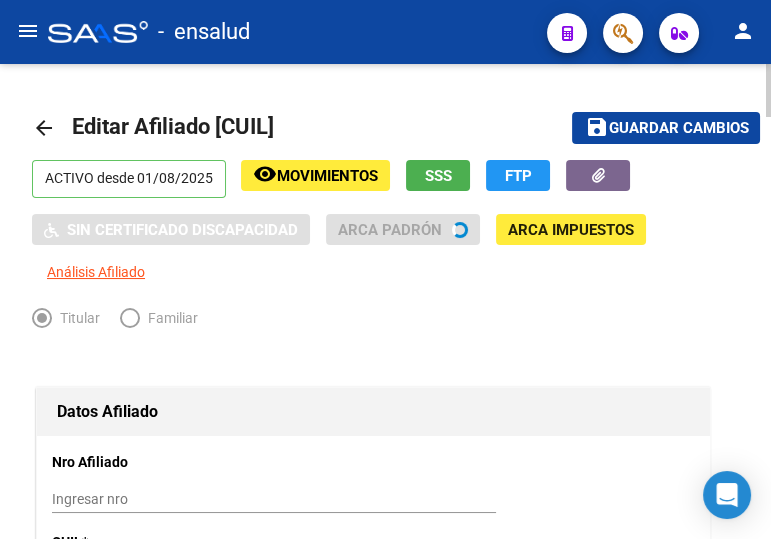 type on "[PHONE]" 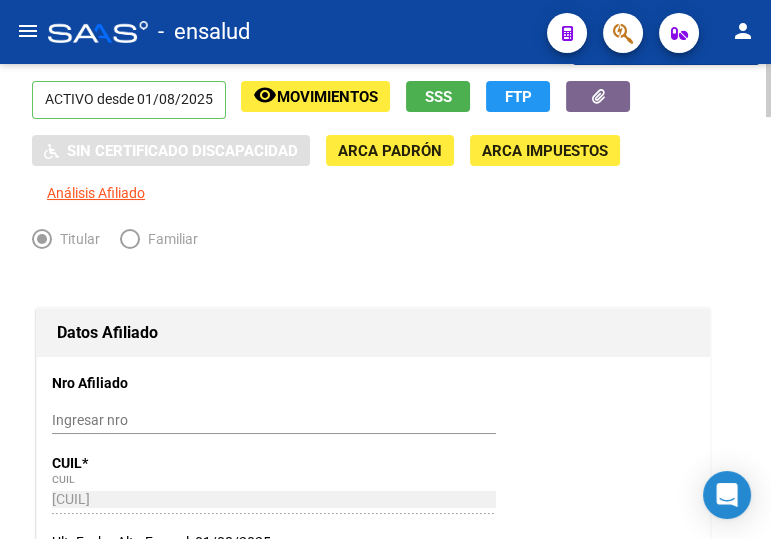 scroll, scrollTop: 0, scrollLeft: 0, axis: both 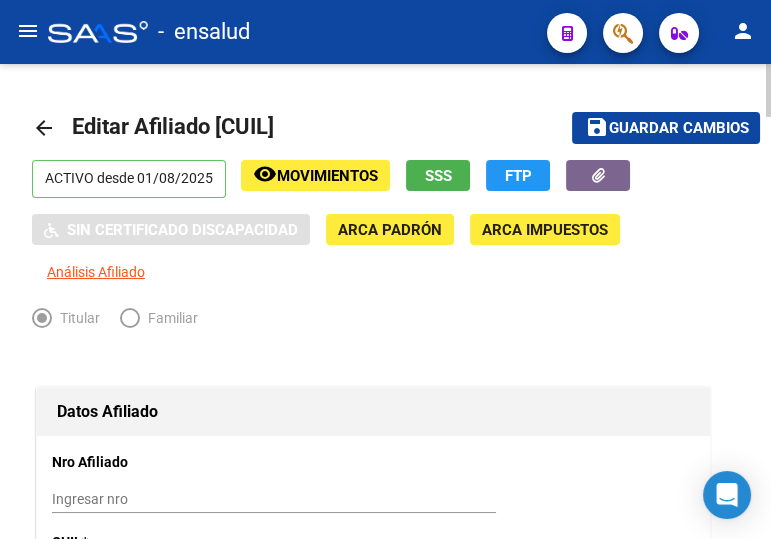 click on "Guardar cambios" 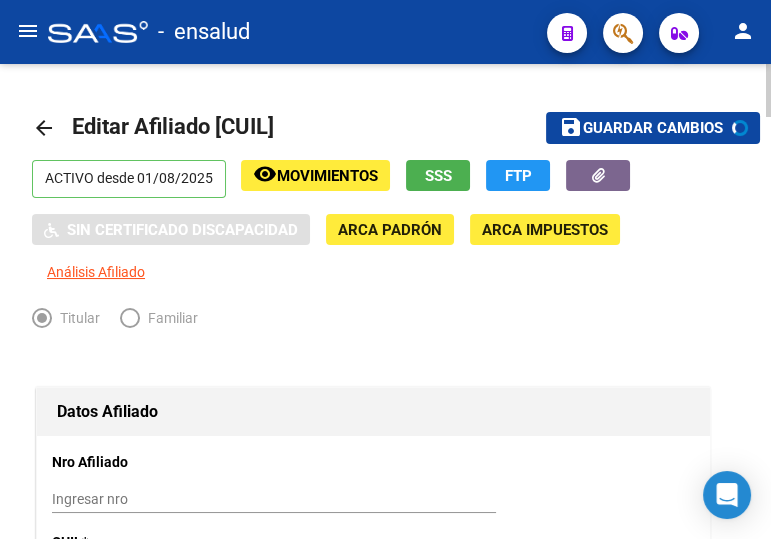 click on "arrow_back" 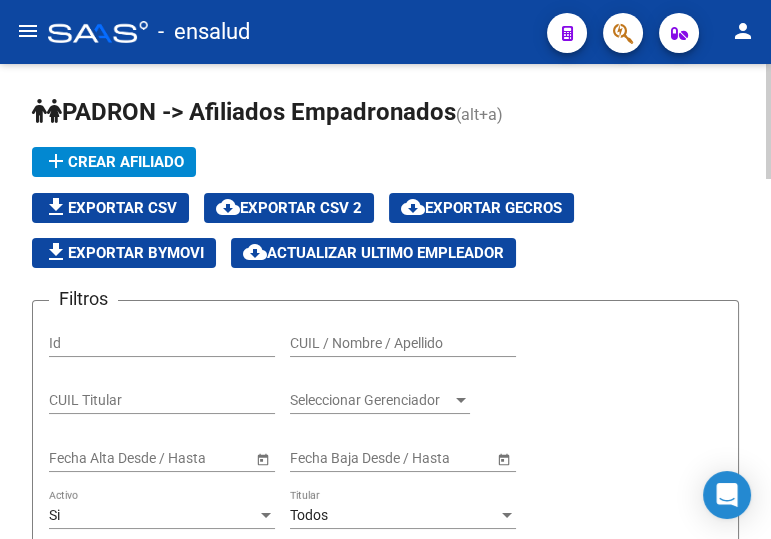 click on "CUIL / Nombre / Apellido" at bounding box center (403, 343) 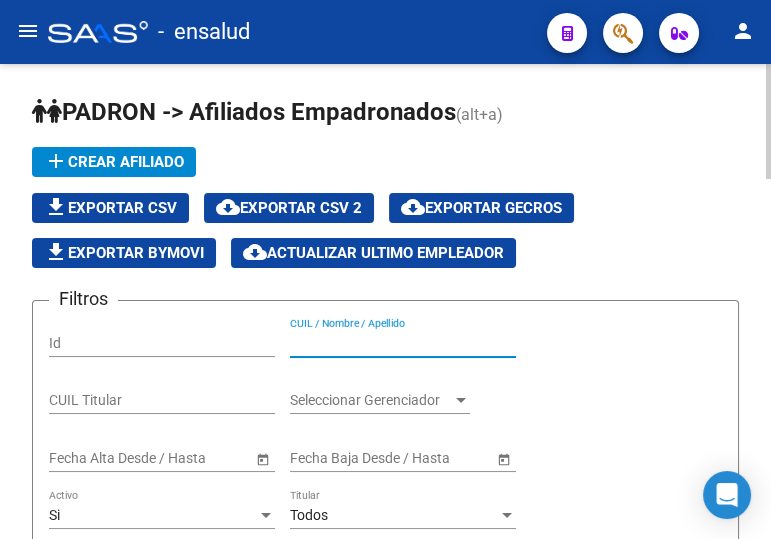 paste on "[CUIL]" 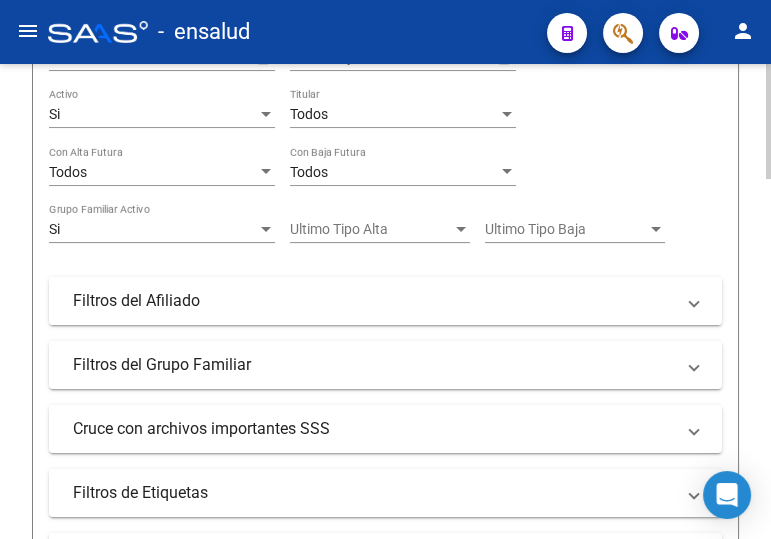 scroll, scrollTop: 636, scrollLeft: 0, axis: vertical 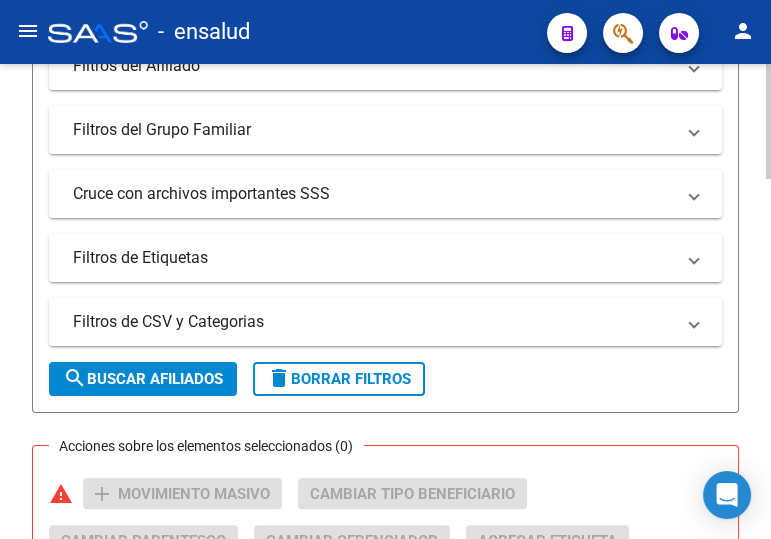 type on "[CUIL]" 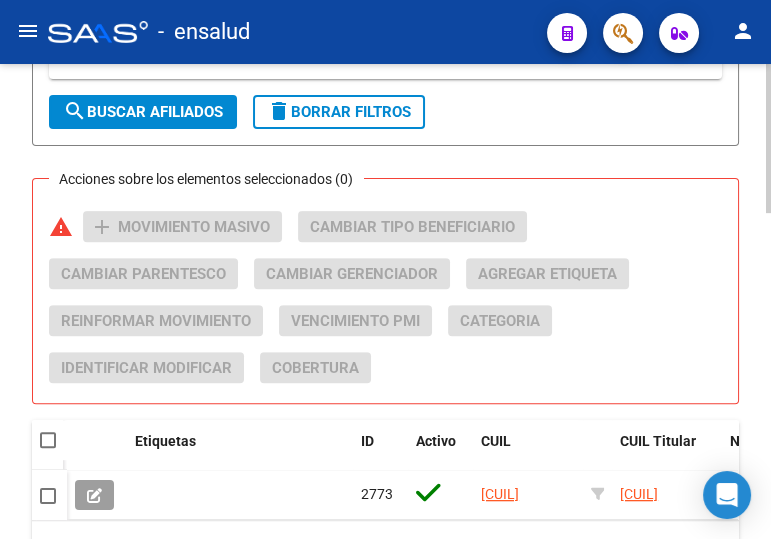 scroll, scrollTop: 1000, scrollLeft: 0, axis: vertical 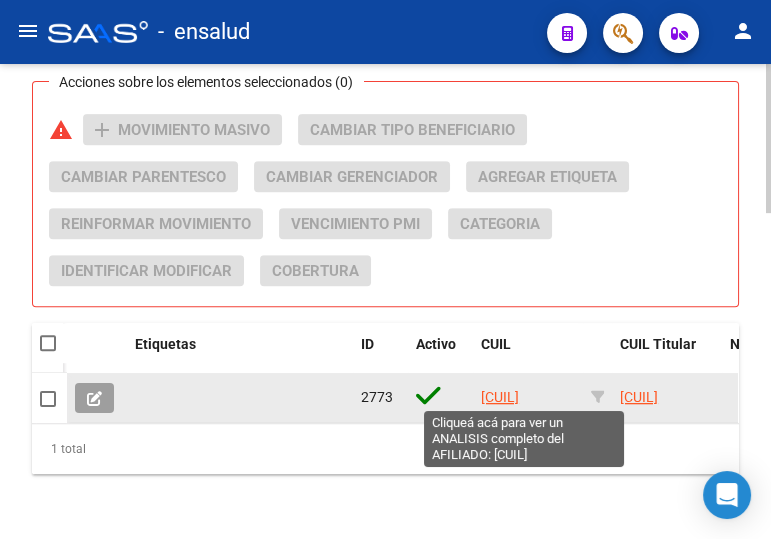 click on "[CUIL]" 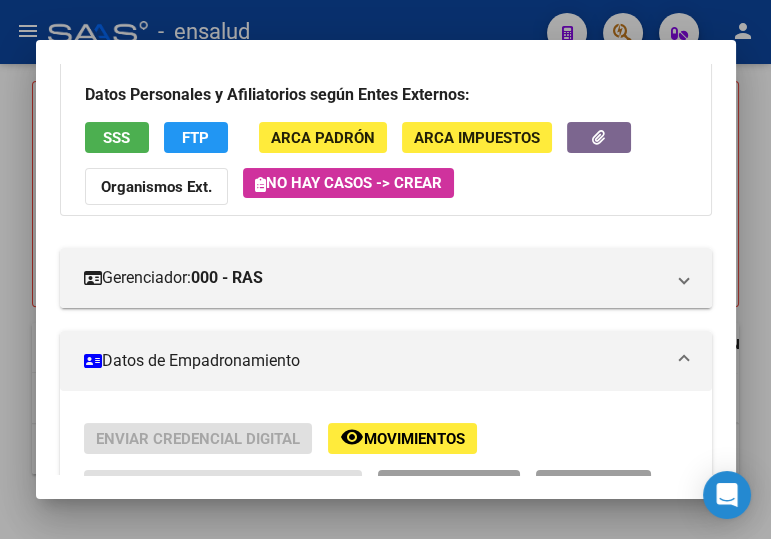 scroll, scrollTop: 272, scrollLeft: 0, axis: vertical 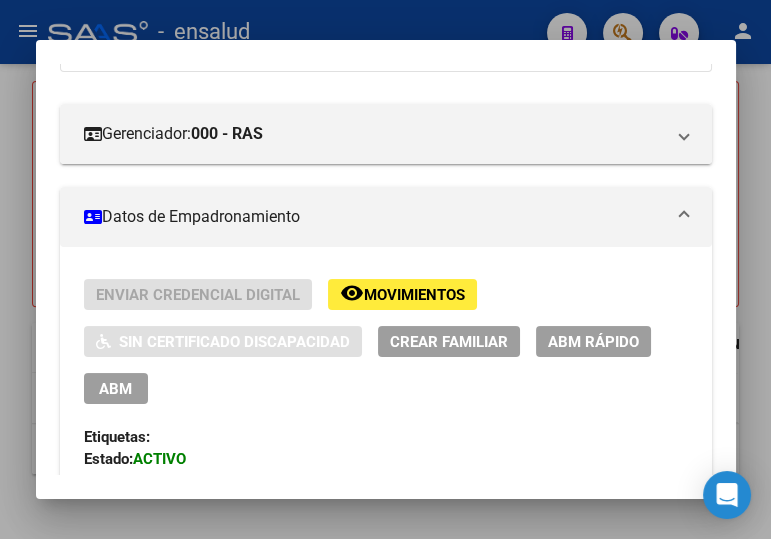 drag, startPoint x: 119, startPoint y: 384, endPoint x: 503, endPoint y: 297, distance: 393.73215 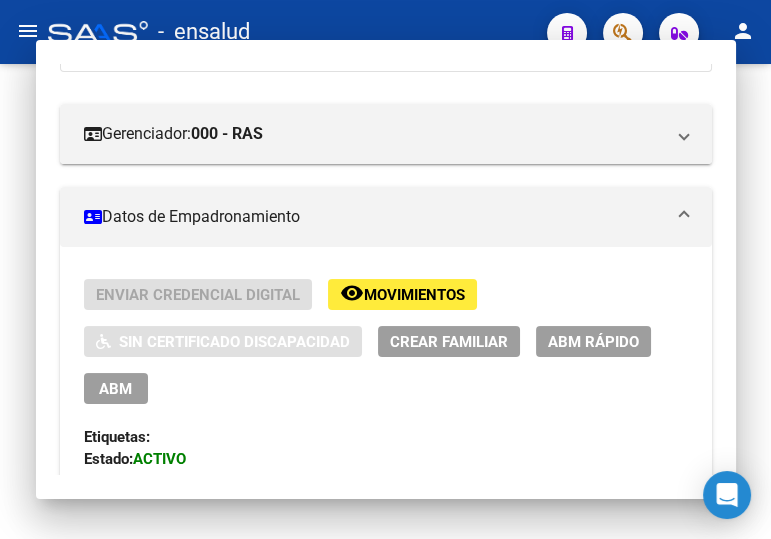 scroll, scrollTop: 0, scrollLeft: 0, axis: both 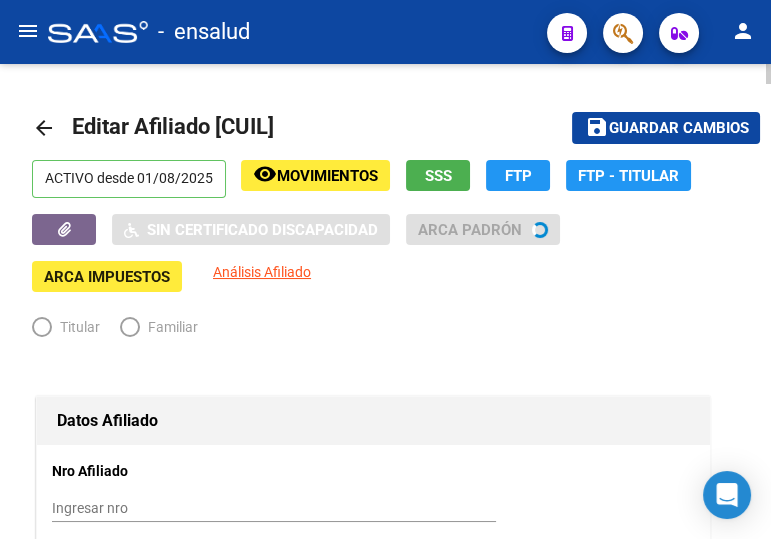 radio on "true" 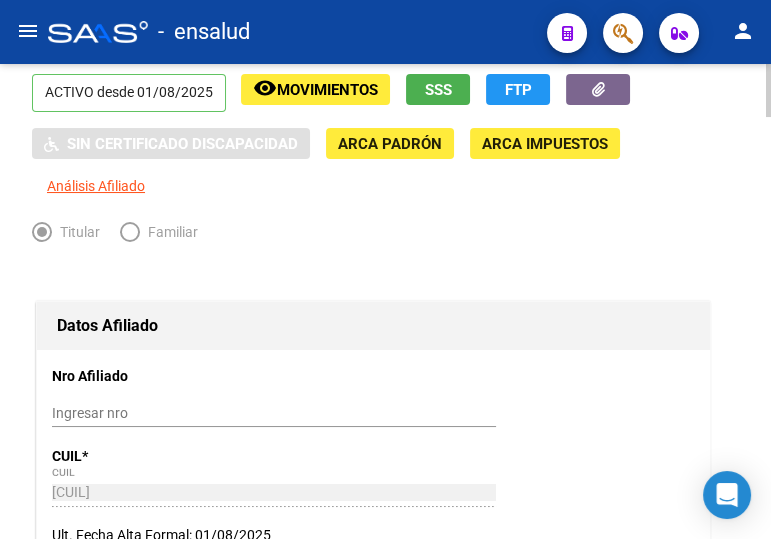 scroll, scrollTop: 0, scrollLeft: 0, axis: both 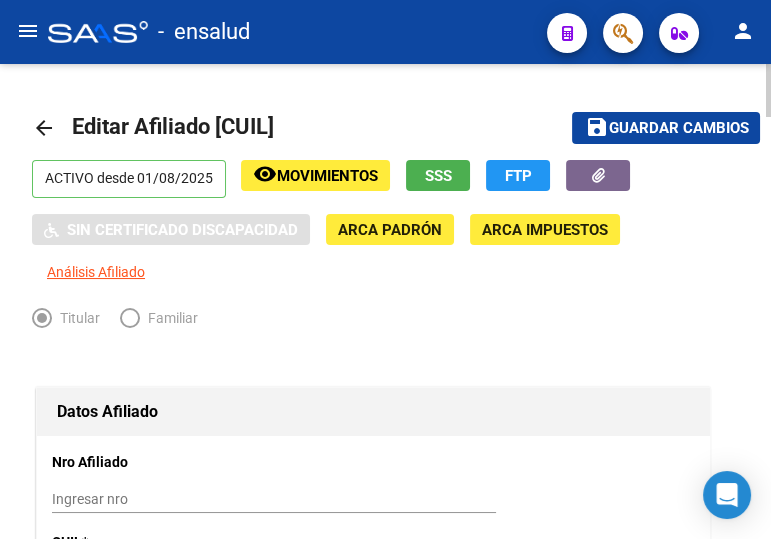 click on "Guardar cambios" 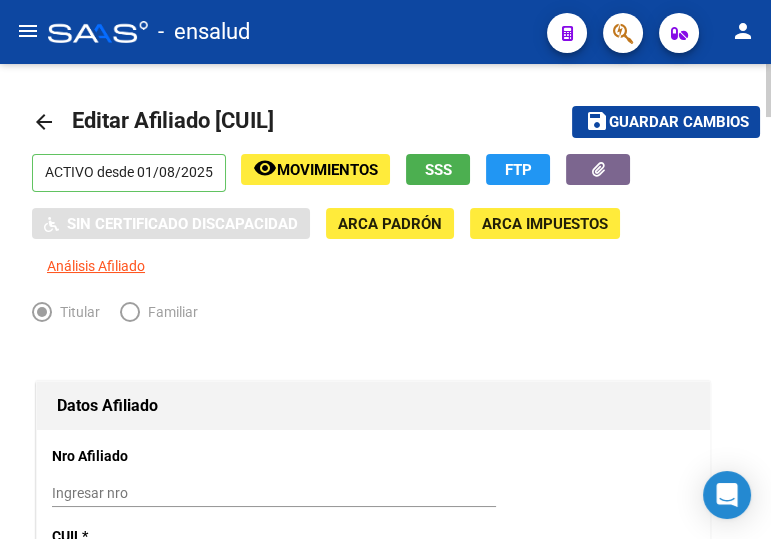 scroll, scrollTop: 0, scrollLeft: 0, axis: both 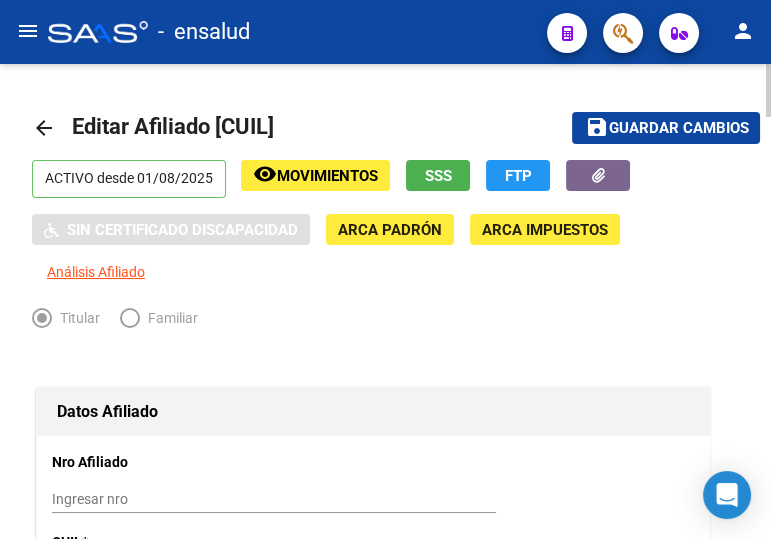 drag, startPoint x: 618, startPoint y: 128, endPoint x: 503, endPoint y: 85, distance: 122.77622 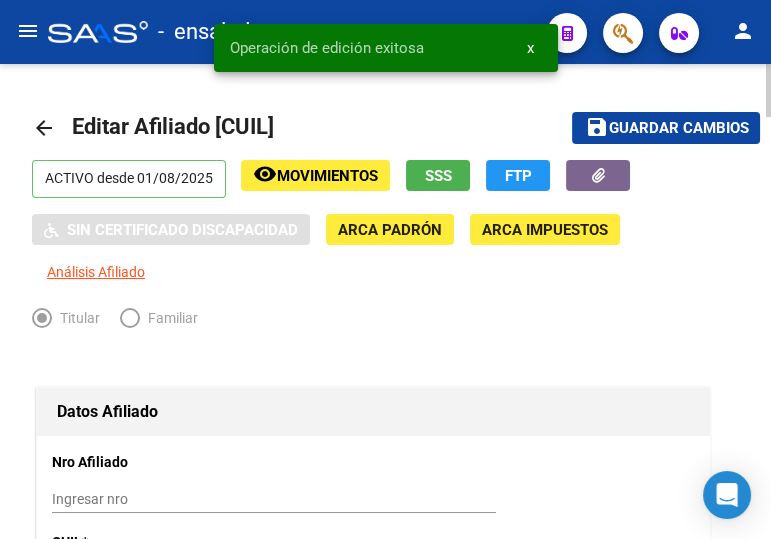 click on "arrow_back" 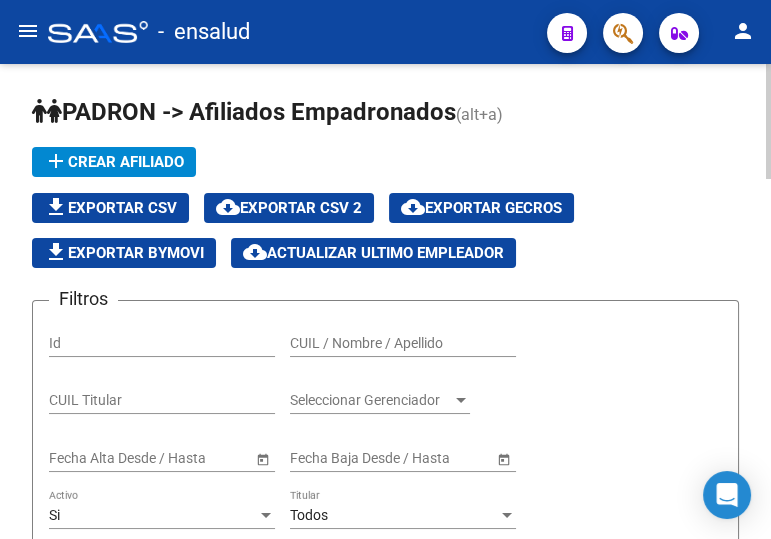 click on "CUIL / Nombre / Apellido" at bounding box center [403, 343] 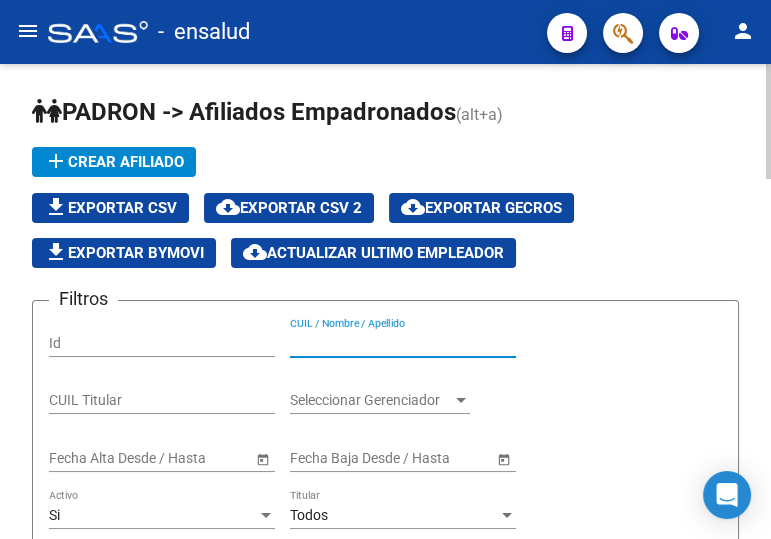 paste on "[NUMBER]" 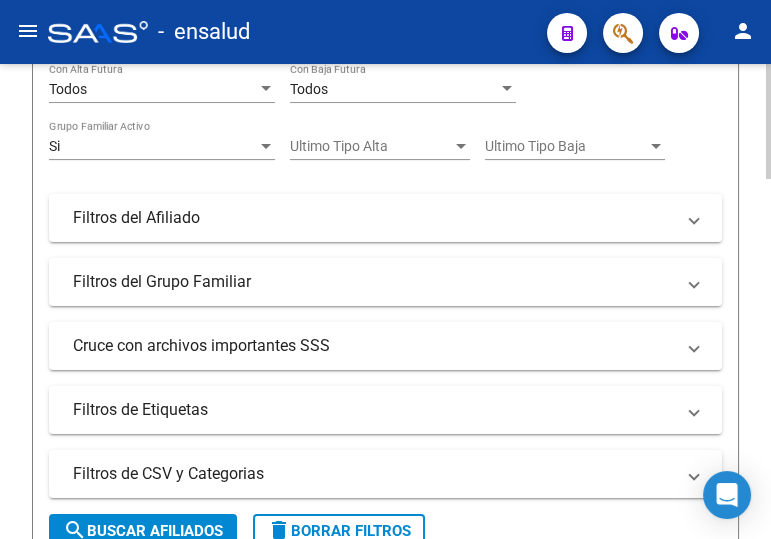 scroll, scrollTop: 545, scrollLeft: 0, axis: vertical 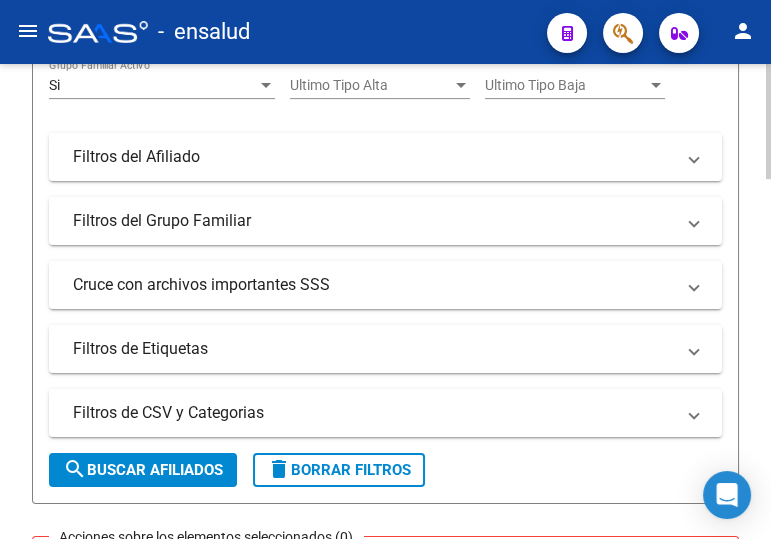 type on "[NUMBER]" 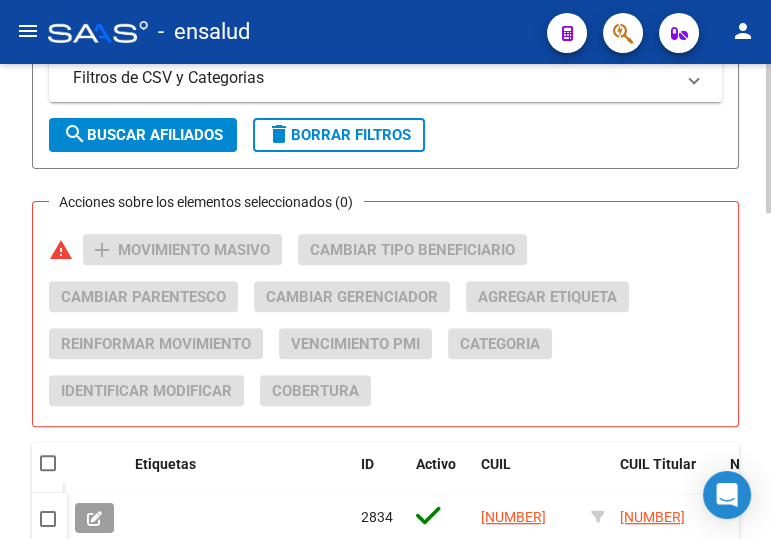 scroll, scrollTop: 909, scrollLeft: 0, axis: vertical 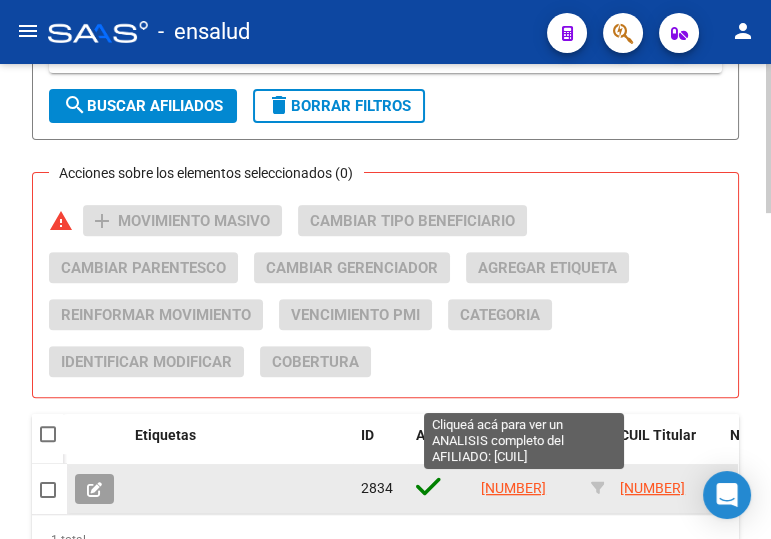 click on "[NUMBER]" 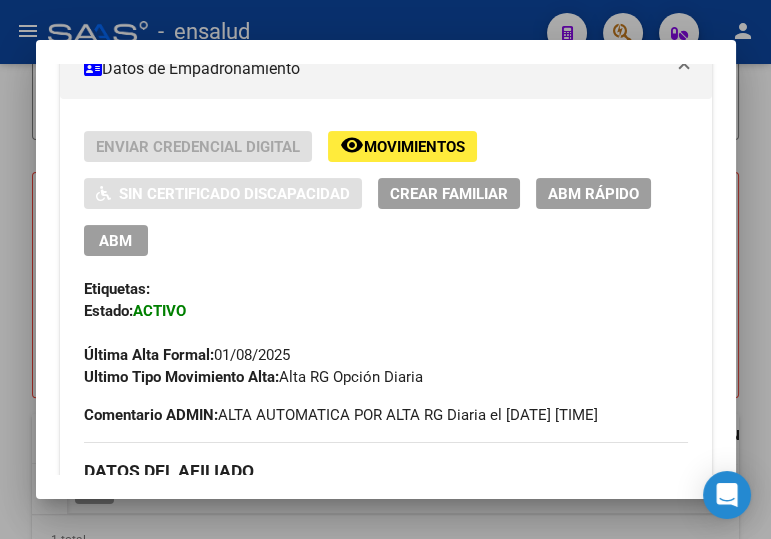 scroll, scrollTop: 363, scrollLeft: 0, axis: vertical 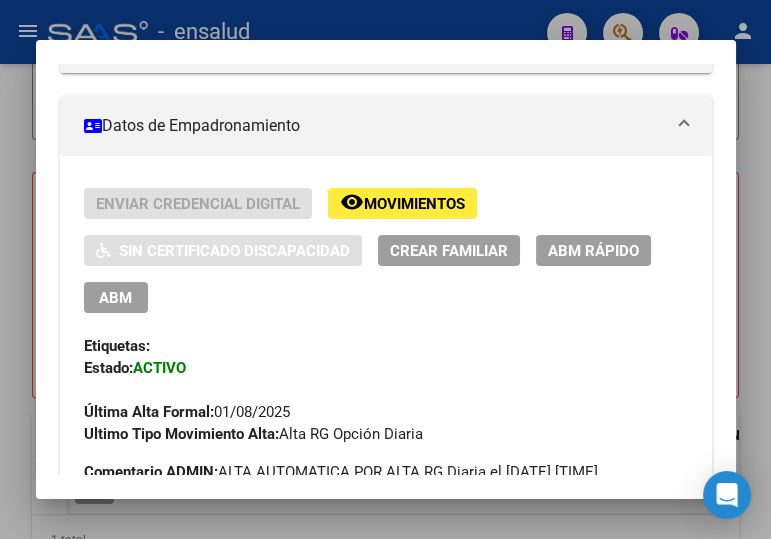 drag, startPoint x: 104, startPoint y: 288, endPoint x: 755, endPoint y: 370, distance: 656.14404 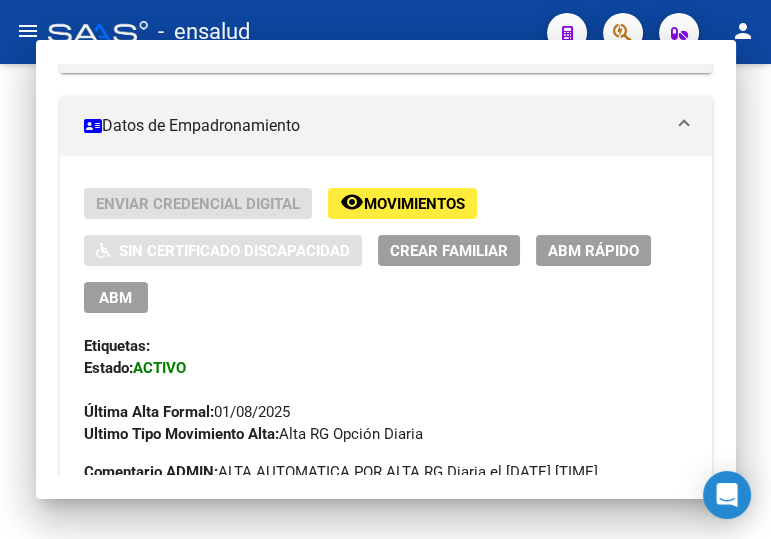 scroll, scrollTop: 0, scrollLeft: 0, axis: both 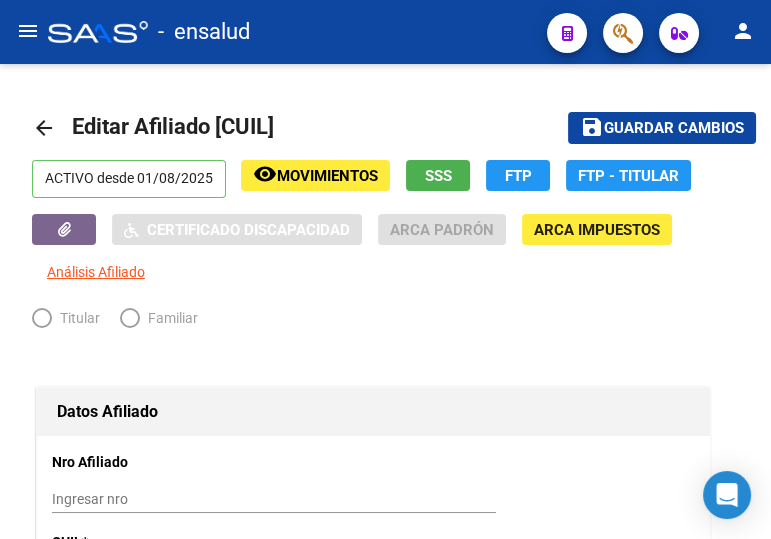 radio on "true" 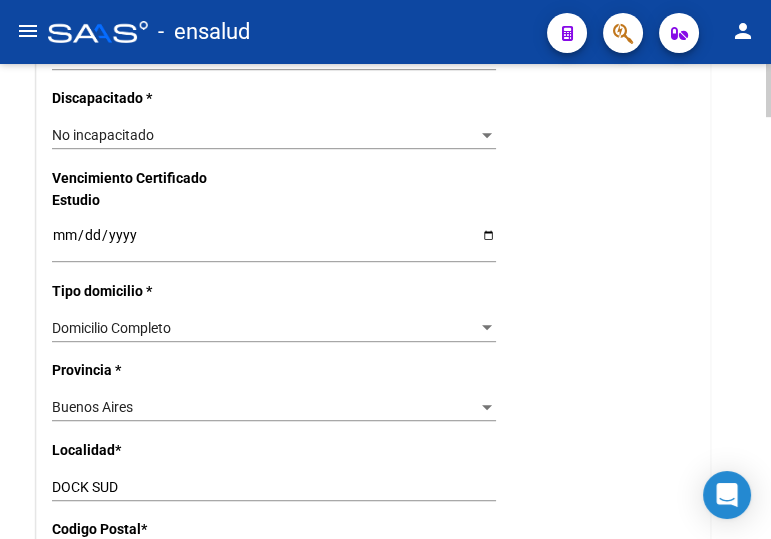 scroll, scrollTop: 1454, scrollLeft: 0, axis: vertical 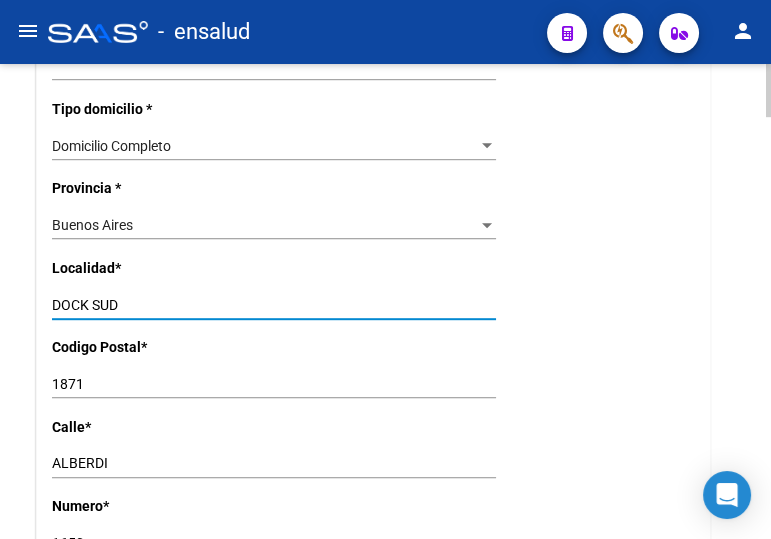 click on "arrow_back Editar Afiliado [CUIL]    save Guardar cambios  ACTIVO desde [DATE]  remove_red_eye Movimientos SSS FTP    Sin Certificado Discapacidad ARCA Padrón ARCA Impuestos Análisis Afiliado   Titular   Familiar Datos Afiliado Nro Afiliado    Ingresar nro  CUIL  *   [CUIL] CUIL  ARCA Padrón  Ult. Fecha Alta Formal: [DATE]  Tipo de Documento * DOCUMENTO UNICO Seleccionar tipo Nro Documento  *   [DOCUMENT_NUMBER] Ingresar nro  Apellido  *   [LAST] Ingresar apellido  Nombre  *   [FIRST] [MIDDLE] Ingresar nombre  Fecha de nacimiento  *   [DATE] Ingresar fecha   Parentesco * Titular Seleccionar parentesco  Estado Civil * Soltero Seleccionar tipo  Sexo * Femenino Seleccionar sexo  Nacionalidad * ARGENTINA Seleccionar tipo  Discapacitado * No incapacitado Seleccionar tipo Vencimiento Certificado Estudio    Ingresar fecha   Tipo domicilio * Domicilio Completo Seleccionar tipo domicilio  Provincia * Buenos Aires Seleccionar provincia Localidad  *   [CITY] Ingresar el nombre  Codigo Postal  *   *" 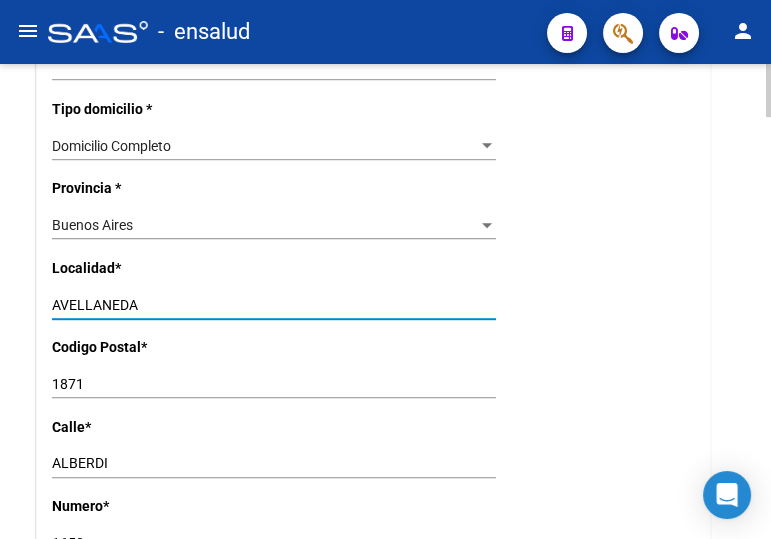 type on "AVELLANEDA" 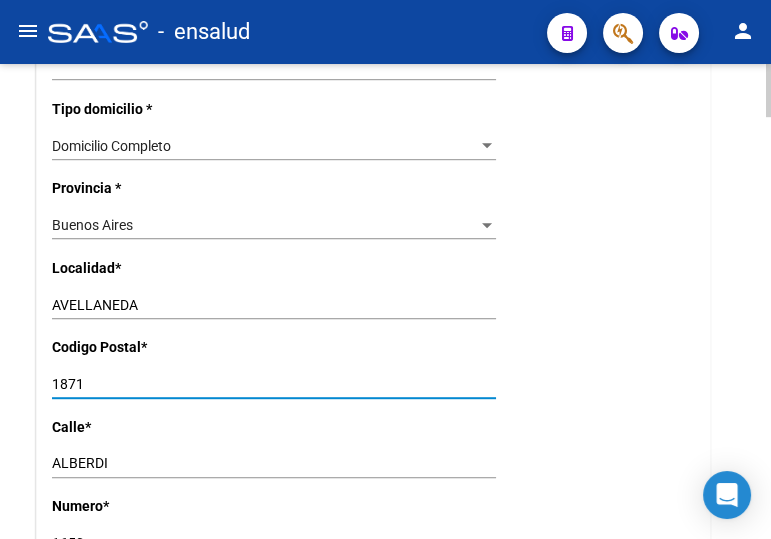 click on "1871" at bounding box center (274, 384) 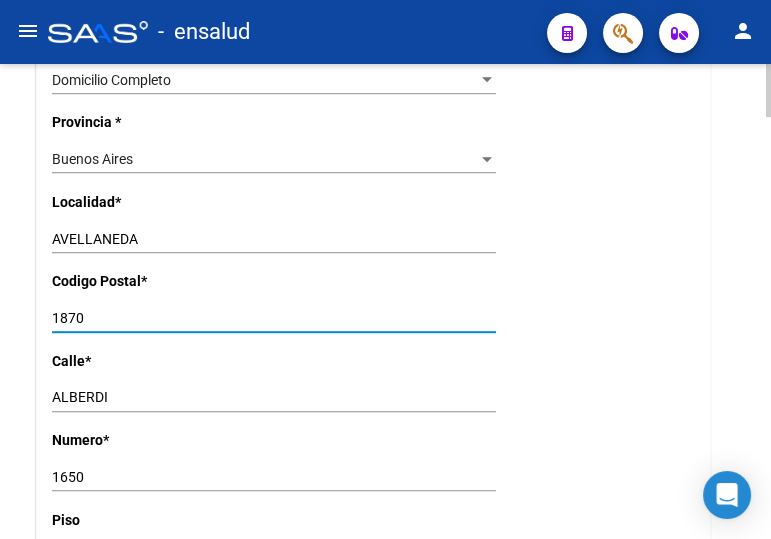 scroll, scrollTop: 1545, scrollLeft: 0, axis: vertical 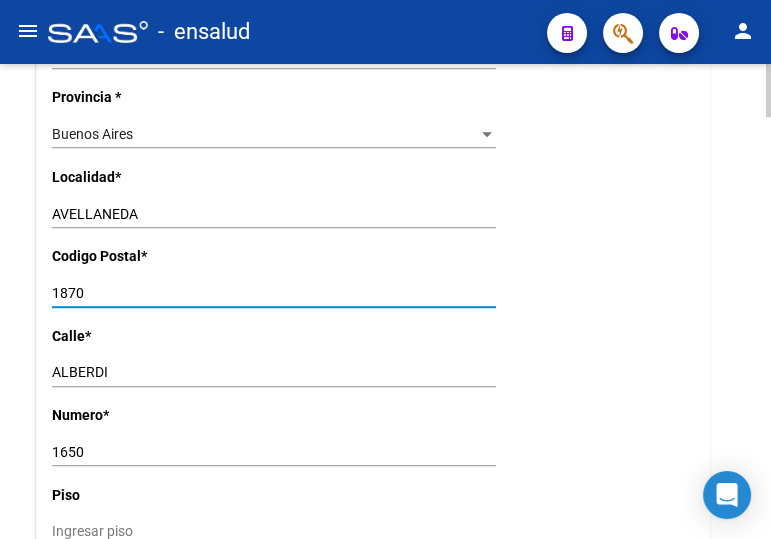 type on "1870" 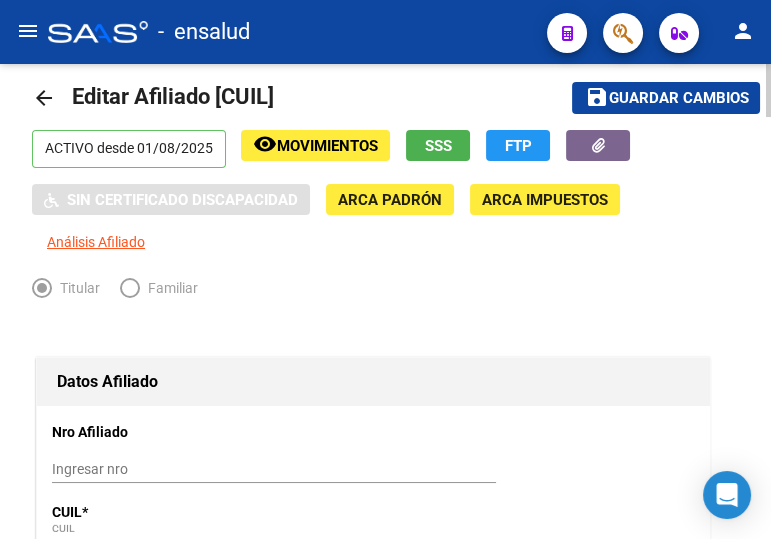 scroll, scrollTop: 0, scrollLeft: 0, axis: both 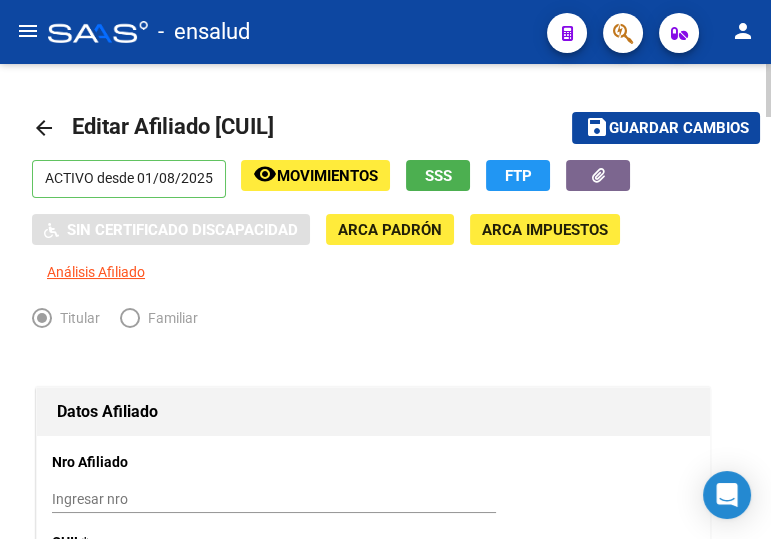 drag, startPoint x: 634, startPoint y: 125, endPoint x: 302, endPoint y: 66, distance: 337.20172 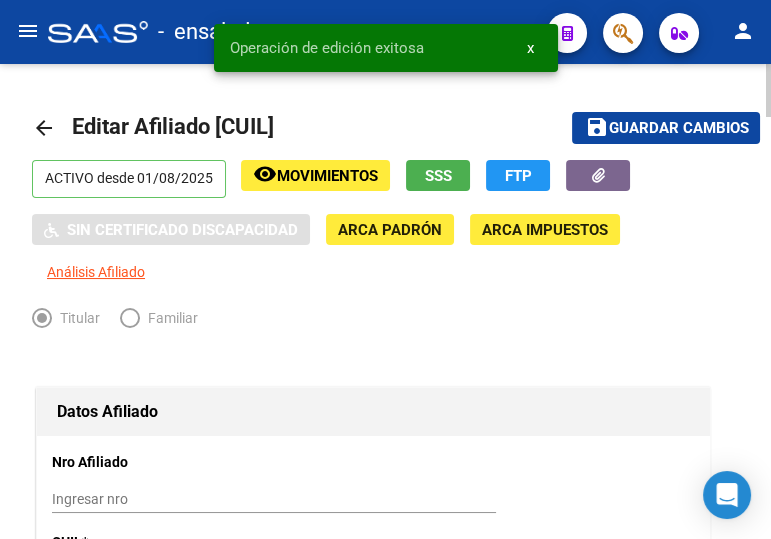 drag, startPoint x: 36, startPoint y: 119, endPoint x: 50, endPoint y: 119, distance: 14 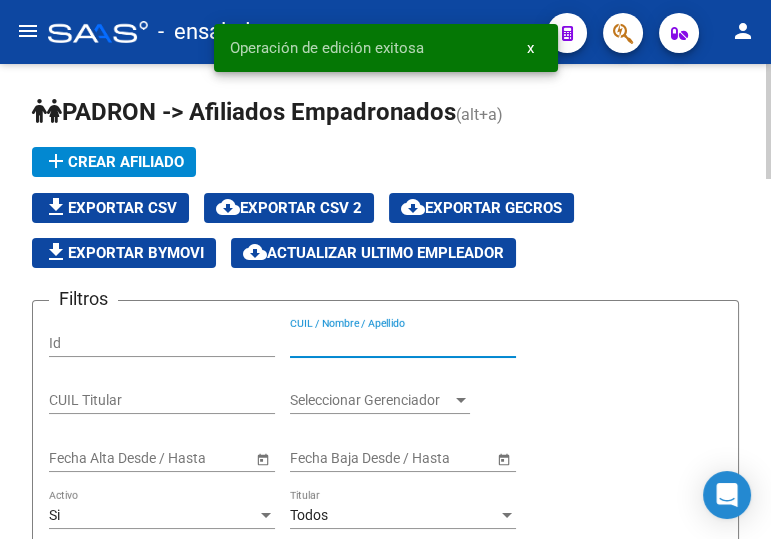 click on "CUIL / Nombre / Apellido" at bounding box center [403, 343] 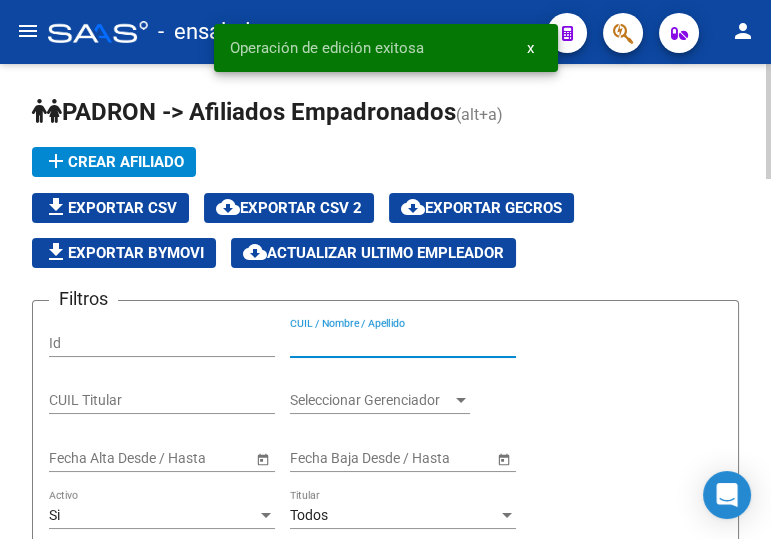paste on "[CUIL]" 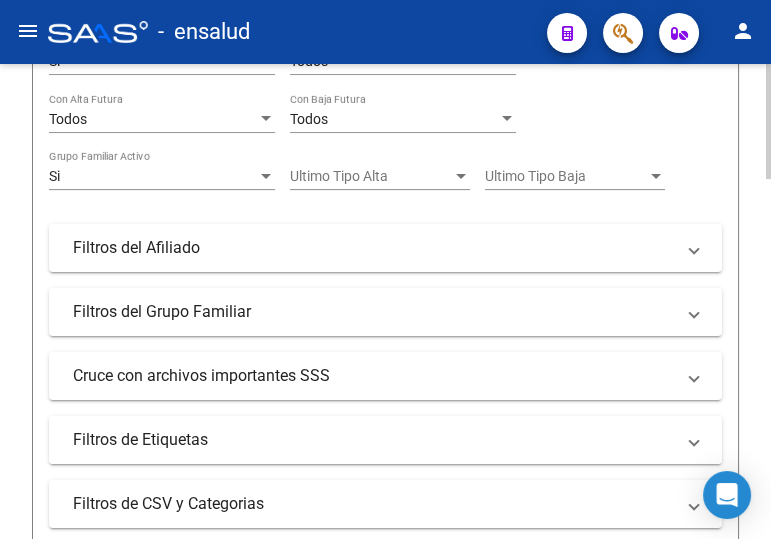 scroll, scrollTop: 636, scrollLeft: 0, axis: vertical 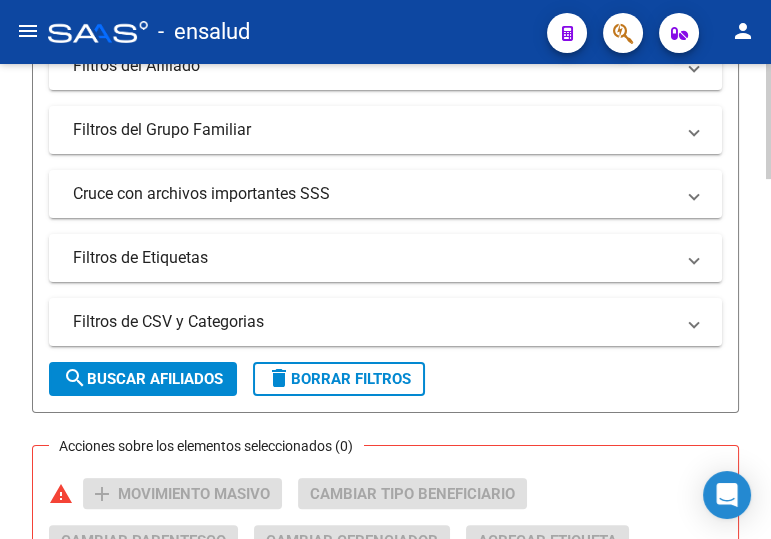 type on "[CUIL]" 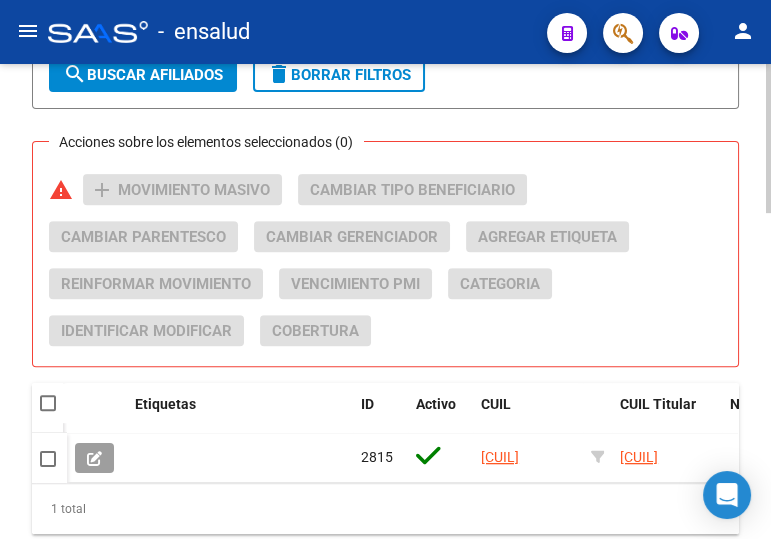 scroll, scrollTop: 1040, scrollLeft: 0, axis: vertical 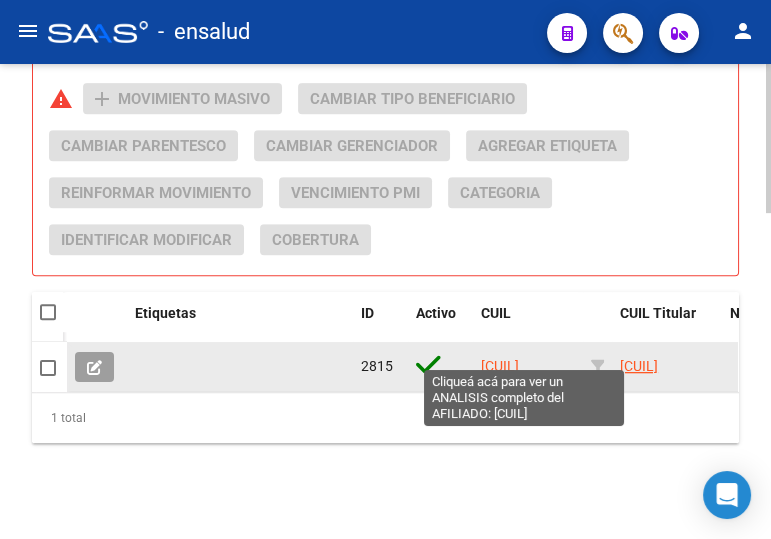 click on "[CUIL]" 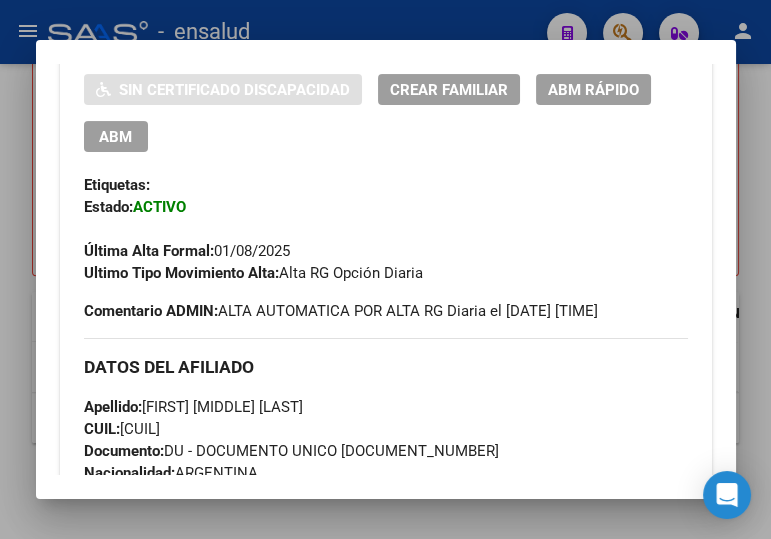 scroll, scrollTop: 545, scrollLeft: 0, axis: vertical 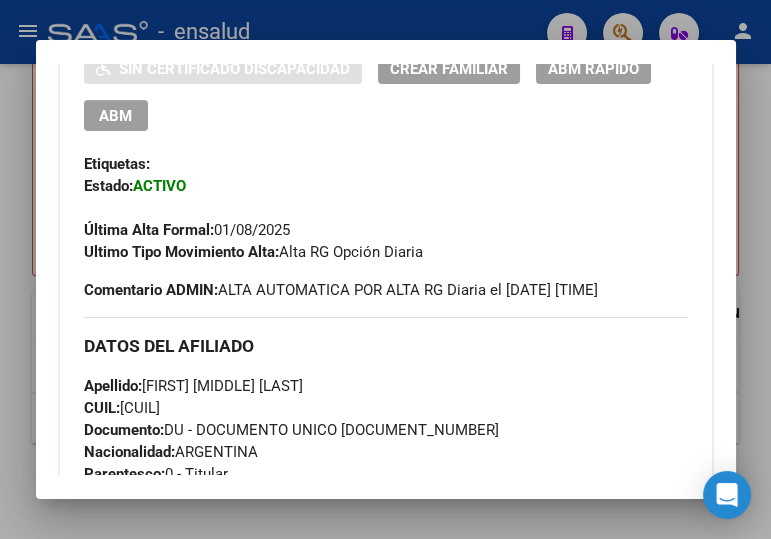 click on "ABM" at bounding box center [115, 116] 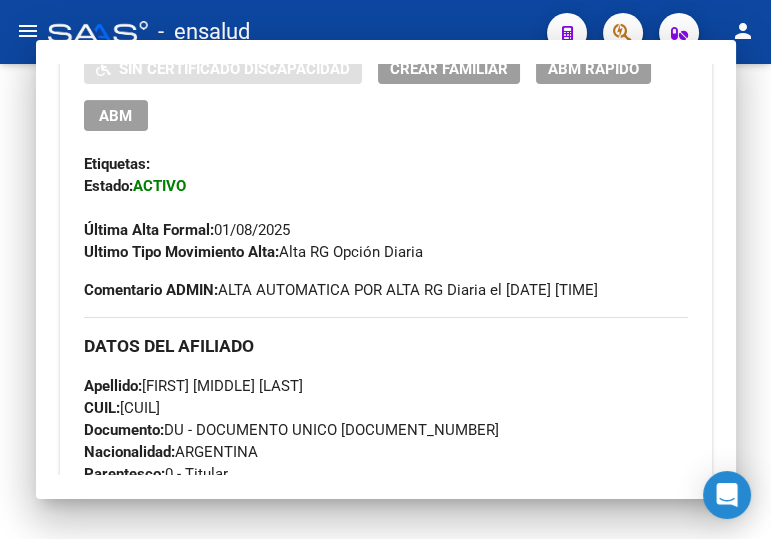 scroll, scrollTop: 0, scrollLeft: 0, axis: both 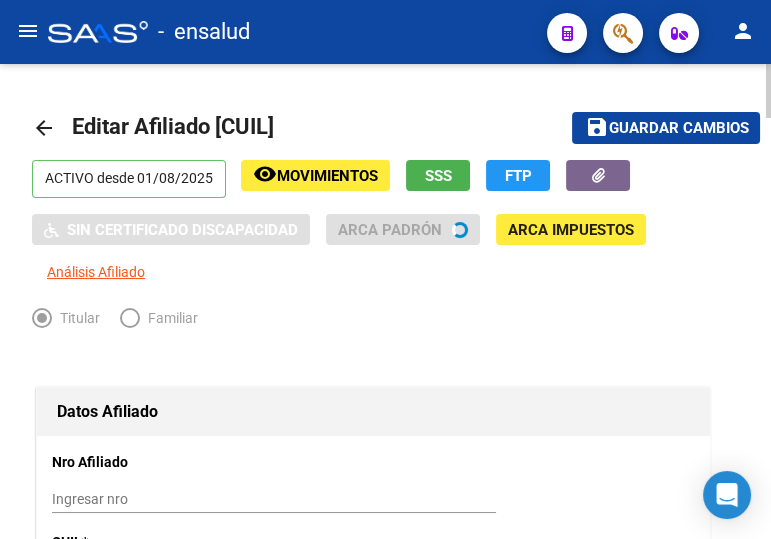 radio on "true" 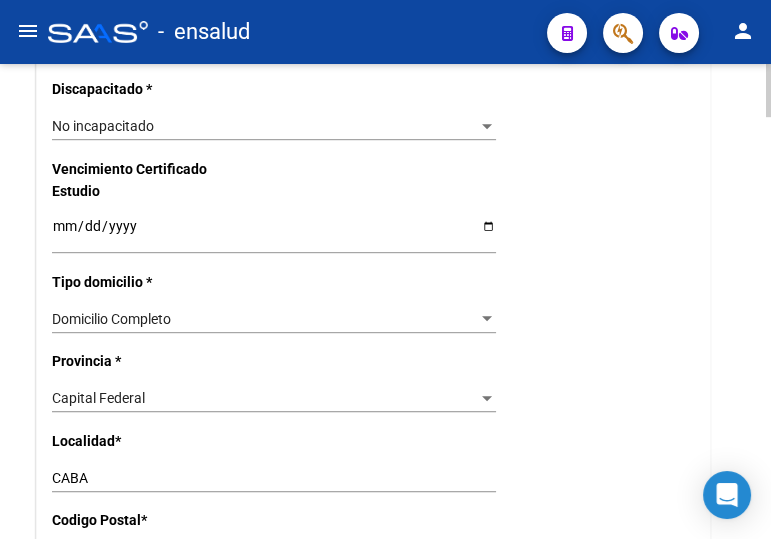 scroll, scrollTop: 1363, scrollLeft: 0, axis: vertical 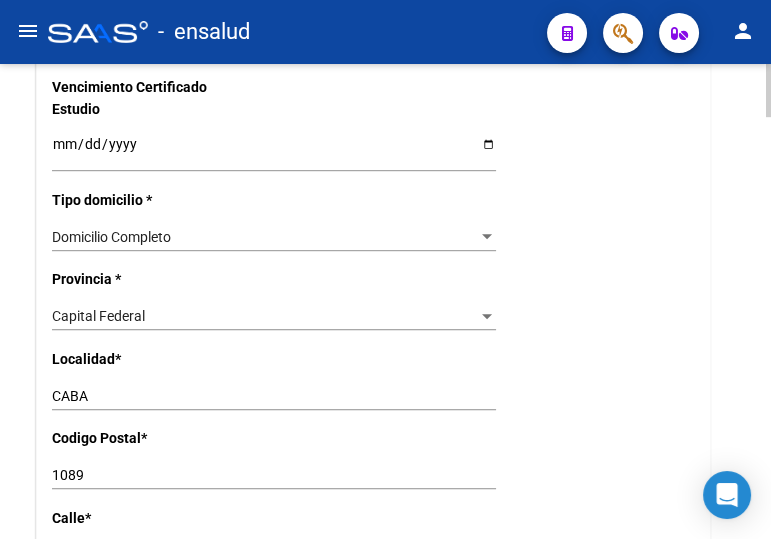 click on "Capital Federal" at bounding box center (265, 316) 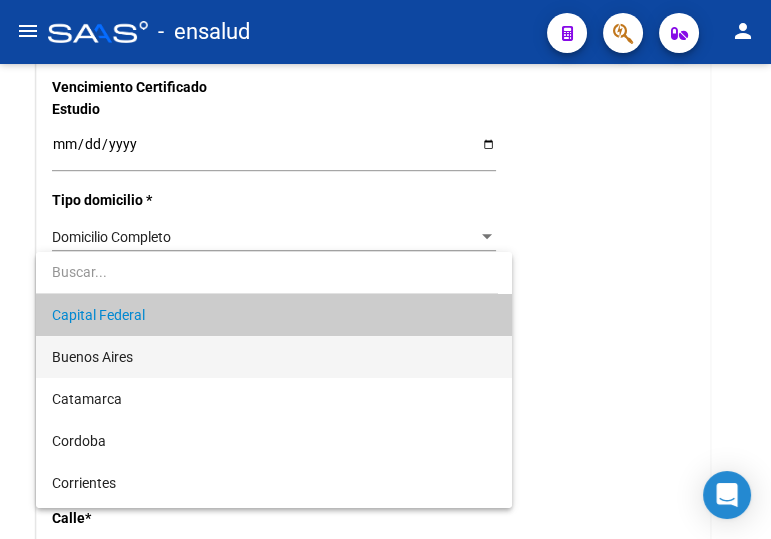 click on "Buenos Aires" at bounding box center (274, 357) 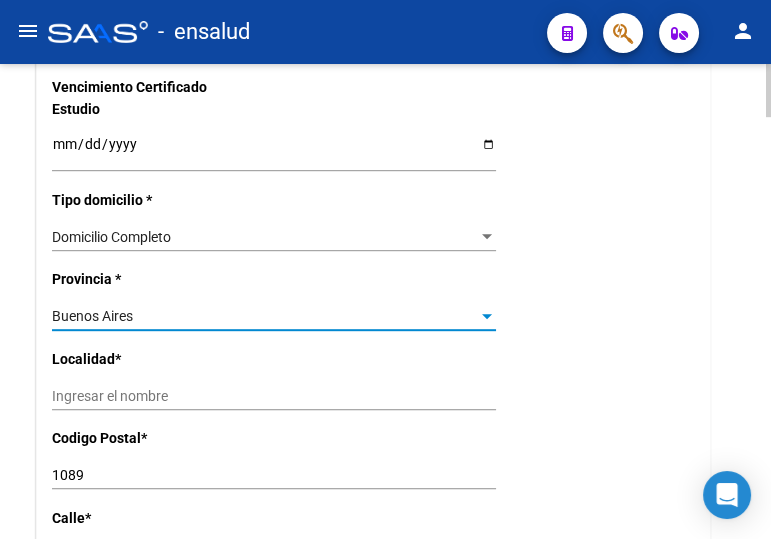 click on "Ingresar el nombre" at bounding box center [274, 396] 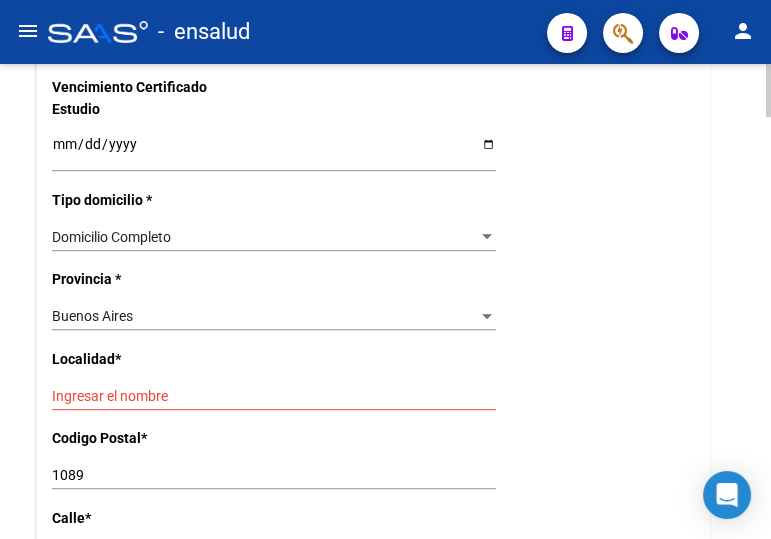 click on "Ingresar el nombre" at bounding box center (274, 396) 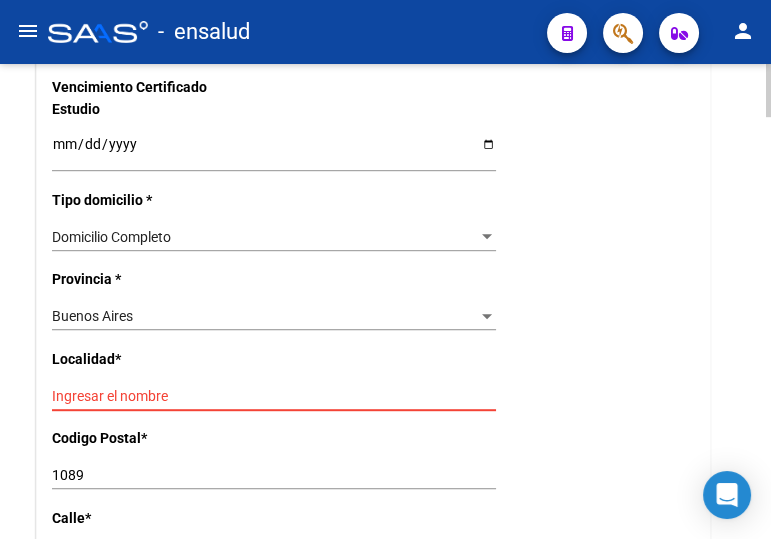 paste on "[CITY]" 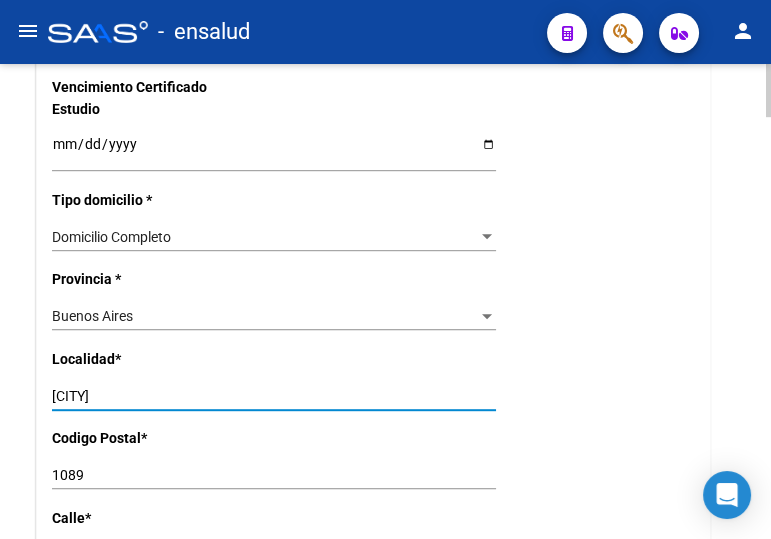 type on "[CITY]" 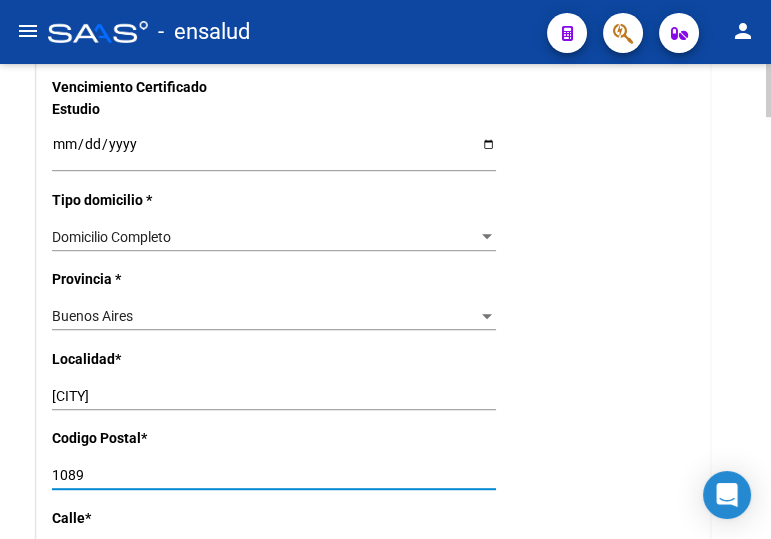 drag, startPoint x: 63, startPoint y: 466, endPoint x: 27, endPoint y: 475, distance: 37.107952 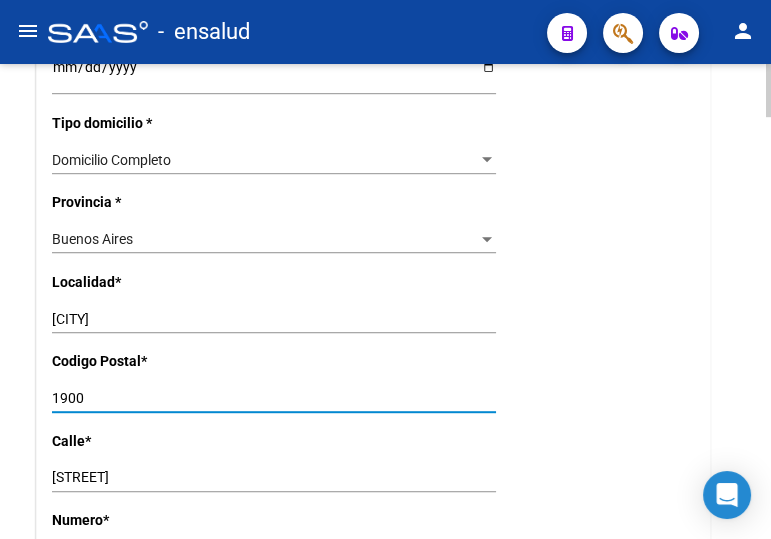 scroll, scrollTop: 1545, scrollLeft: 0, axis: vertical 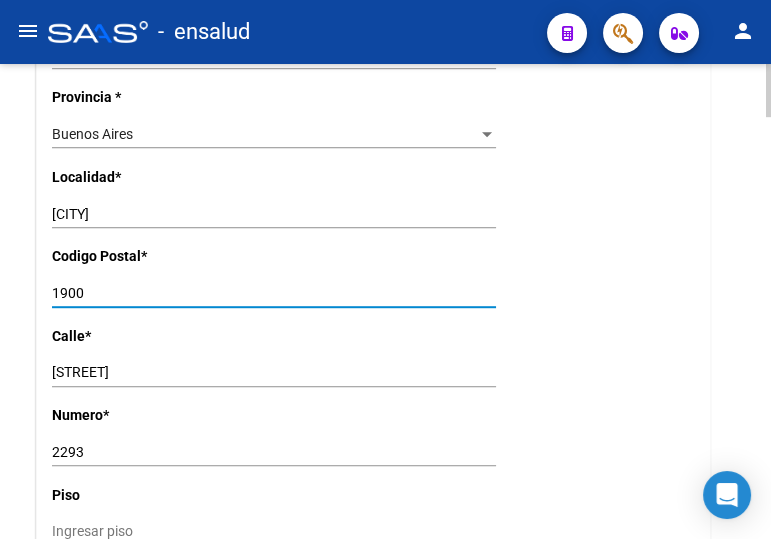 type on "1900" 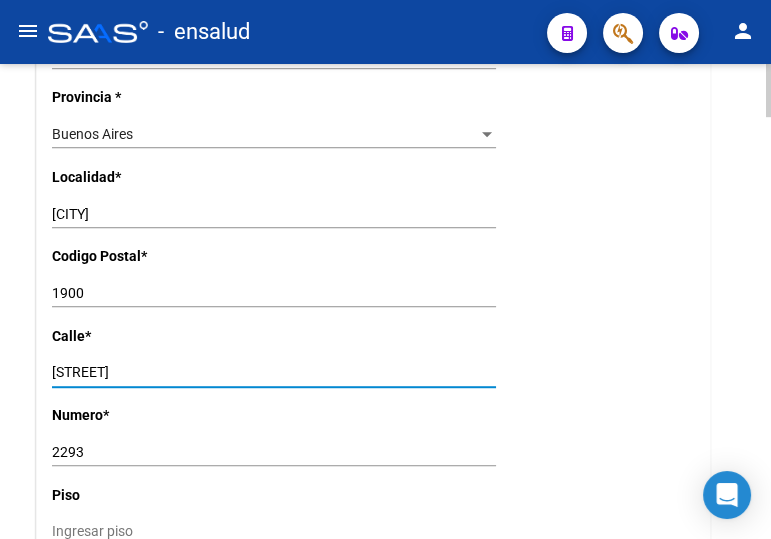 click on "[NUMBER] Ingresar nro CUIL * [PHONE] CUIL ARCA Padrón Ult. Fecha Alta Formal: [DATE] Tipo de Documento * DOCUMENTO UNICO Seleccionar tipo Nro Documento * [NUMBER] Ingresar nro Apellido * [LAST] Ingresar apellido Nombre * [LAST] [LAST] Ingresar nombre Fecha de nacimiento * [DATE] Ingresar fecha Parentesco * Titular Seleccionar parentesco Estado Civil * Soltero Seleccionar tipo Sexo * Femenino Seleccionar sexo Nacionalidad * ARGENTINA Seleccionar tipo Discapacitado * No incapacitado Seleccionar tipo Vencimiento Certificado Estudio Ingresar fecha Tipo domicilio * Domicilio Completo Seleccionar tipo domicilio Provincia * [STATE] Seleccionar provincia Localidad * [CITY] Ingresar el nombre * [POSTAL_CODE] *" 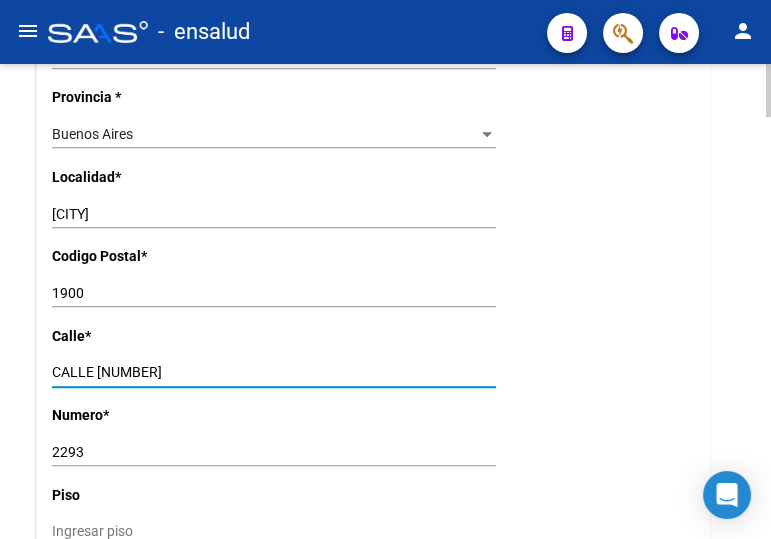 drag, startPoint x: 140, startPoint y: 369, endPoint x: 95, endPoint y: 370, distance: 45.01111 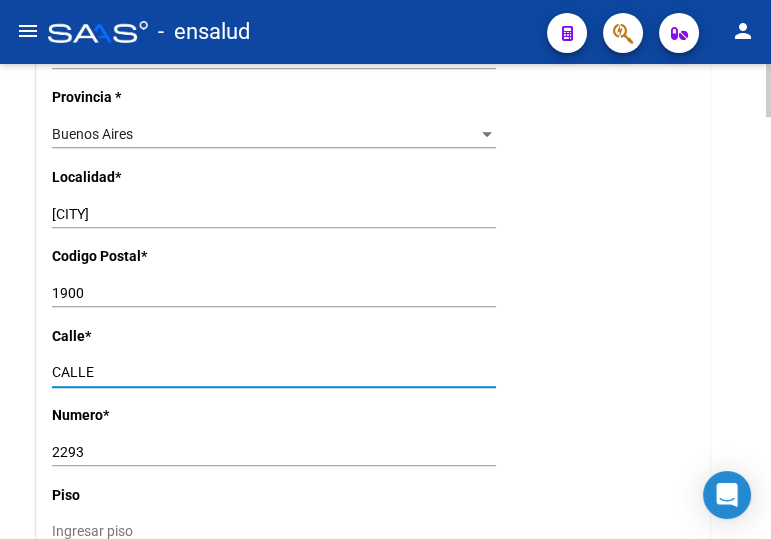 type on "CALLE" 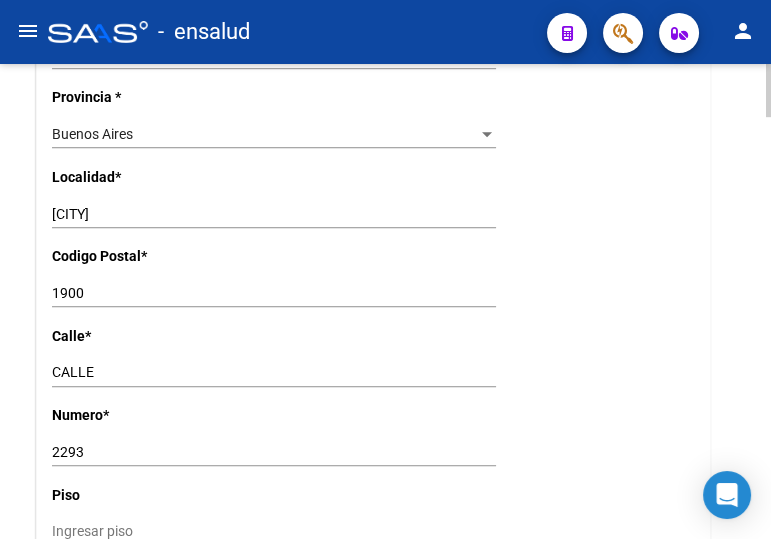 click on "[NUMBER] Ingresar nro" 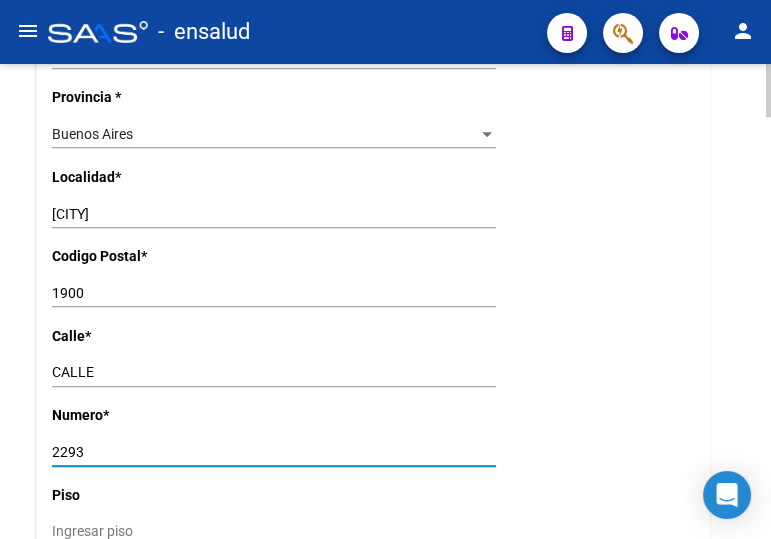 drag, startPoint x: 85, startPoint y: 449, endPoint x: 27, endPoint y: 449, distance: 58 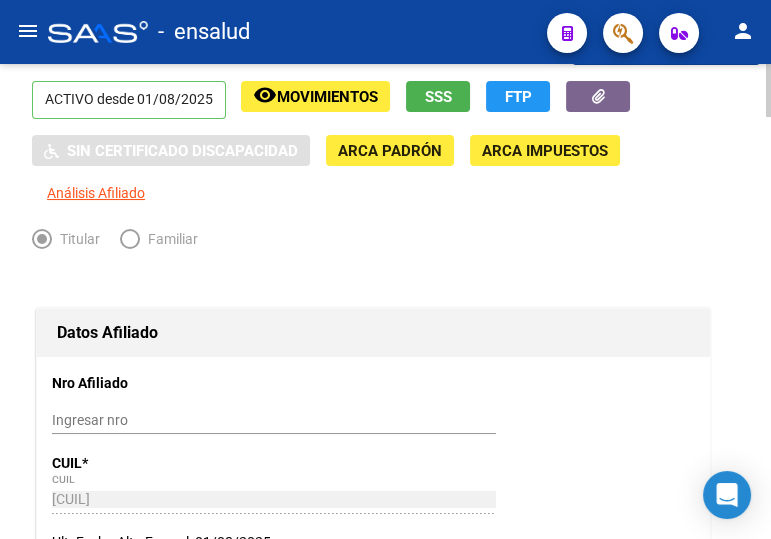scroll, scrollTop: 0, scrollLeft: 0, axis: both 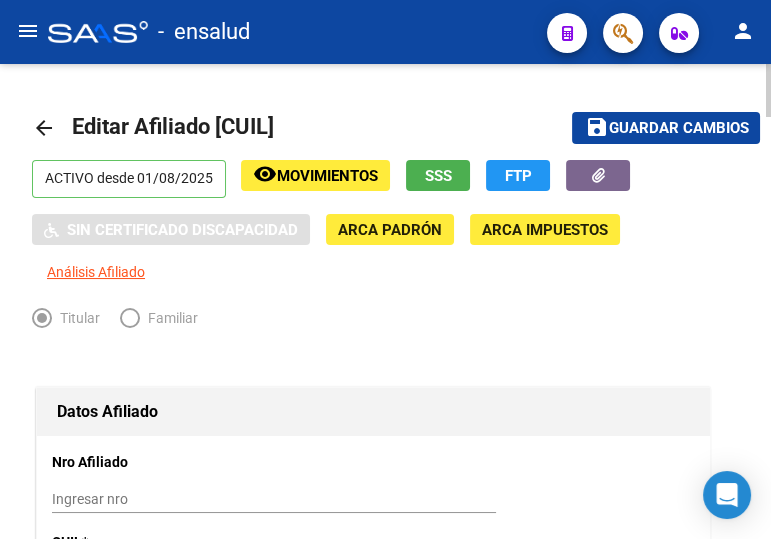 type on "612" 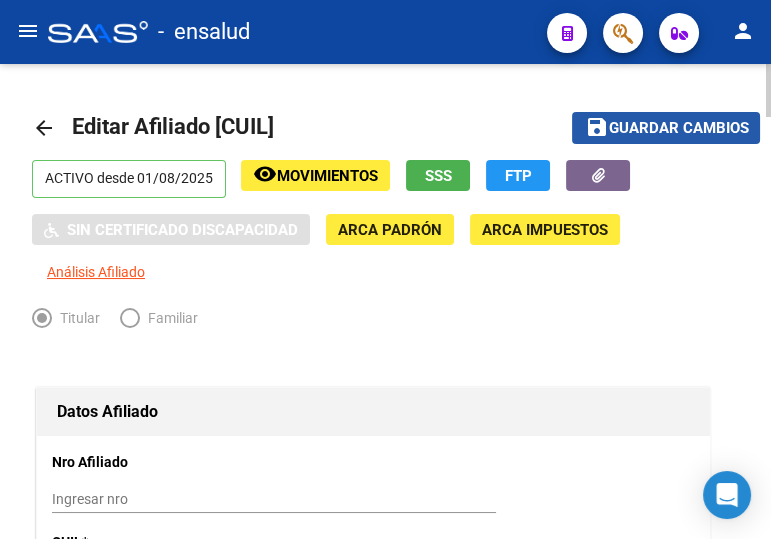 click on "Guardar cambios" 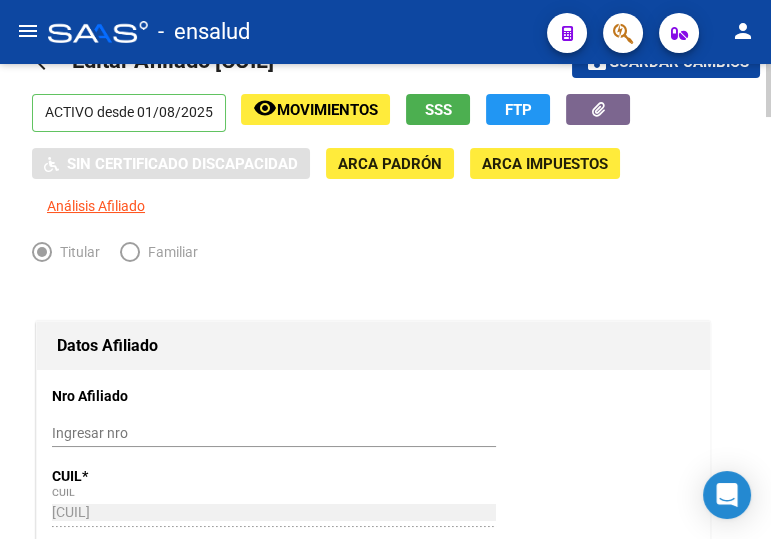 scroll, scrollTop: 0, scrollLeft: 0, axis: both 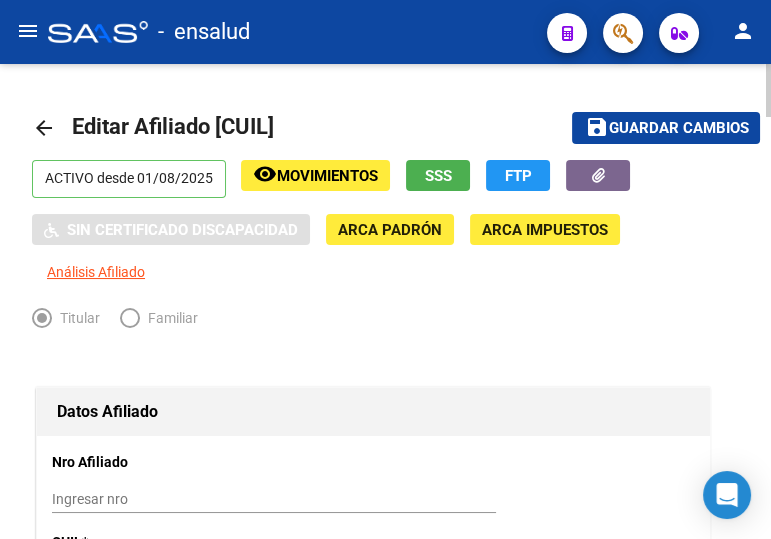 click on "Guardar cambios" 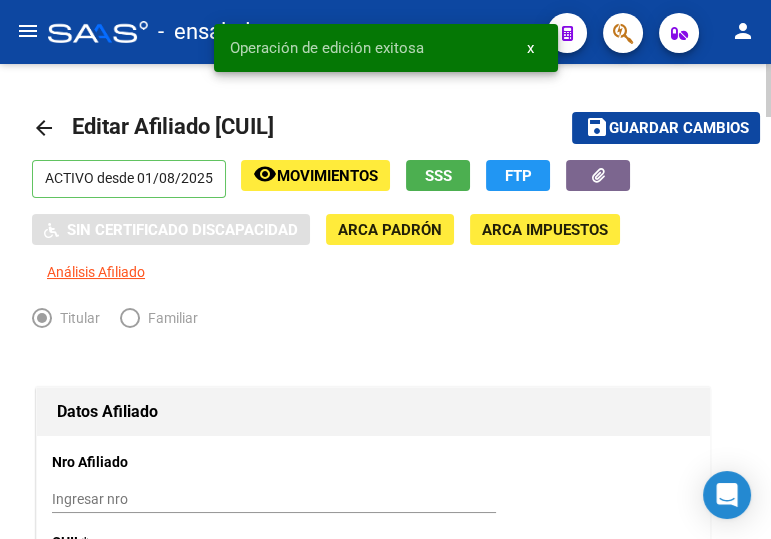 click on "arrow_back" 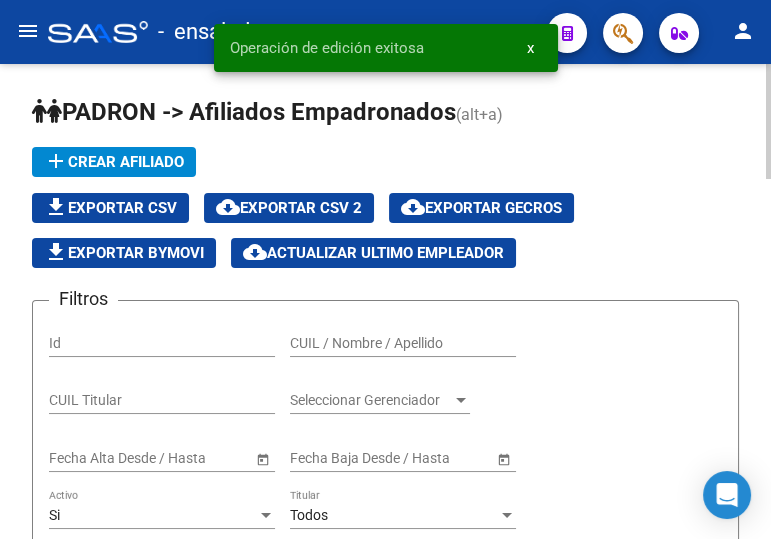 scroll, scrollTop: 90, scrollLeft: 0, axis: vertical 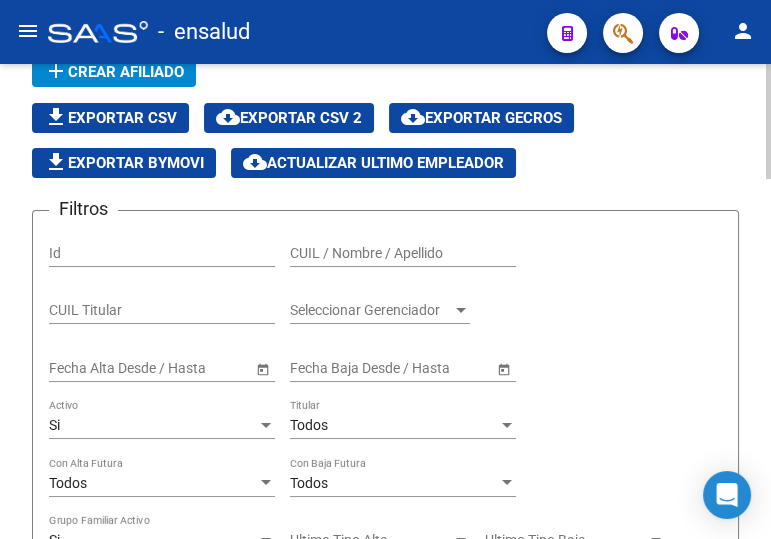 click on "CUIL / Nombre / Apellido" at bounding box center (403, 253) 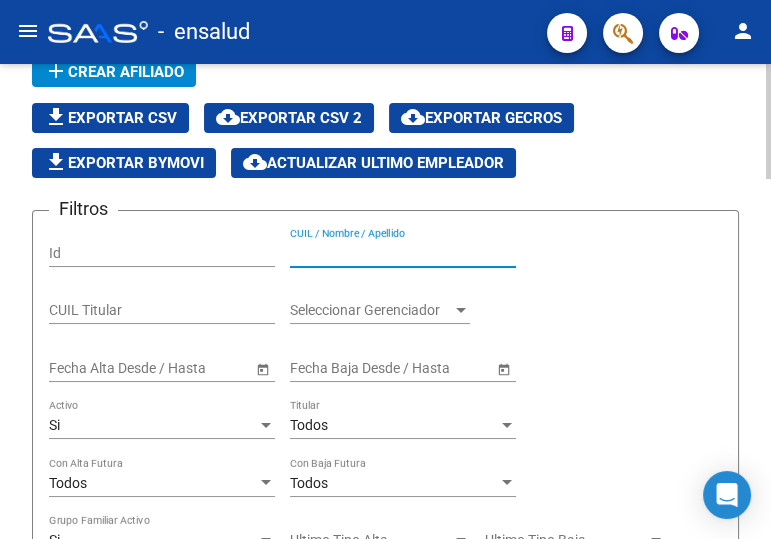 paste on "[CUIL]" 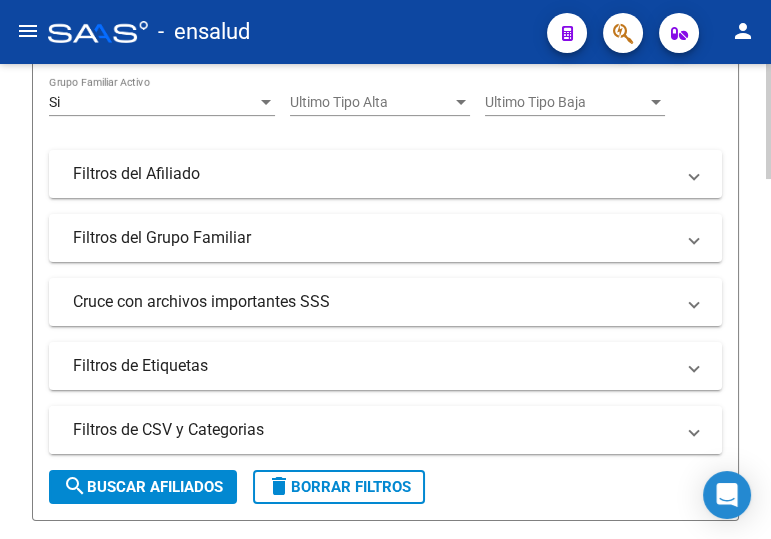 scroll, scrollTop: 636, scrollLeft: 0, axis: vertical 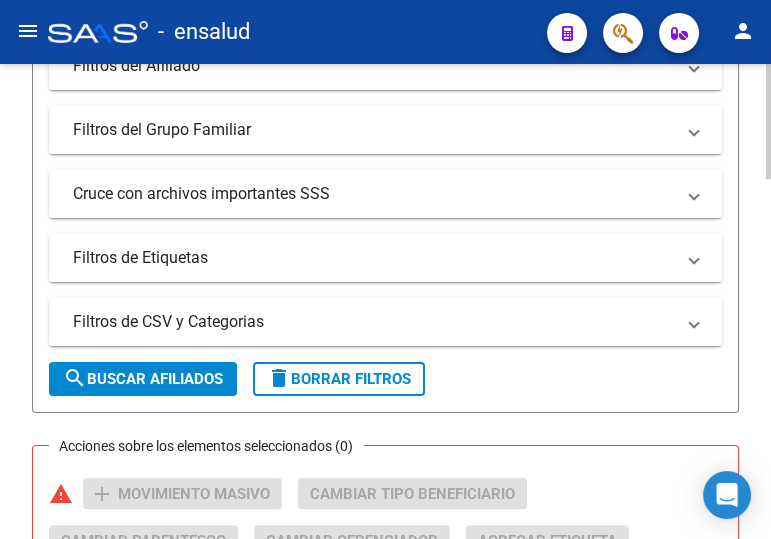 type on "[CUIL]" 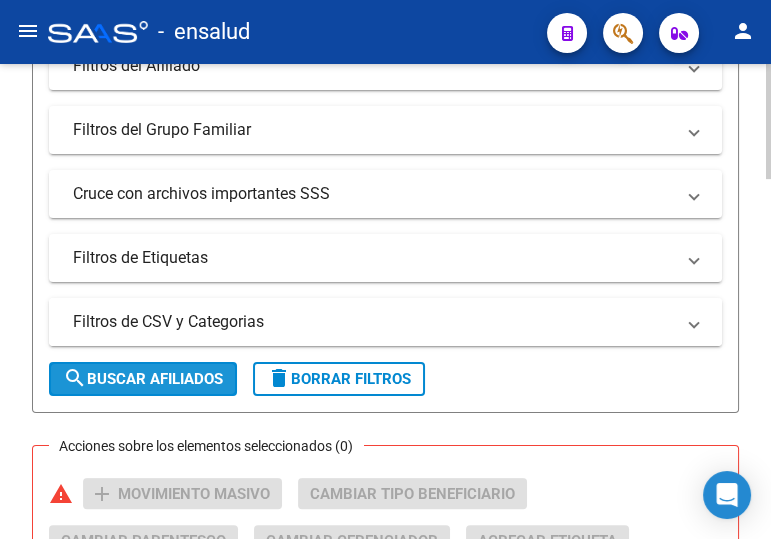 drag, startPoint x: 107, startPoint y: 370, endPoint x: 310, endPoint y: 296, distance: 216.06712 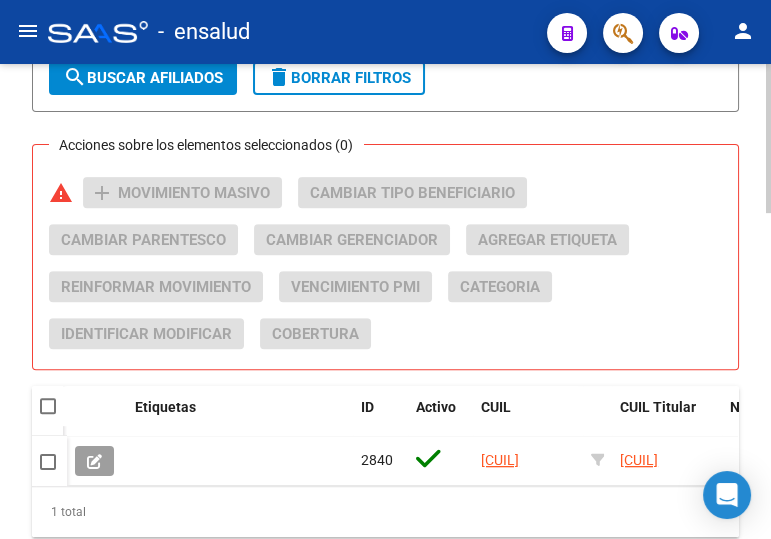 scroll, scrollTop: 1000, scrollLeft: 0, axis: vertical 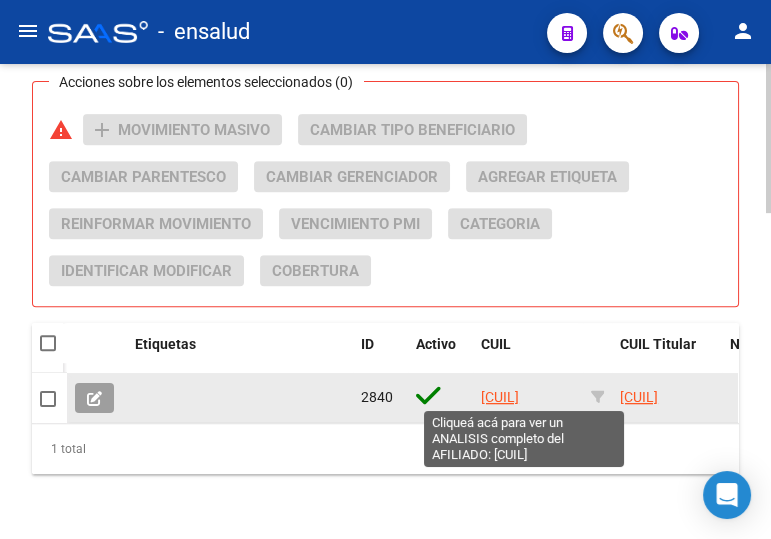 click on "[CUIL]" 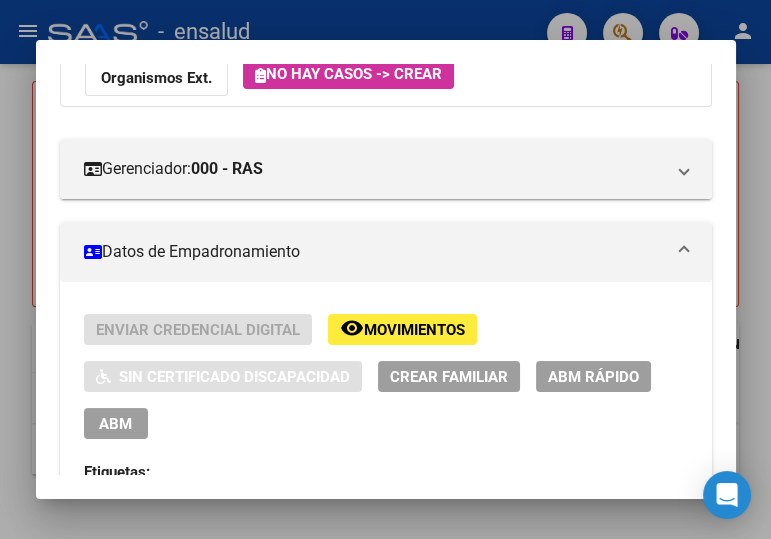 scroll, scrollTop: 363, scrollLeft: 0, axis: vertical 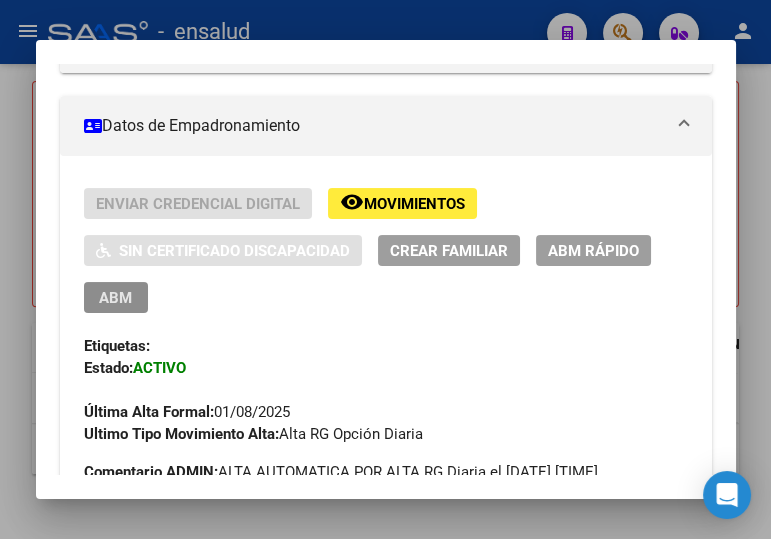 drag, startPoint x: 119, startPoint y: 313, endPoint x: 552, endPoint y: 259, distance: 436.35422 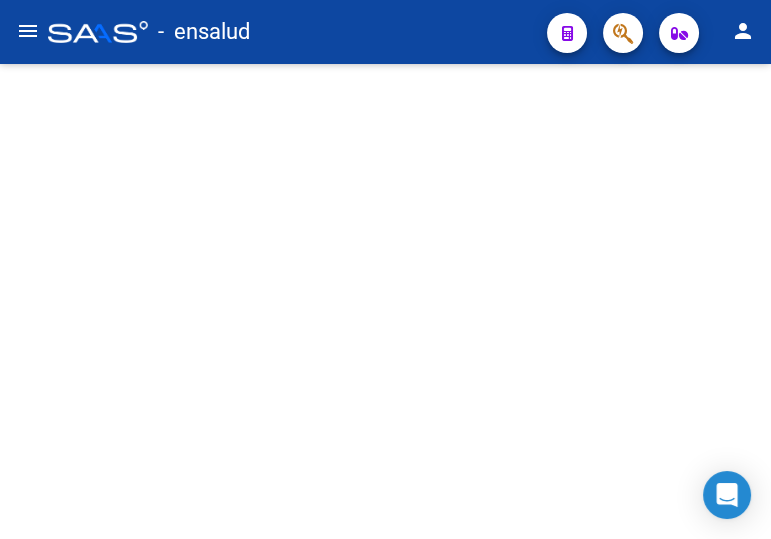 scroll, scrollTop: 0, scrollLeft: 0, axis: both 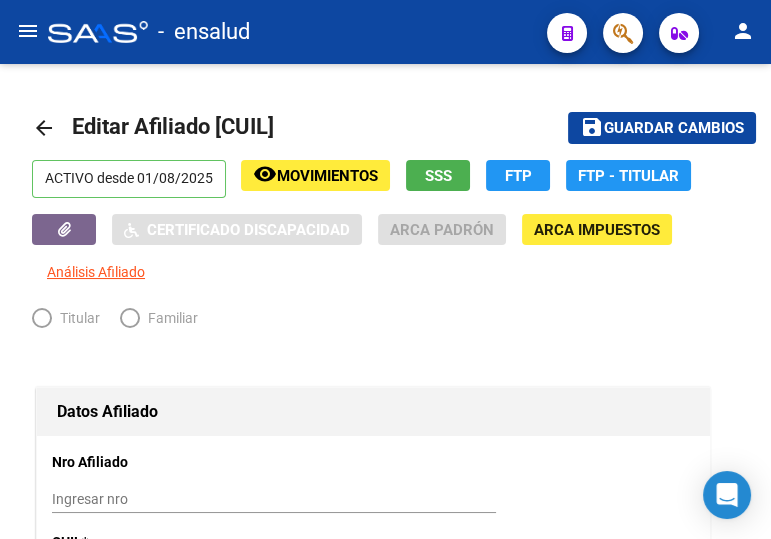 radio on "true" 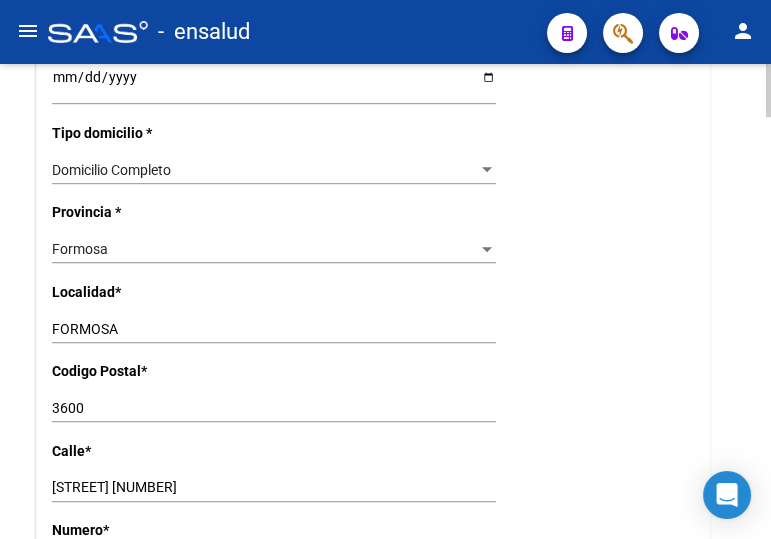 scroll, scrollTop: 1454, scrollLeft: 0, axis: vertical 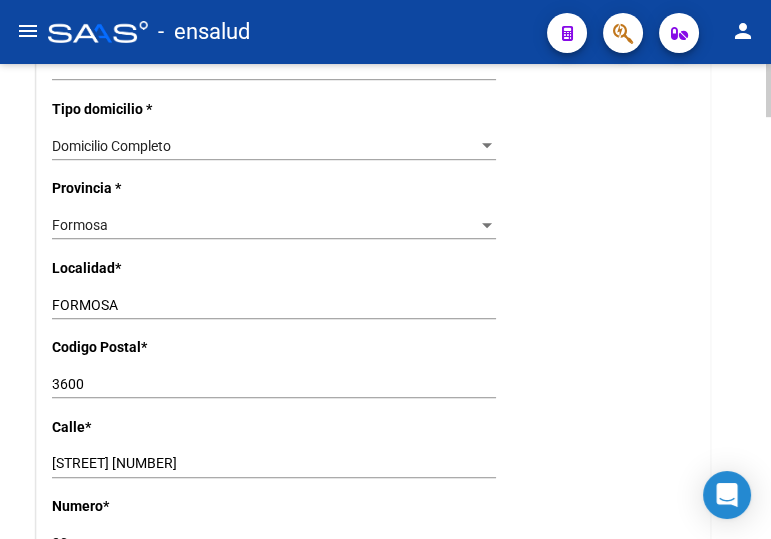 click on "Formosa" at bounding box center [265, 225] 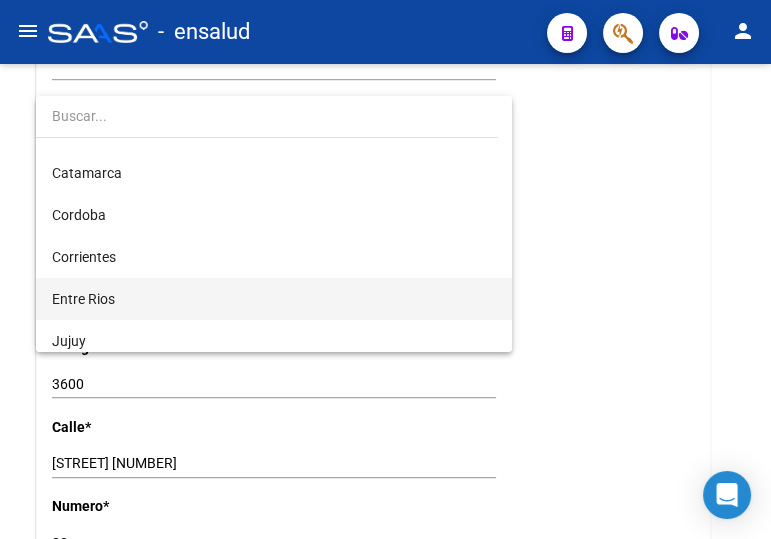 scroll, scrollTop: 0, scrollLeft: 0, axis: both 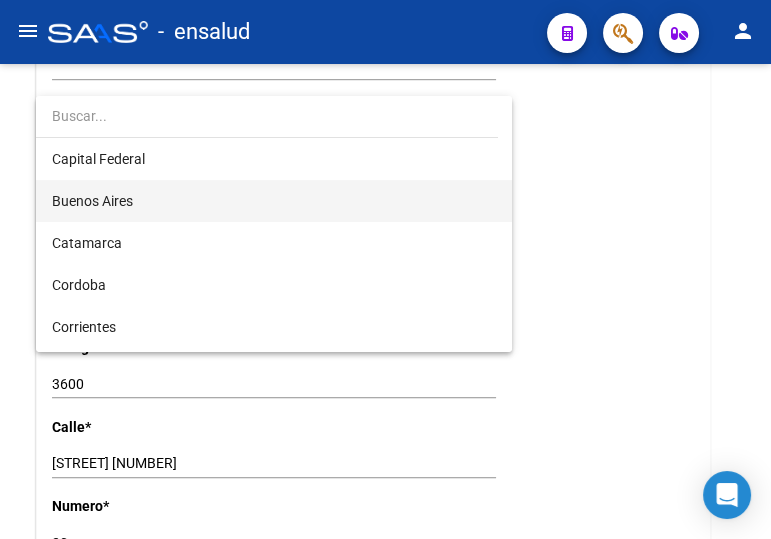 click on "Buenos Aires" at bounding box center (274, 201) 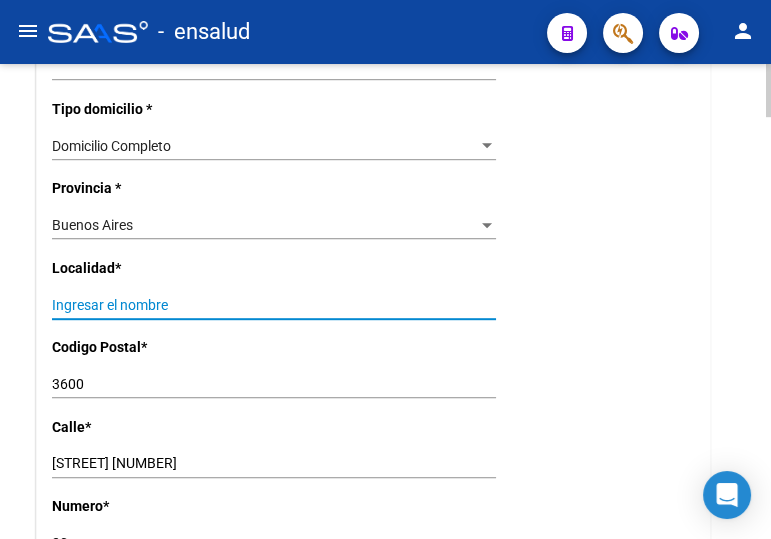 click on "Ingresar el nombre" at bounding box center [274, 305] 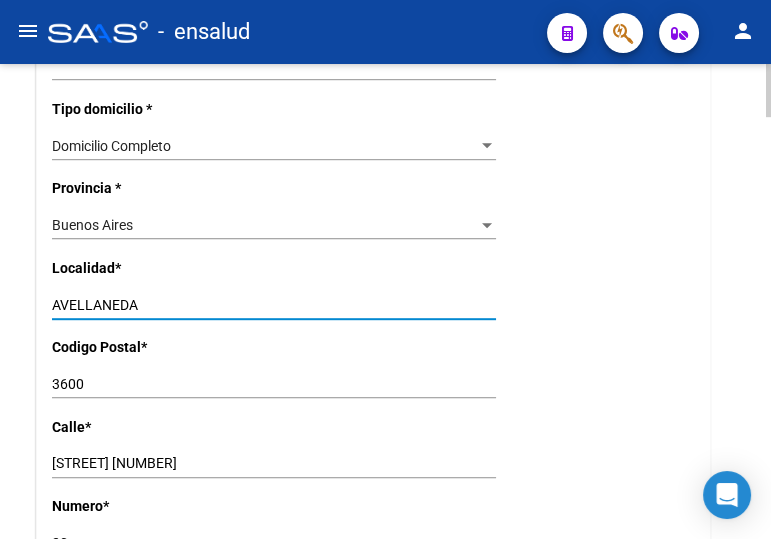 type on "AVELLANEDA" 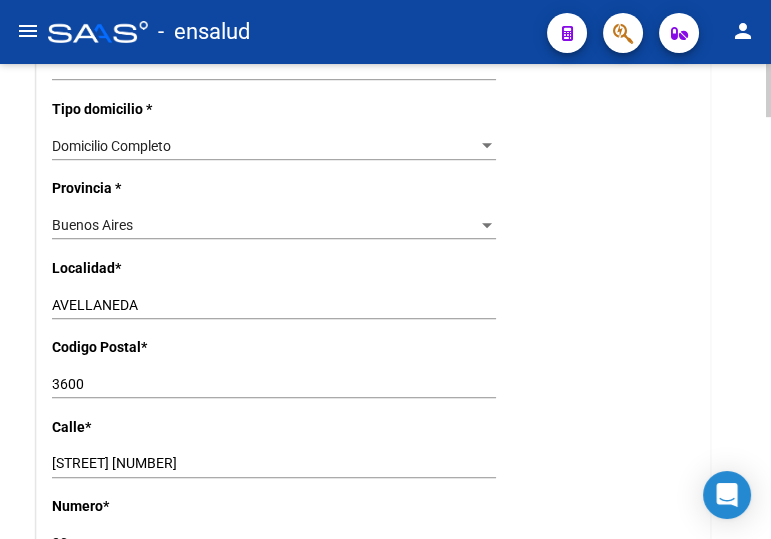 drag, startPoint x: 99, startPoint y: 373, endPoint x: 36, endPoint y: 383, distance: 63.788715 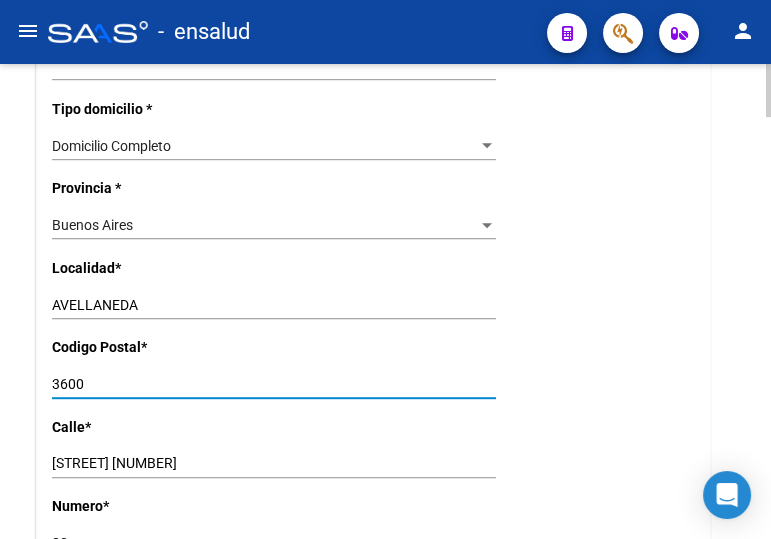 drag, startPoint x: 99, startPoint y: 379, endPoint x: 27, endPoint y: 373, distance: 72.249565 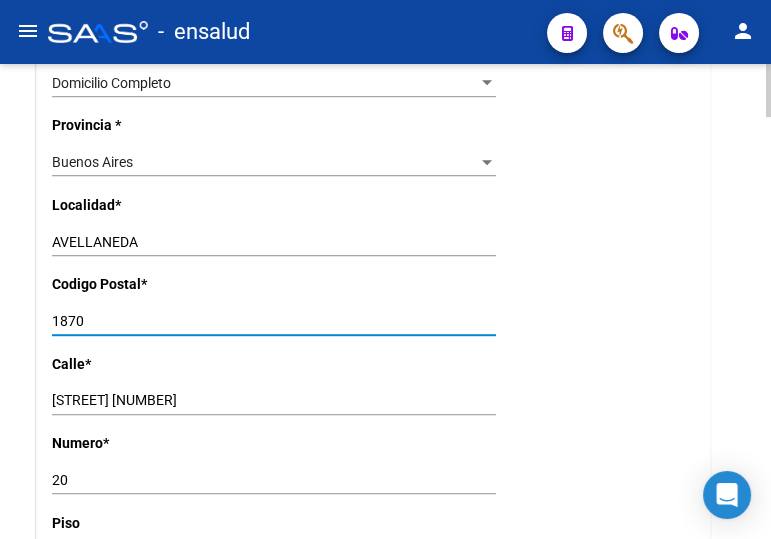 scroll, scrollTop: 1545, scrollLeft: 0, axis: vertical 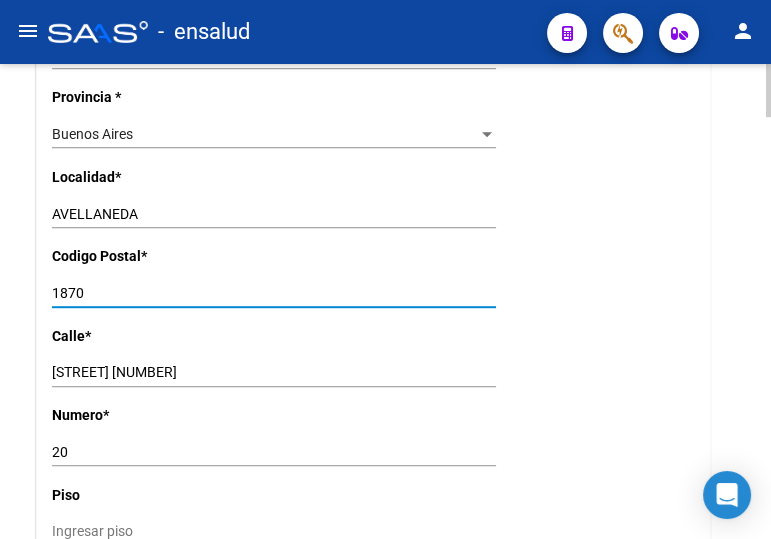 type on "1870" 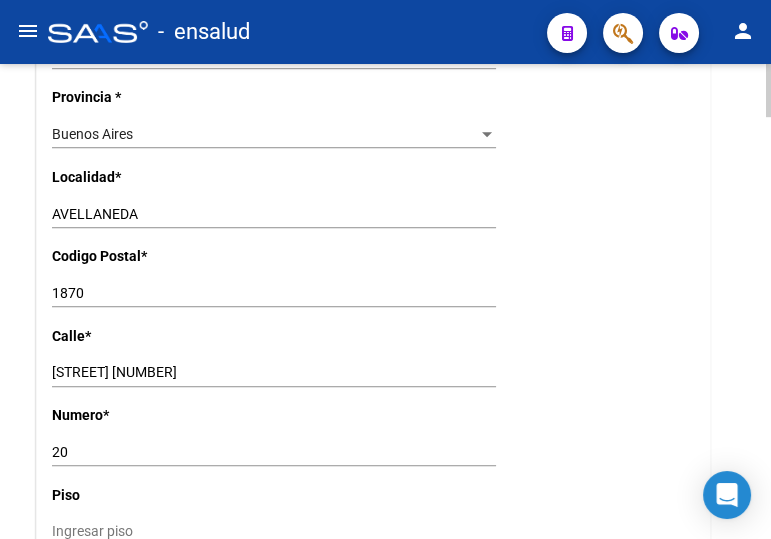 drag, startPoint x: 168, startPoint y: 369, endPoint x: 183, endPoint y: 369, distance: 15 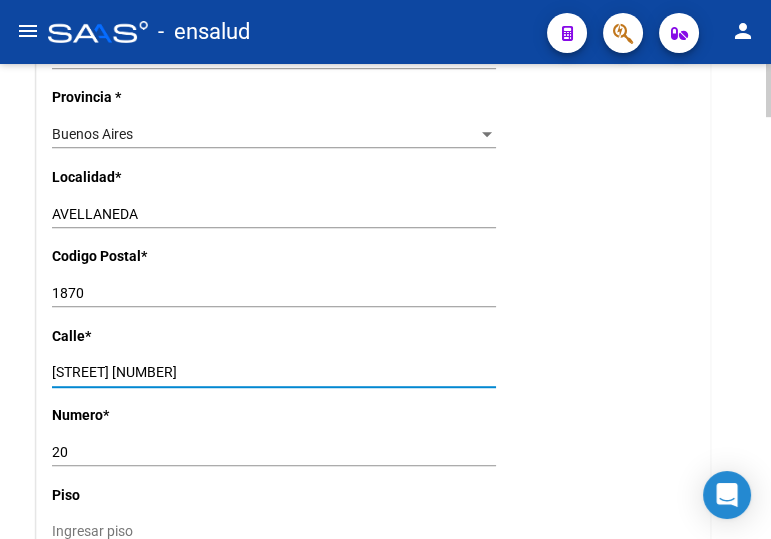 drag, startPoint x: 166, startPoint y: 369, endPoint x: 27, endPoint y: 367, distance: 139.01439 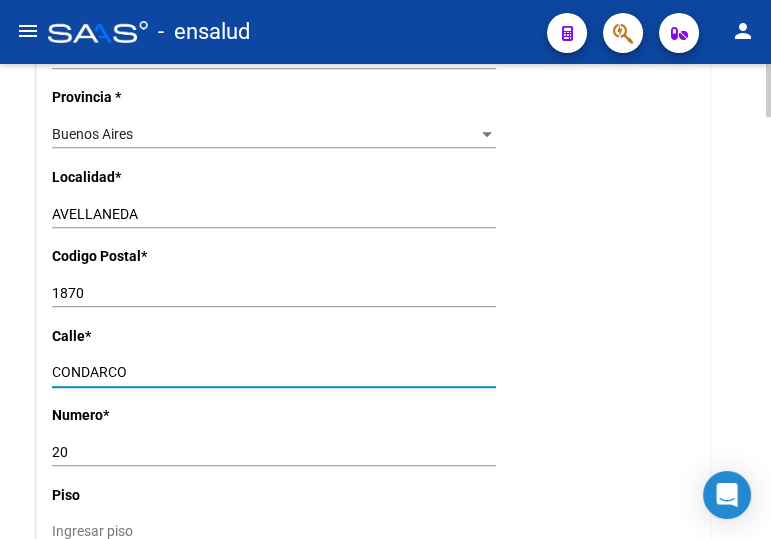 type on "CONDARCO" 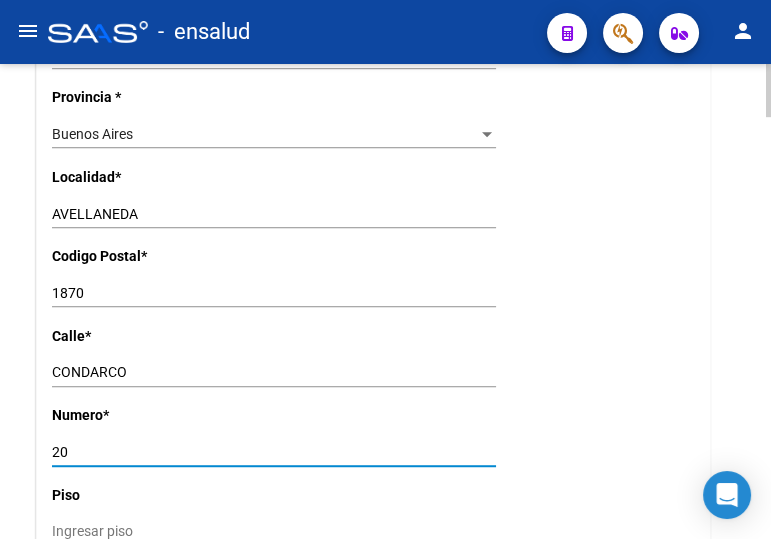 drag, startPoint x: 82, startPoint y: 444, endPoint x: 27, endPoint y: 444, distance: 55 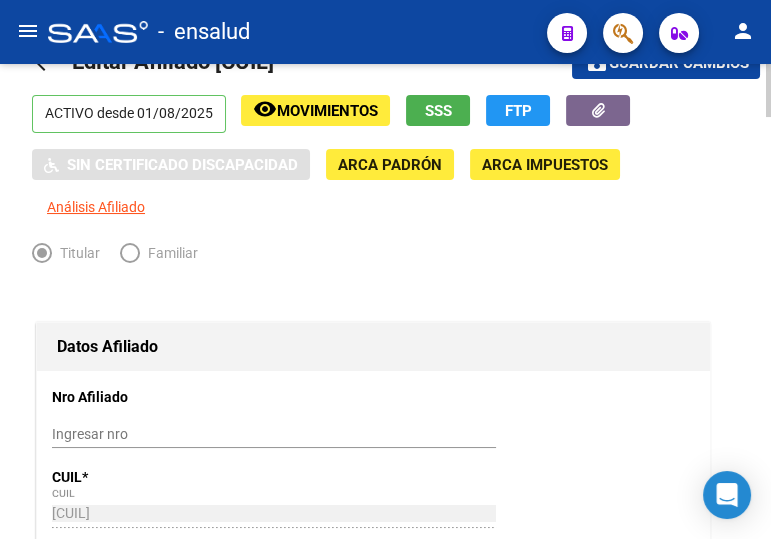 scroll, scrollTop: 0, scrollLeft: 0, axis: both 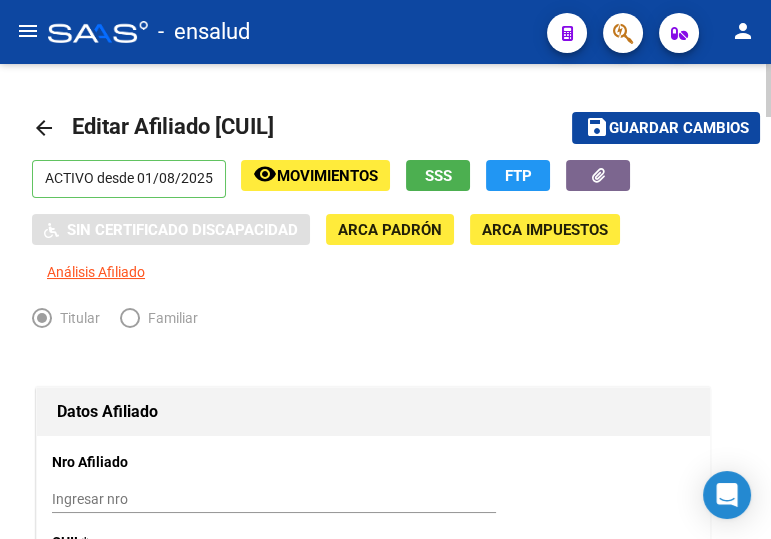 type on "327" 